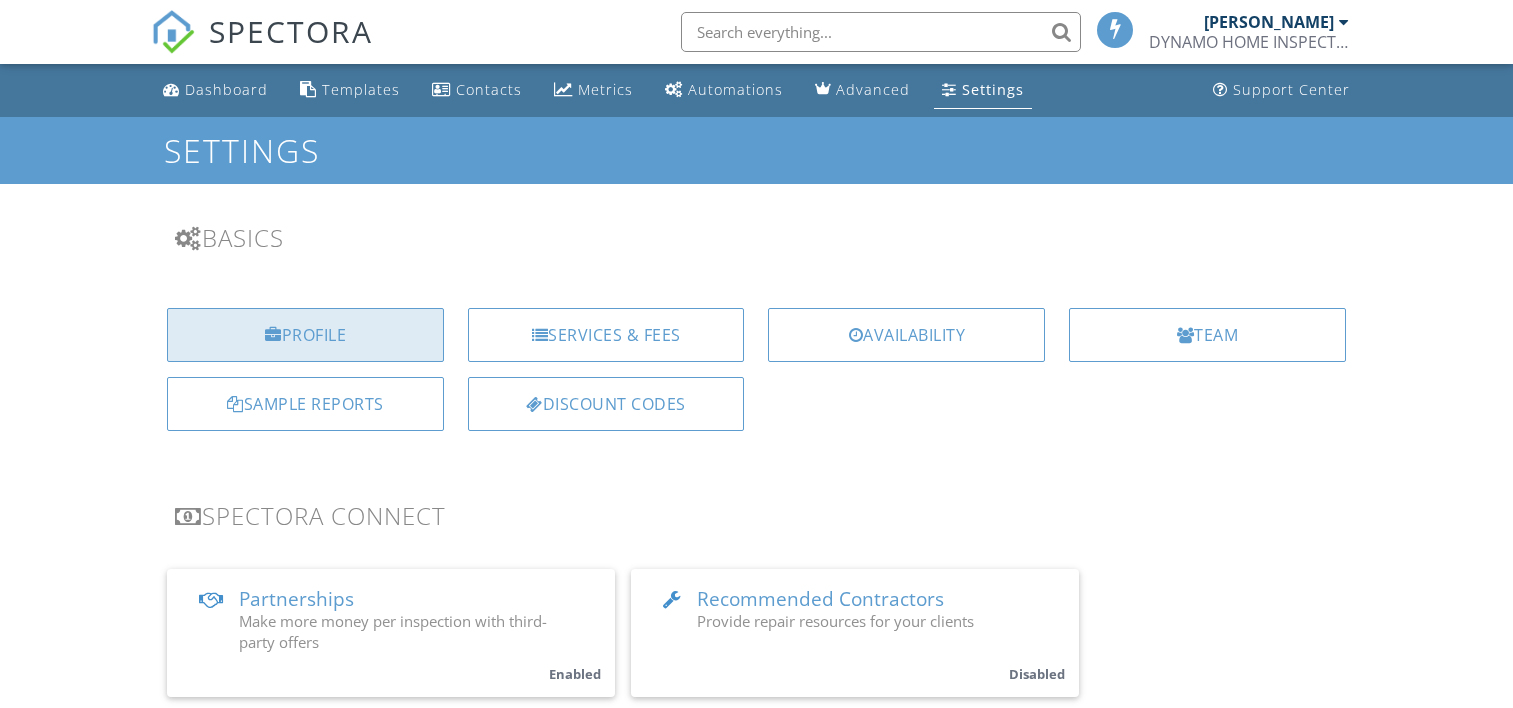 scroll, scrollTop: 0, scrollLeft: 0, axis: both 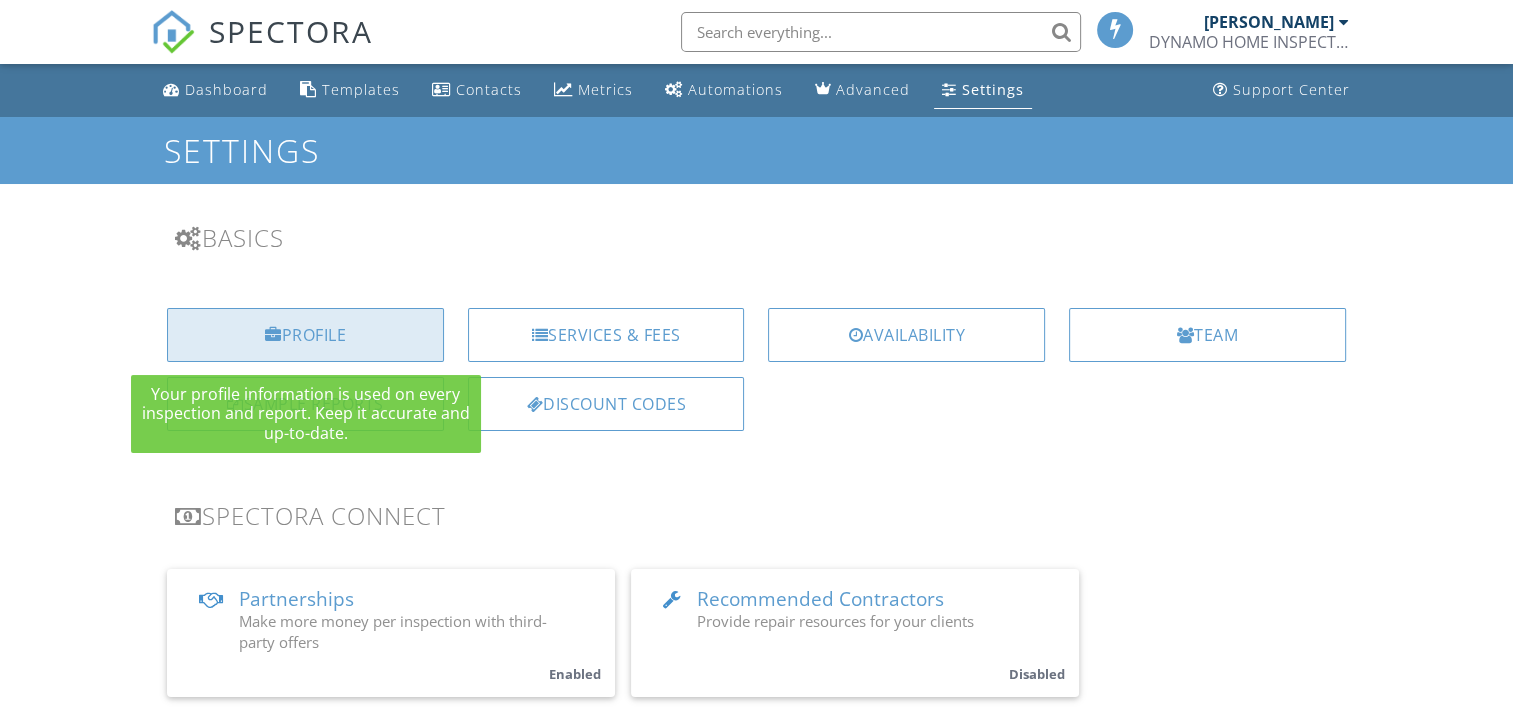 click on "Profile" at bounding box center [305, 335] 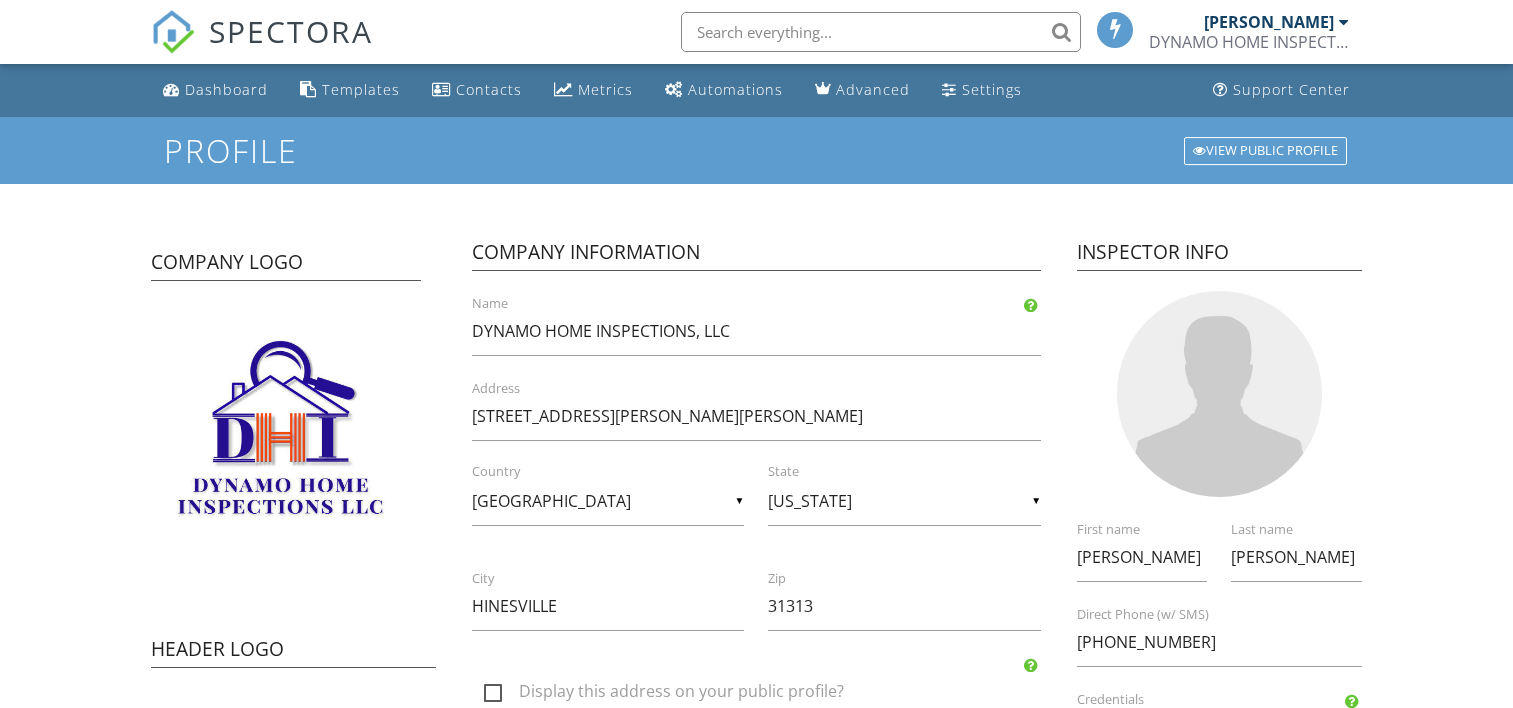 scroll, scrollTop: 0, scrollLeft: 0, axis: both 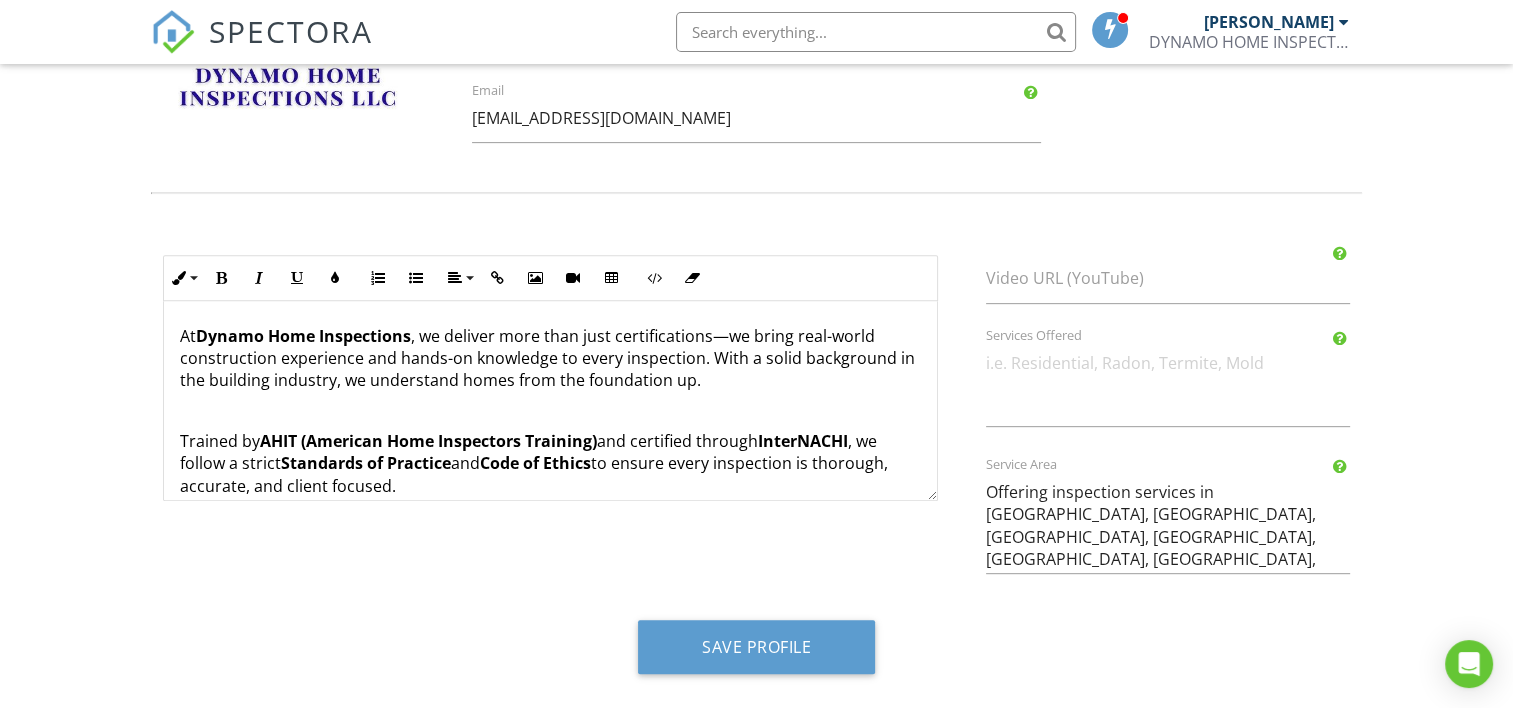 click on "Inline Style XLarge Large Normal Small Light Small/Light Bold Italic Underline Colors Ordered List Unordered List Align Align Left Align Center Align Right Align Justify Insert Link Insert Image Insert Video Insert Table Code View Clear Formatting At  Dynamo Home Inspections , we deliver more than just certifications—we bring real-world construction experience and hands-on knowledge to every inspection. With a solid background in the building industry, we understand homes from the foundation up. Trained by  AHIT (American Home Inspectors Training)  and certified through  InterNACHI , we follow a strict  Standards of Practice  and  Code of Ethics  to ensure every inspection is thorough, accurate, and client focused. We're also  fully insured  and utilize the  latest infrared technology  to detect issues that may be hidden behind walls, ceilings, and floors—providing a deeper, more complete look at the condition of your home." at bounding box center [550, 380] 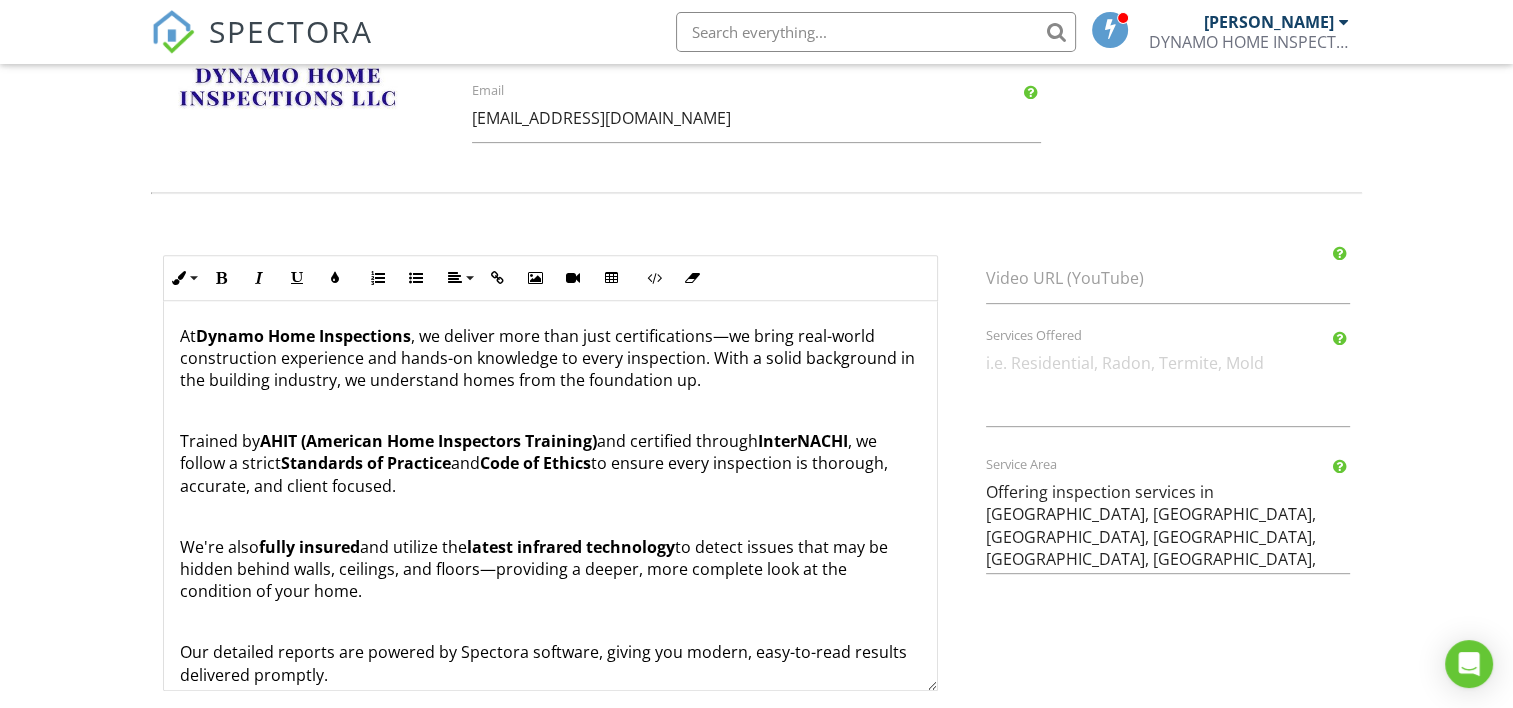 drag, startPoint x: 936, startPoint y: 492, endPoint x: 970, endPoint y: 683, distance: 194.00258 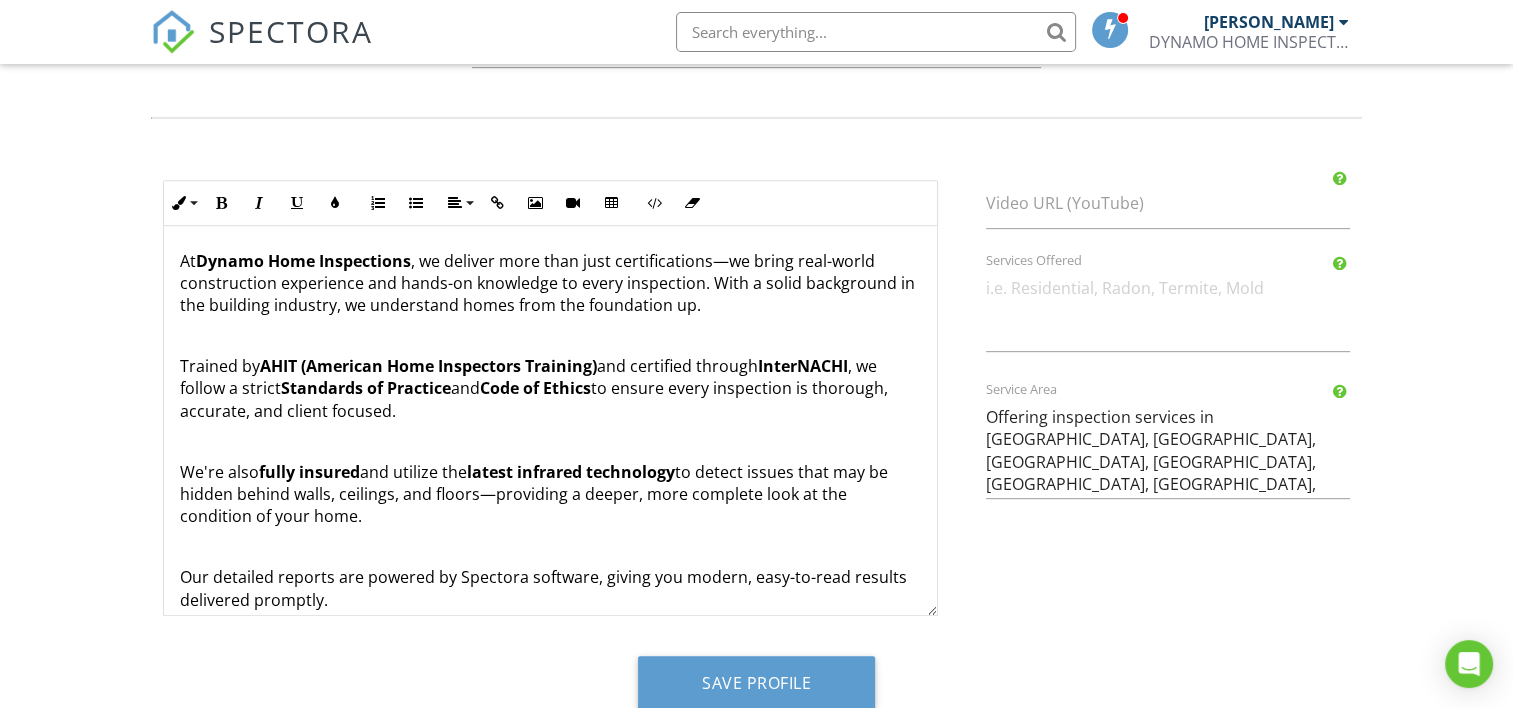 scroll, scrollTop: 916, scrollLeft: 0, axis: vertical 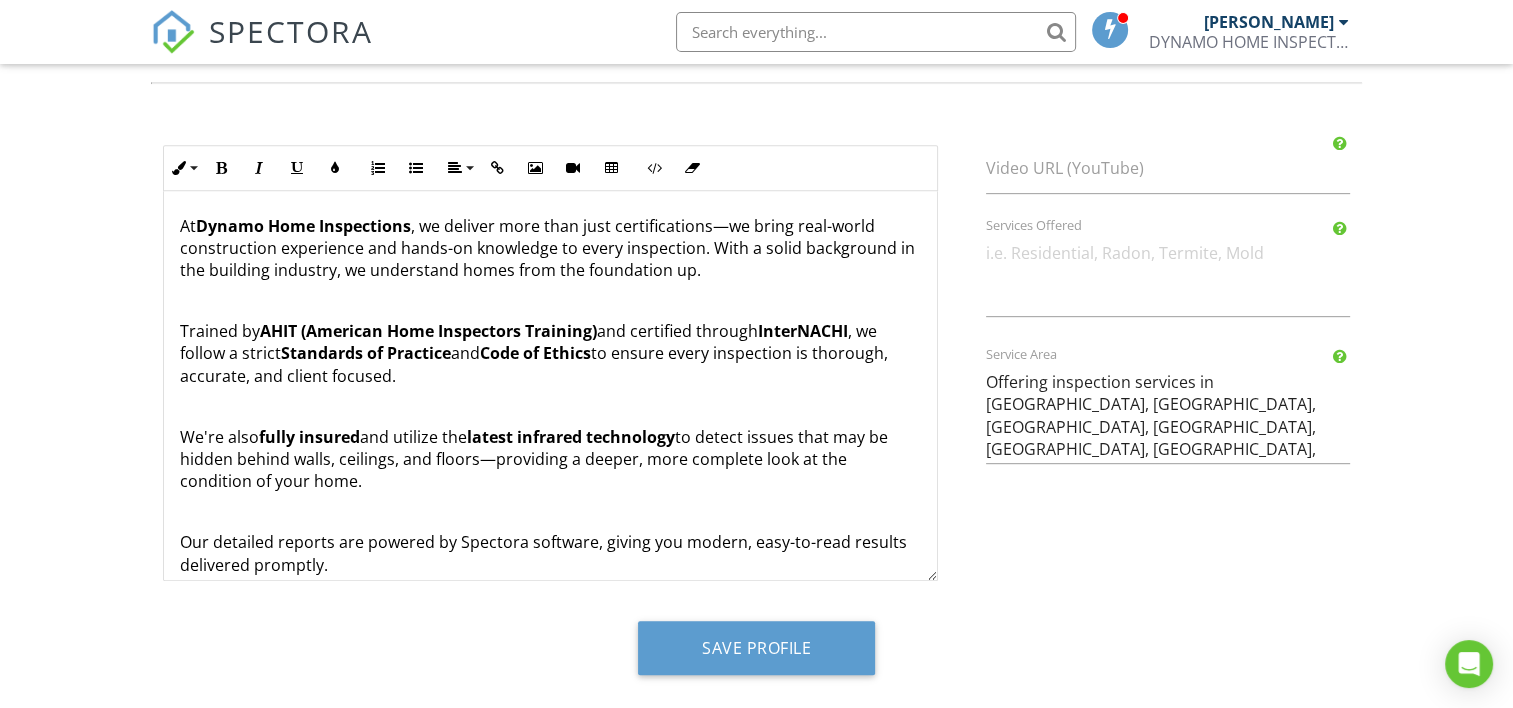 click on "Trained by  AHIT (American Home Inspectors Training)  and certified through  InterNACHI , we follow a strict  Standards of Practice  and  Code of Ethics  to ensure every inspection is thorough, accurate, and client focused." at bounding box center (550, 353) 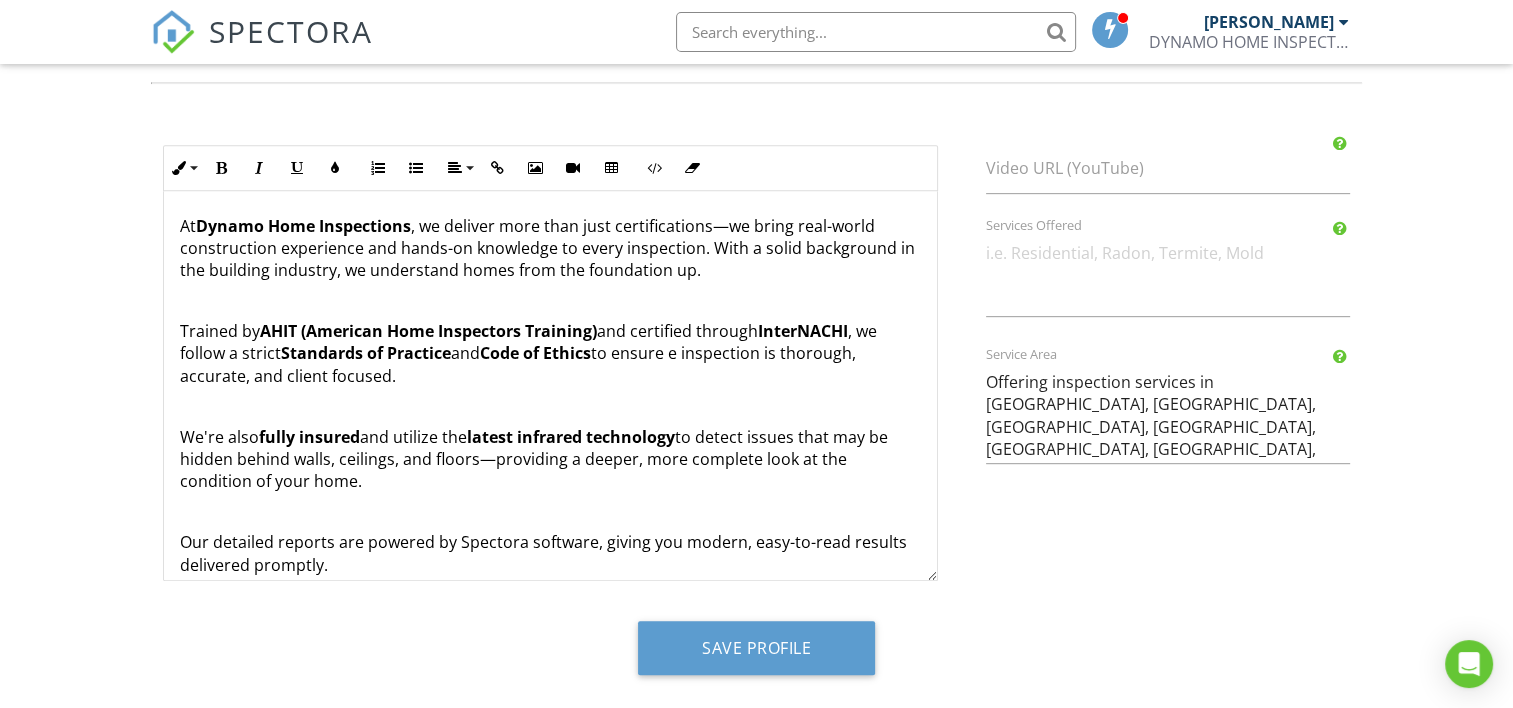 type 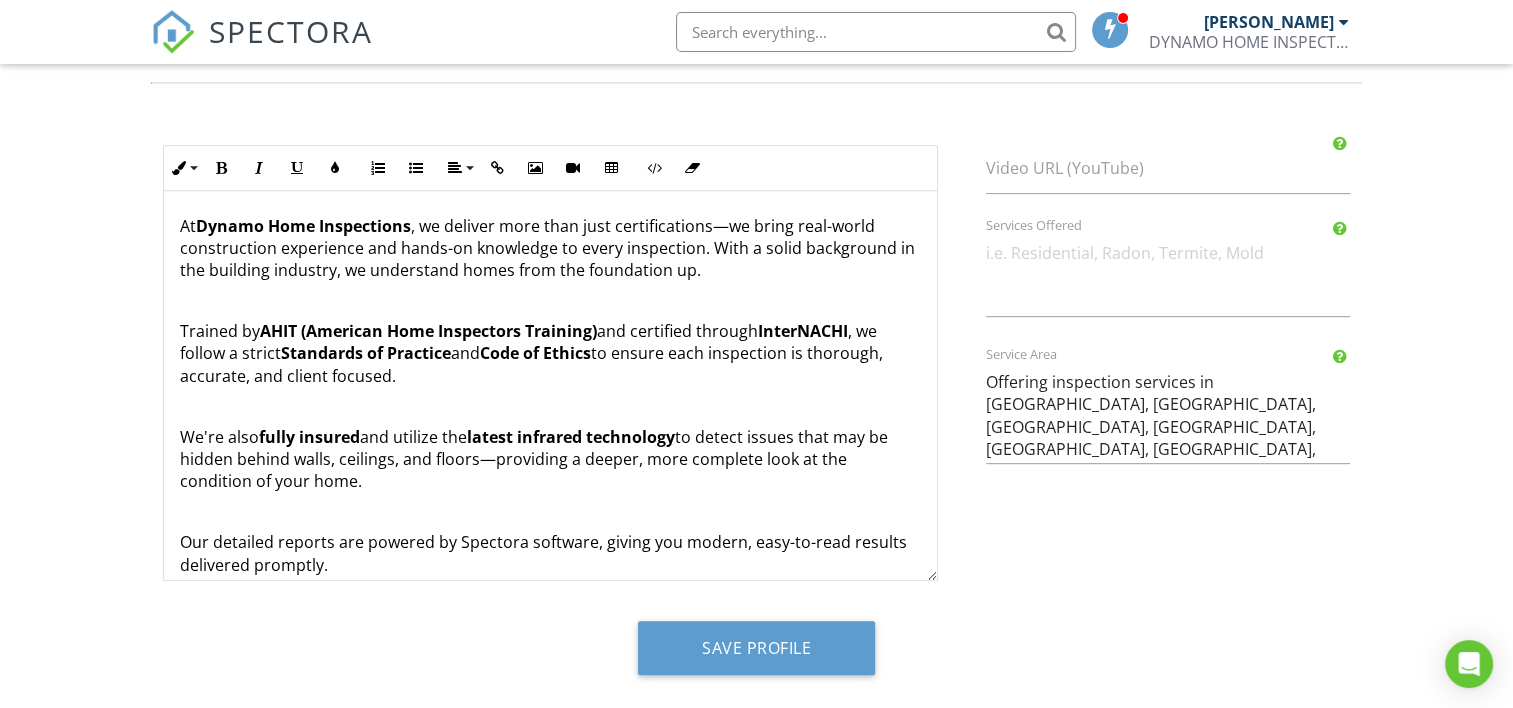 click on "At  Dynamo Home Inspections , we deliver more than just certifications—we bring real-world construction experience and hands-on knowledge to every inspection. With a solid background in the building industry, we understand homes from the foundation up." at bounding box center (550, 248) 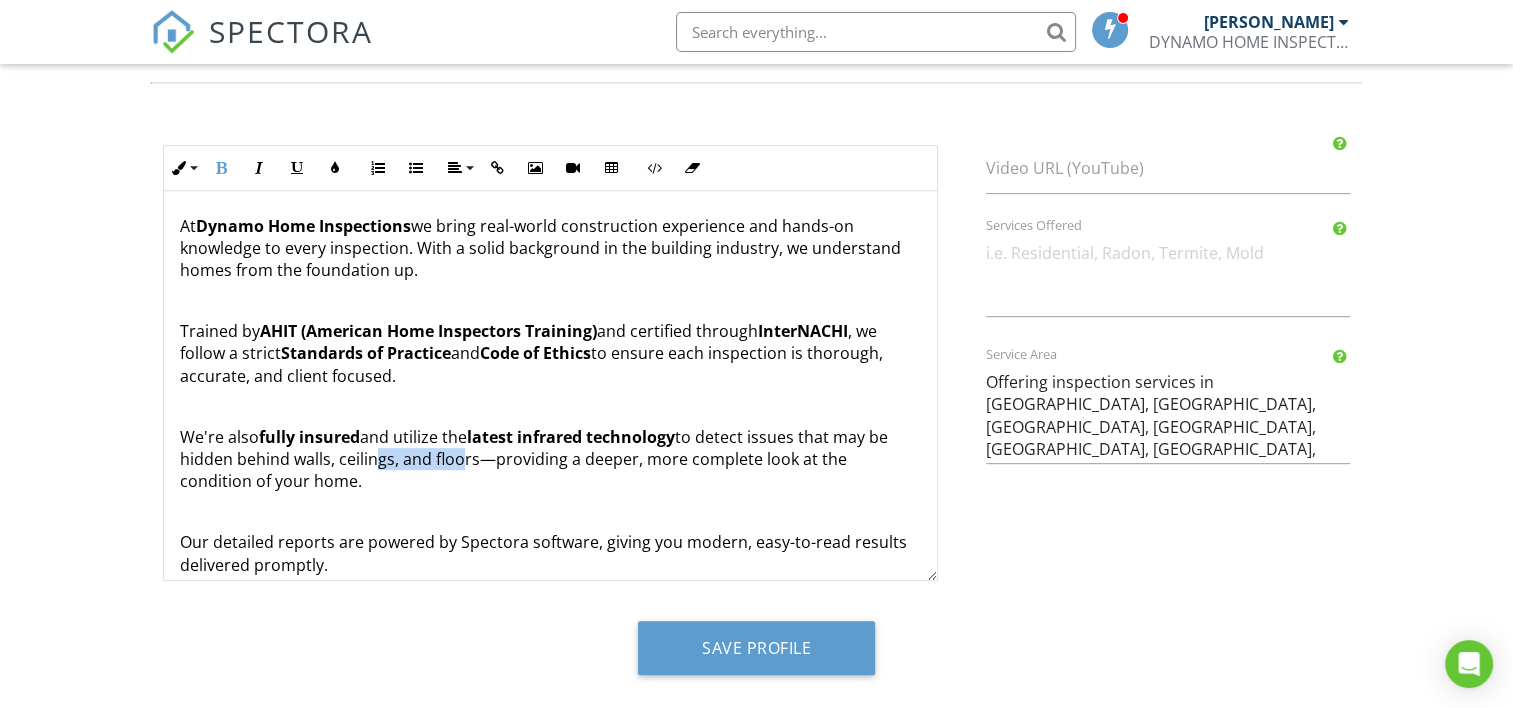 drag, startPoint x: 368, startPoint y: 453, endPoint x: 473, endPoint y: 445, distance: 105.30432 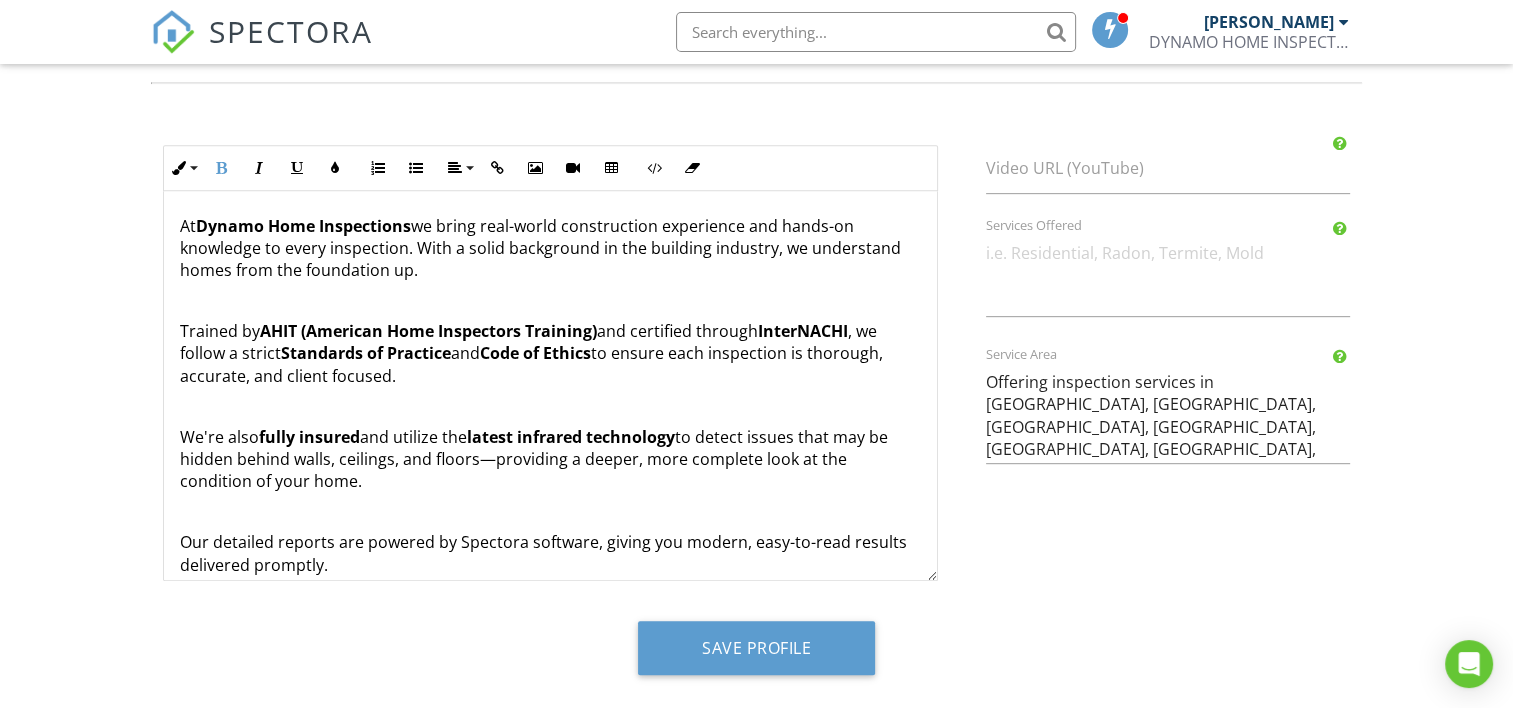 click on "We're also  fully insured  and utilize the  latest infrared technology  to detect issues that may be hidden behind walls, ceilings, and floors—providing a deeper, more complete look at the condition of your home." at bounding box center [550, 459] 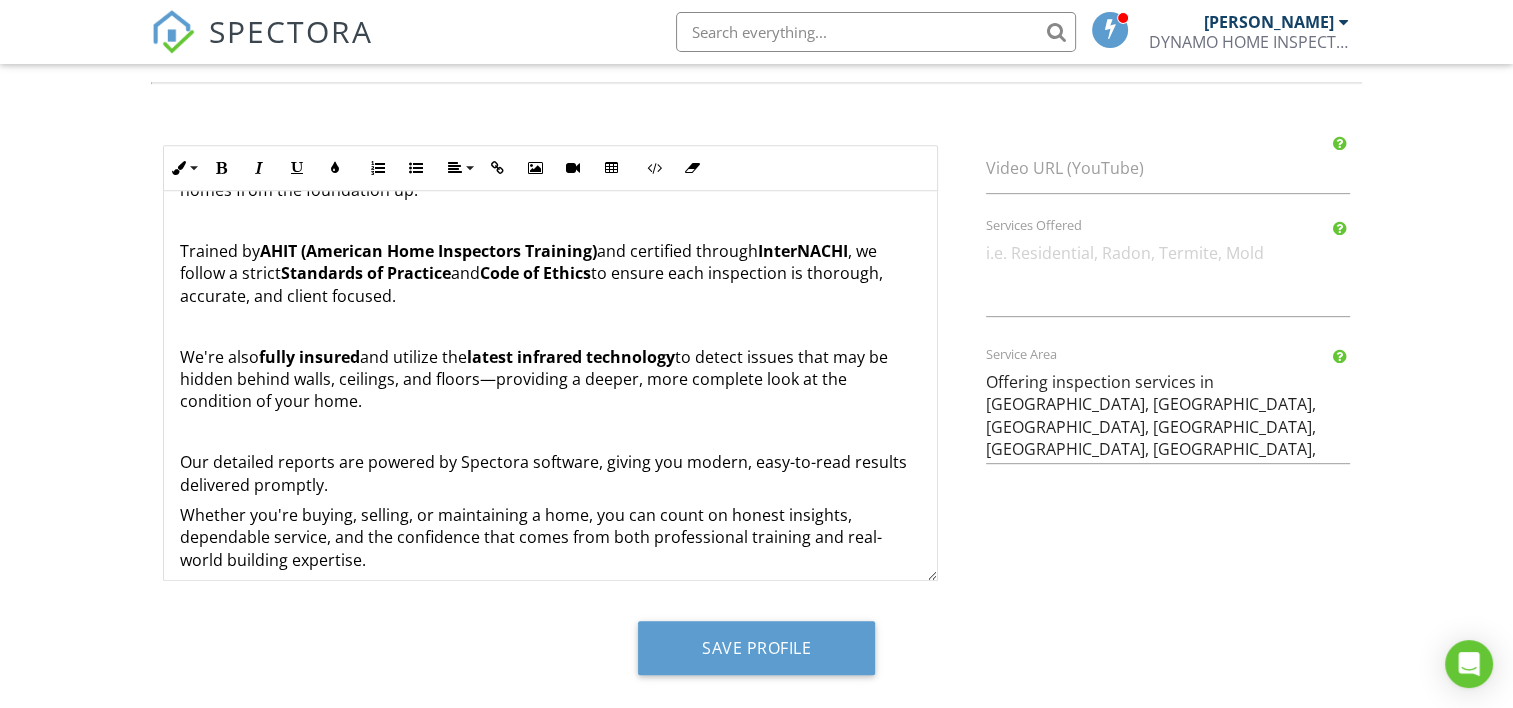 scroll, scrollTop: 95, scrollLeft: 0, axis: vertical 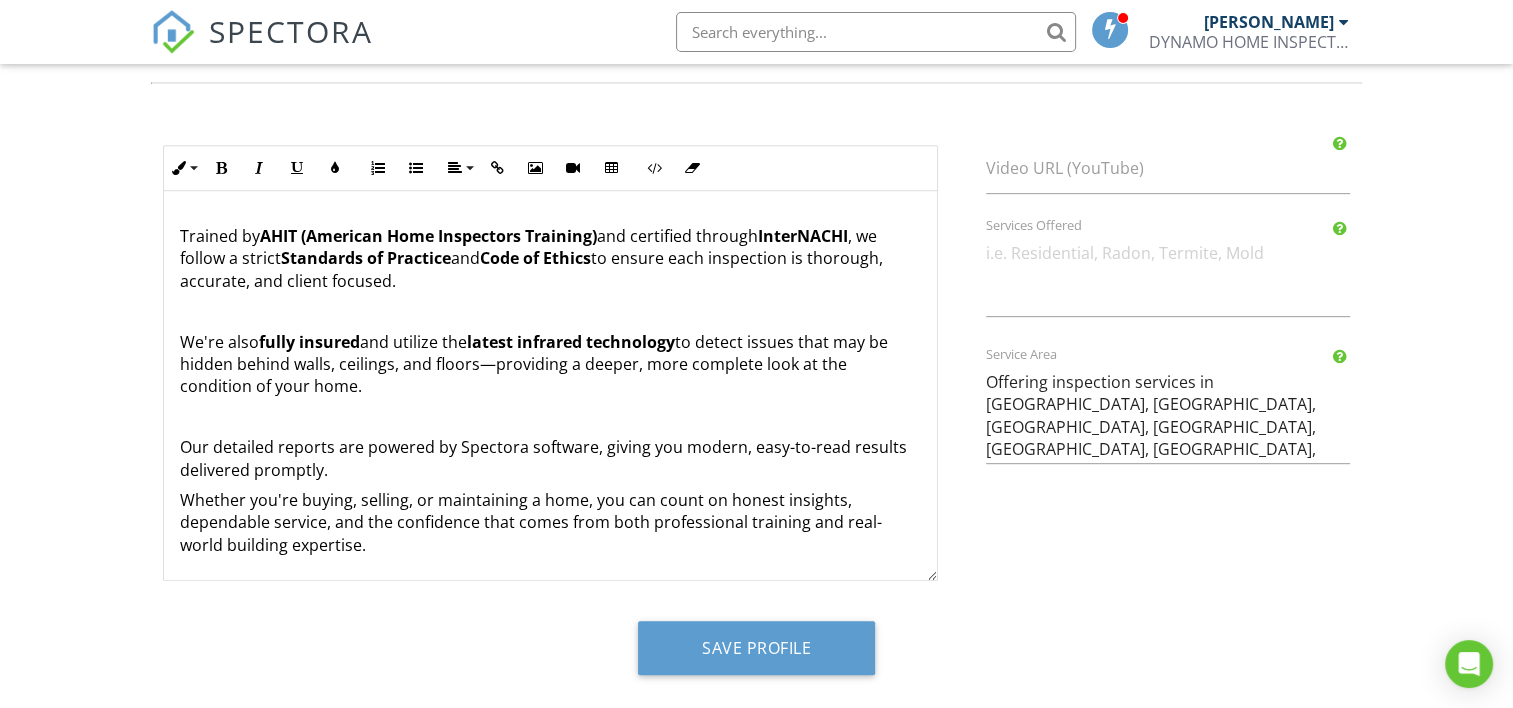 click on "At  Dynamo Home Inspections  we bring real-world construction experience and hands-on knowledge to every inspection. With a solid background in the building industry, we understand homes from the foundation up. Trained by  AHIT (American Home Inspectors Training)  and certified through  InterNACHI , we follow a strict  Standards of Practice  and  Code of Ethics  to ensure each inspection is thorough, accurate, and client focused. We're also  fully insured  and utilize the  latest infrared technology  to detect issues that may be hidden behind walls, ceilings, and floors—providing a deeper, more complete look at the condition of your home. Our detailed reports are powered by Spectora software, giving you modern, easy-to-read results delivered promptly. Whether you're buying, selling, or maintaining a home, you can count on honest insights, dependable service, and the confidence that comes from both professional training and real-world building expertise." at bounding box center (550, 338) 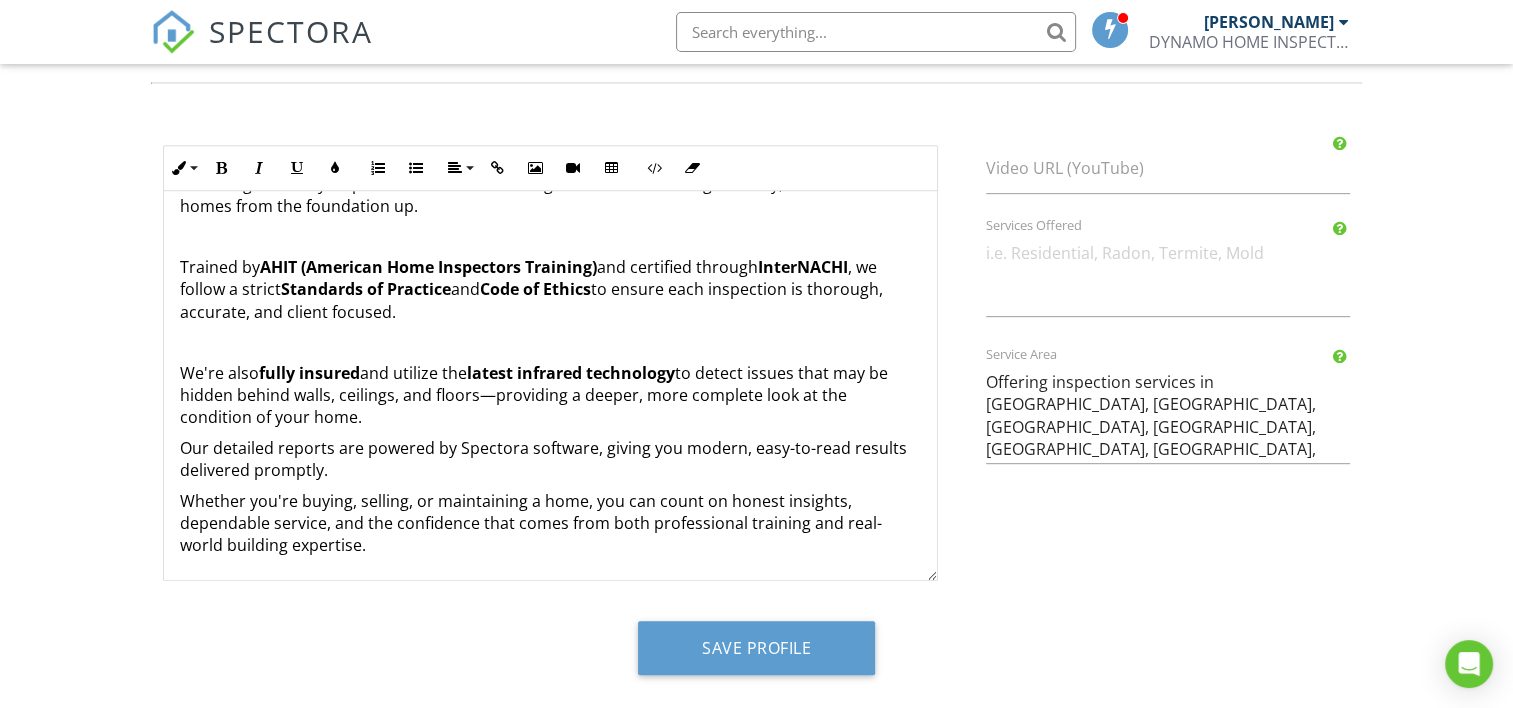 click on "At  Dynamo Home Inspections  we bring real-world construction experience and hands-on knowledge to every inspection. With a solid background in the building industry, we understand homes from the foundation up. Trained by  AHIT (American Home Inspectors Training)  and certified through  InterNACHI , we follow a strict  Standards of Practice  and  Code of Ethics  to ensure each inspection is thorough, accurate, and client focused. We're also  fully insured  and utilize the  latest infrared technology  to detect issues that may be hidden behind walls, ceilings, and floors—providing a deeper, more complete look at the condition of your home. Our detailed reports are powered by Spectora software, giving you modern, easy-to-read results delivered promptly. Whether you're buying, selling, or maintaining a home, you can count on honest insights, dependable service, and the confidence that comes from both professional training and real-world building expertise." at bounding box center (550, 354) 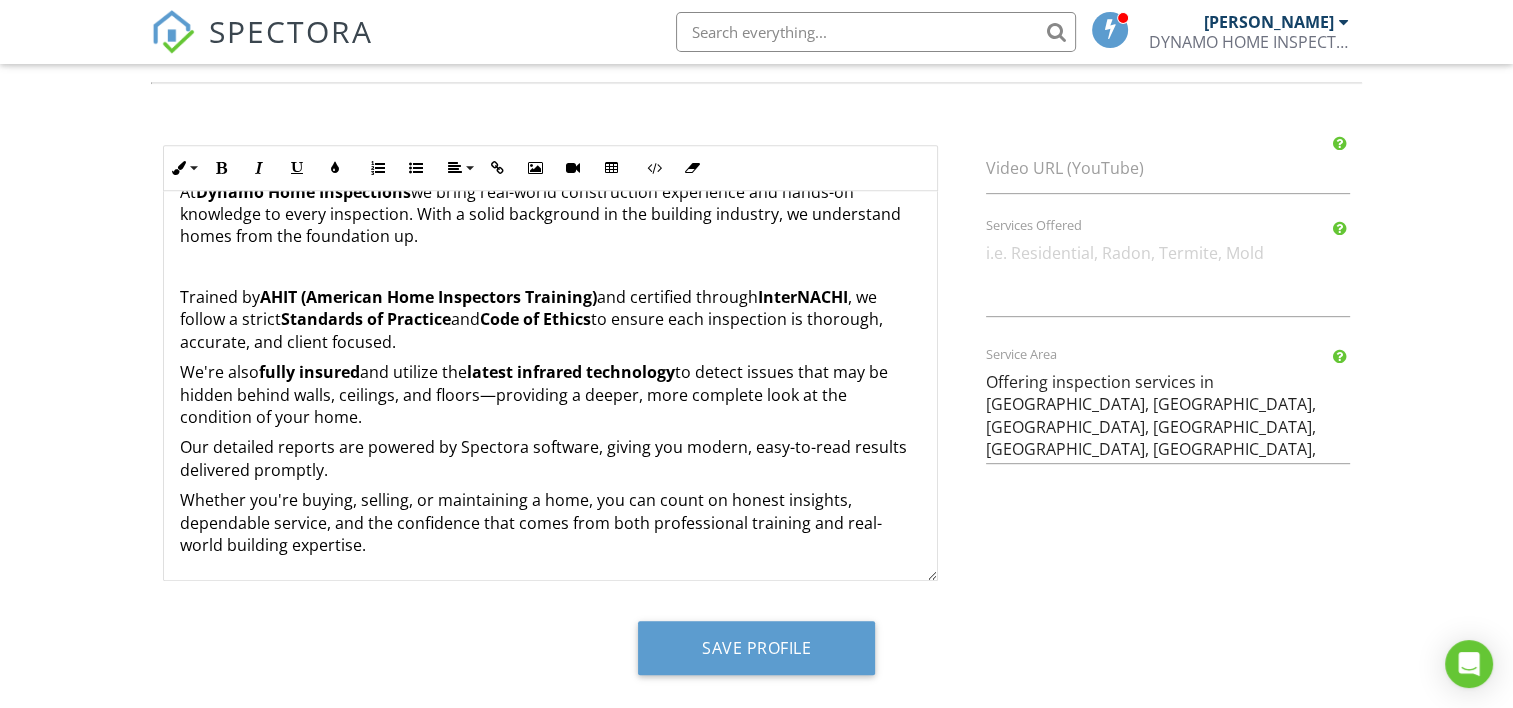 click on "At  Dynamo Home Inspections  we bring real-world construction experience and hands-on knowledge to every inspection. With a solid background in the building industry, we understand homes from the foundation up. Trained by  AHIT (American Home Inspectors Training)  and certified through  InterNACHI , we follow a strict  Standards of Practice  and  Code of Ethics  to ensure each inspection is thorough, accurate, and client focused. We're also  fully insured  and utilize the  latest infrared technology  to detect issues that may be hidden behind walls, ceilings, and floors—providing a deeper, more complete look at the condition of your home. Our detailed reports are powered by Spectora software, giving you modern, easy-to-read results delivered promptly. Whether you're buying, selling, or maintaining a home, you can count on honest insights, dependable service, and the confidence that comes from both professional training and real-world building expertise." at bounding box center [550, 369] 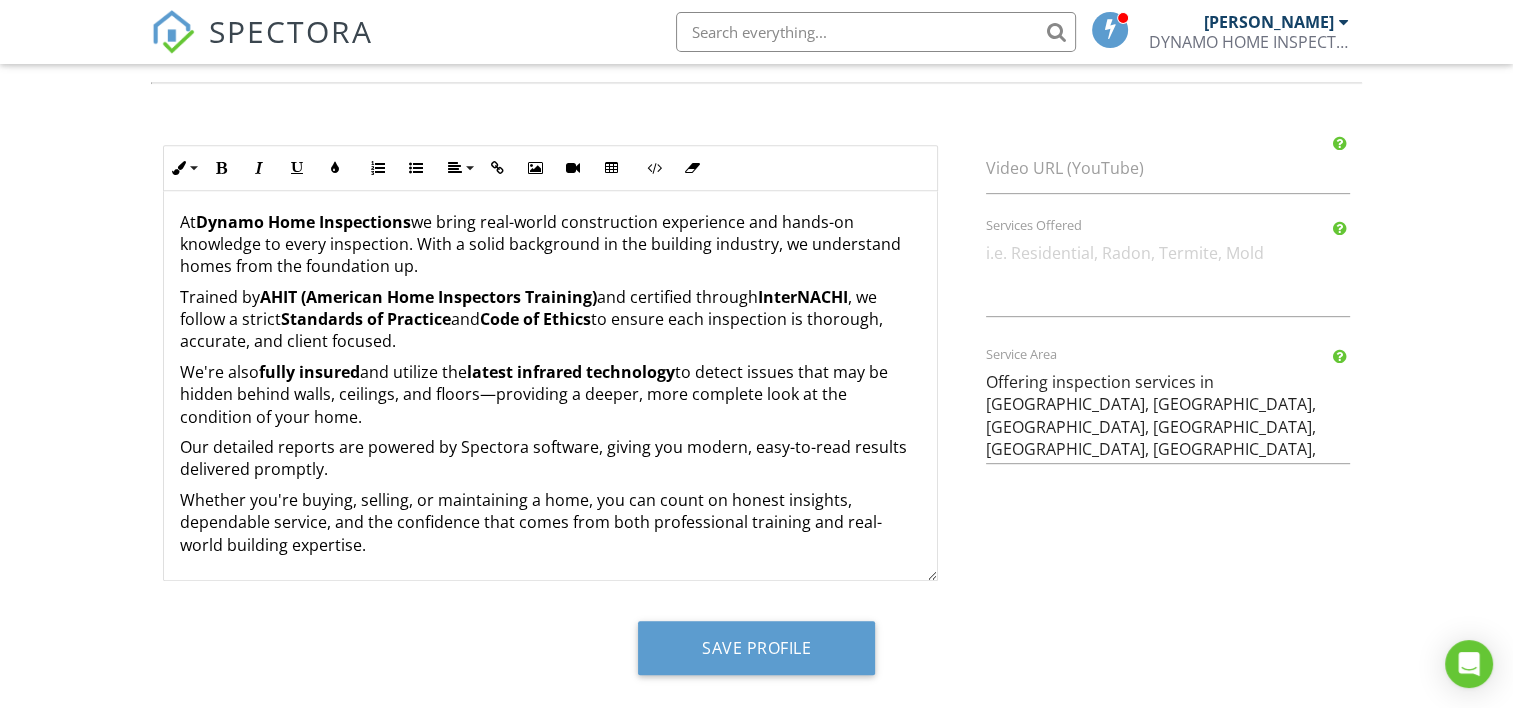 click on "Our detailed reports are powered by Spectora software, giving you modern, easy-to-read results delivered promptly." at bounding box center (550, 458) 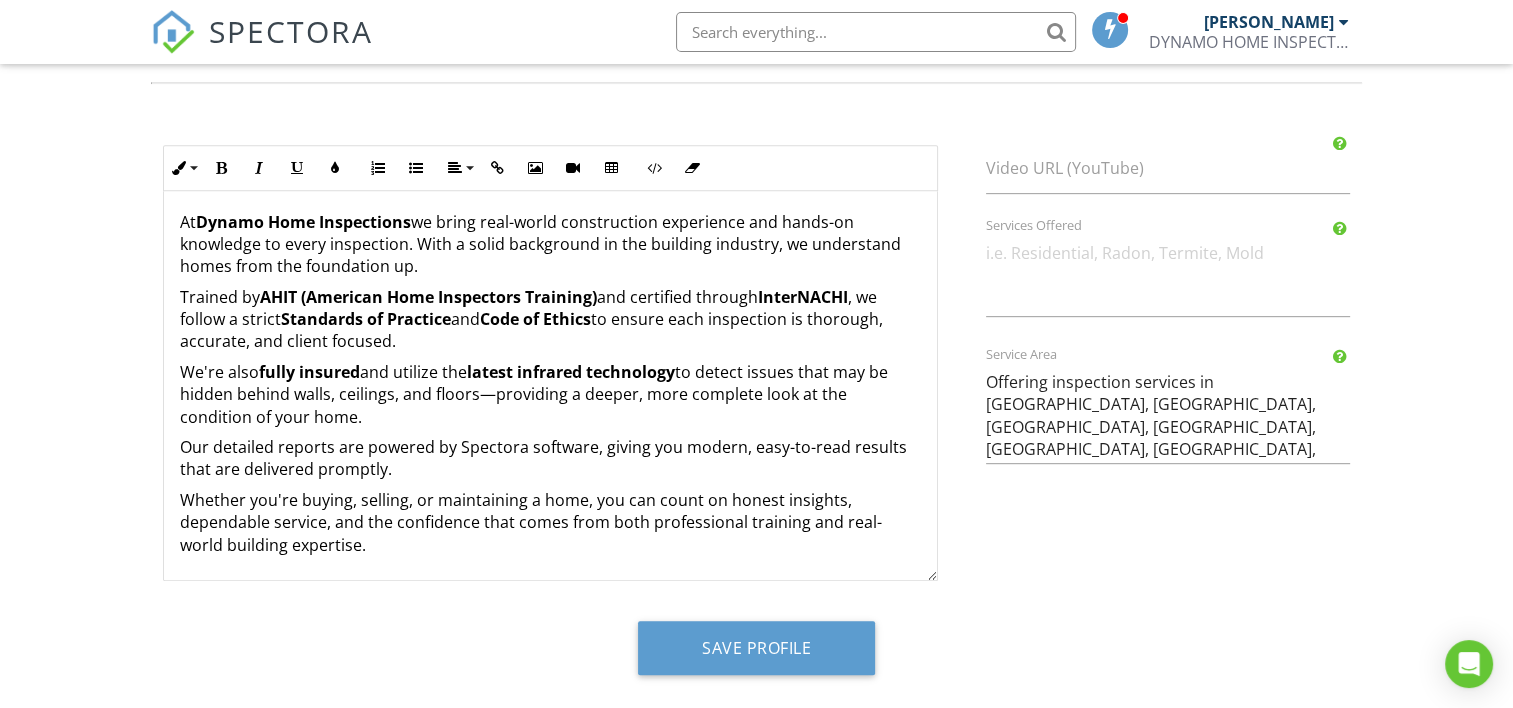 click on "At  Dynamo Home Inspections  we bring real-world construction experience and hands-on knowledge to every inspection. With a solid background in the building industry, we understand homes from the foundation up. Trained by  AHIT (American Home Inspectors Training)  and certified through  InterNACHI , we follow a strict  Standards of Practice  and  Code of Ethics  to ensure each inspection is thorough, accurate, and client focused. We're also  fully insured  and utilize the  latest infrared technology  to detect issues that may be hidden behind walls, ceilings, and floors—providing a deeper, more complete look at the condition of your home. Our detailed reports are powered by Spectora software, giving you modern, easy-to-read results that are delivered promptly. Whether you're buying, selling, or maintaining a home, you can count on honest insights, dependable service, and the confidence that comes from both professional training and real-world building expertise." at bounding box center (550, 383) 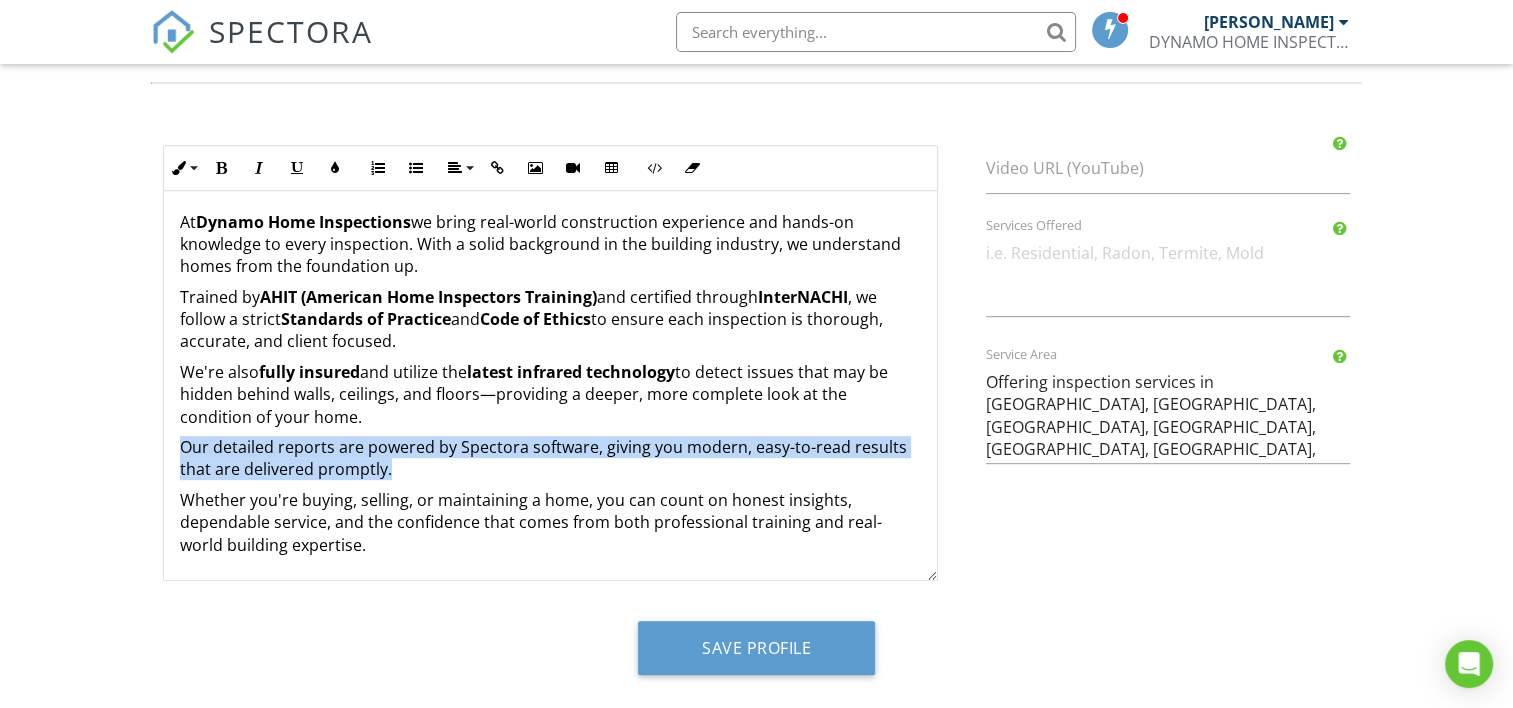 drag, startPoint x: 174, startPoint y: 444, endPoint x: 394, endPoint y: 473, distance: 221.90314 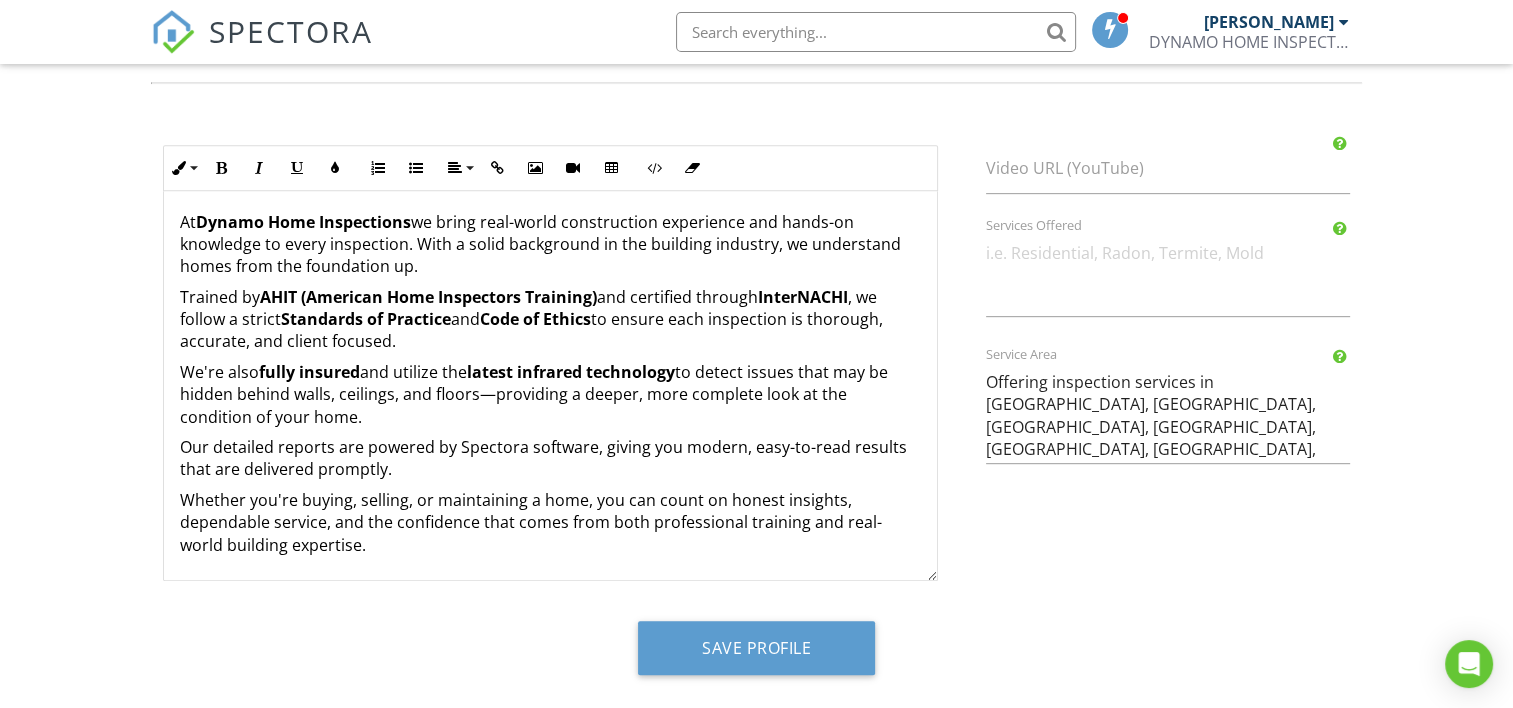 click on "Trained by  AHIT (American Home Inspectors Training)  and certified through  InterNACHI , we follow a strict  Standards of Practice  and  Code of Ethics  to ensure each inspection is thorough, accurate, and client focused." at bounding box center (550, 319) 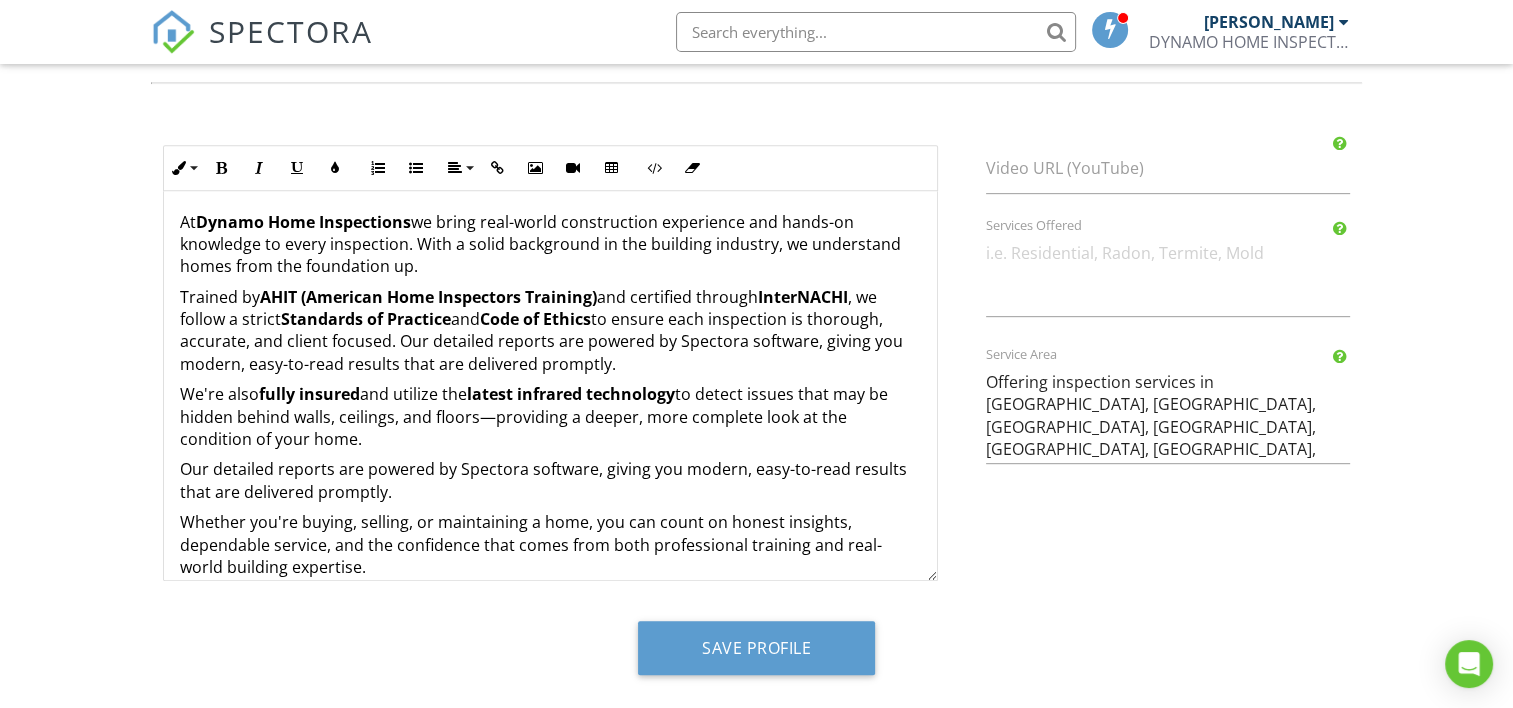 scroll, scrollTop: 26, scrollLeft: 0, axis: vertical 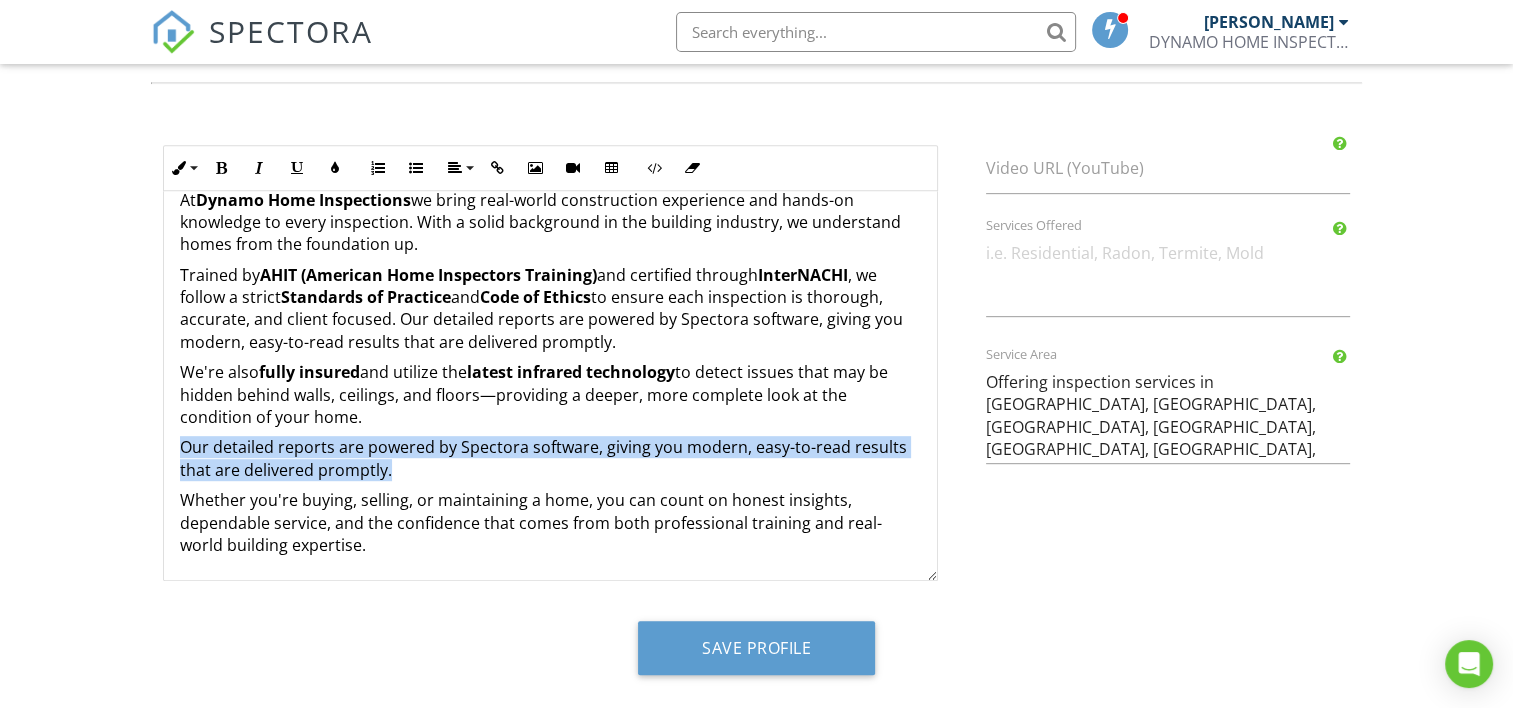 drag, startPoint x: 181, startPoint y: 441, endPoint x: 391, endPoint y: 468, distance: 211.7286 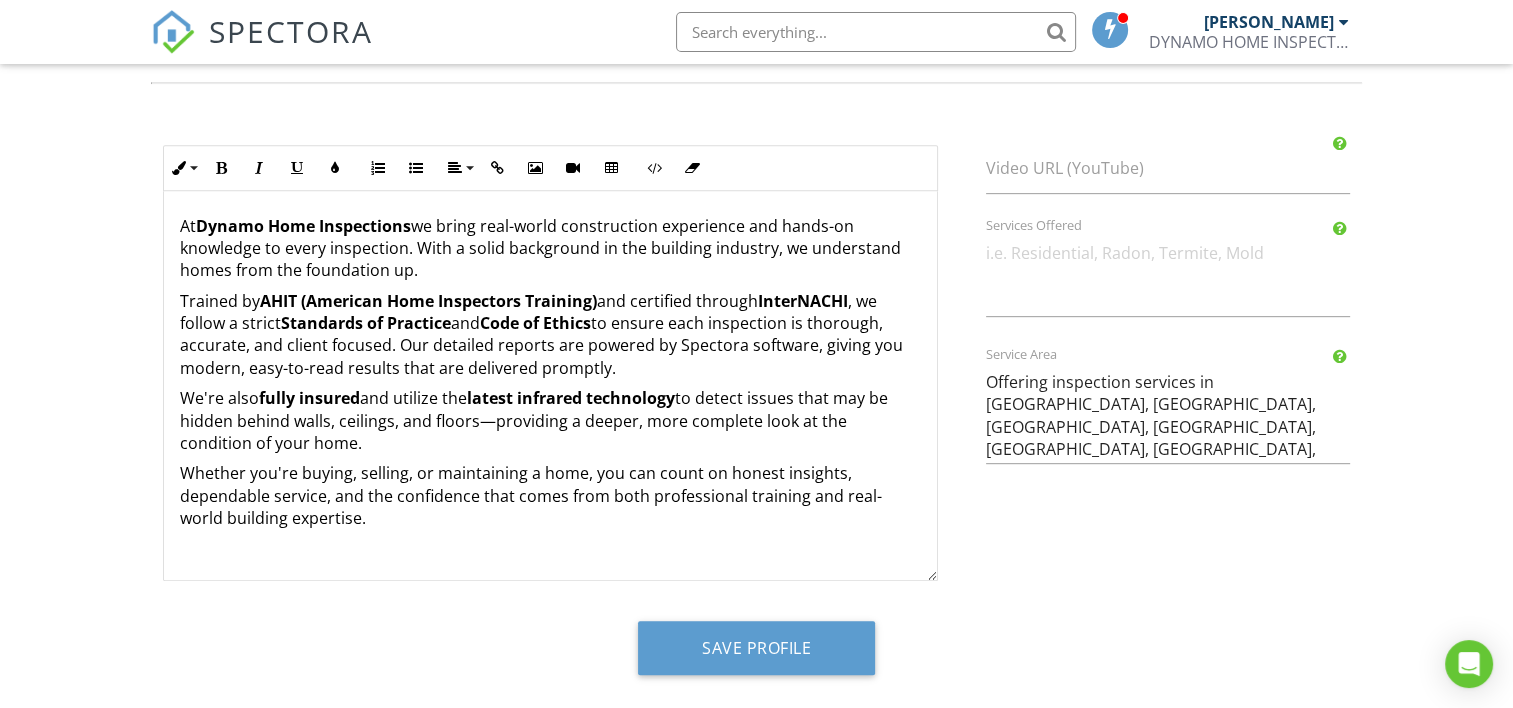scroll, scrollTop: 0, scrollLeft: 0, axis: both 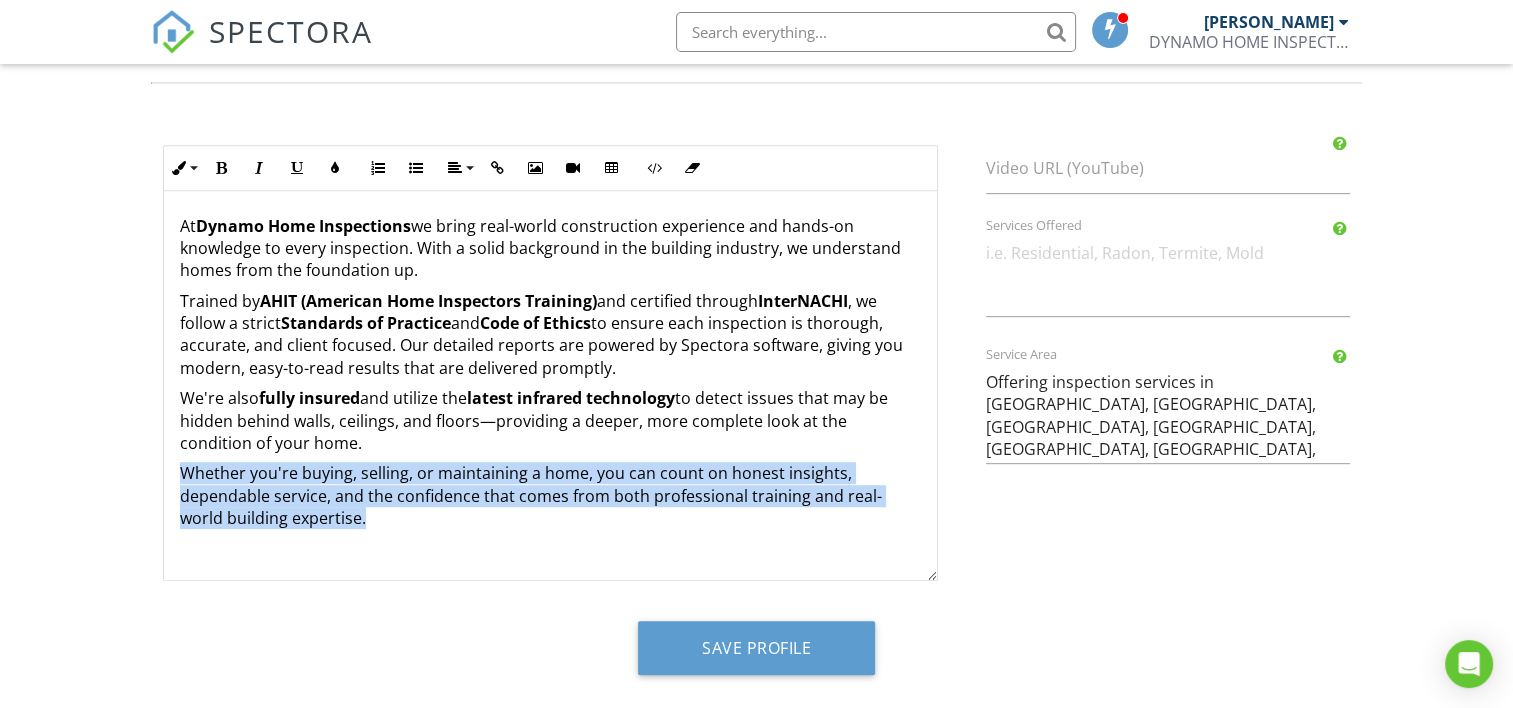 drag, startPoint x: 176, startPoint y: 472, endPoint x: 321, endPoint y: 517, distance: 151.82227 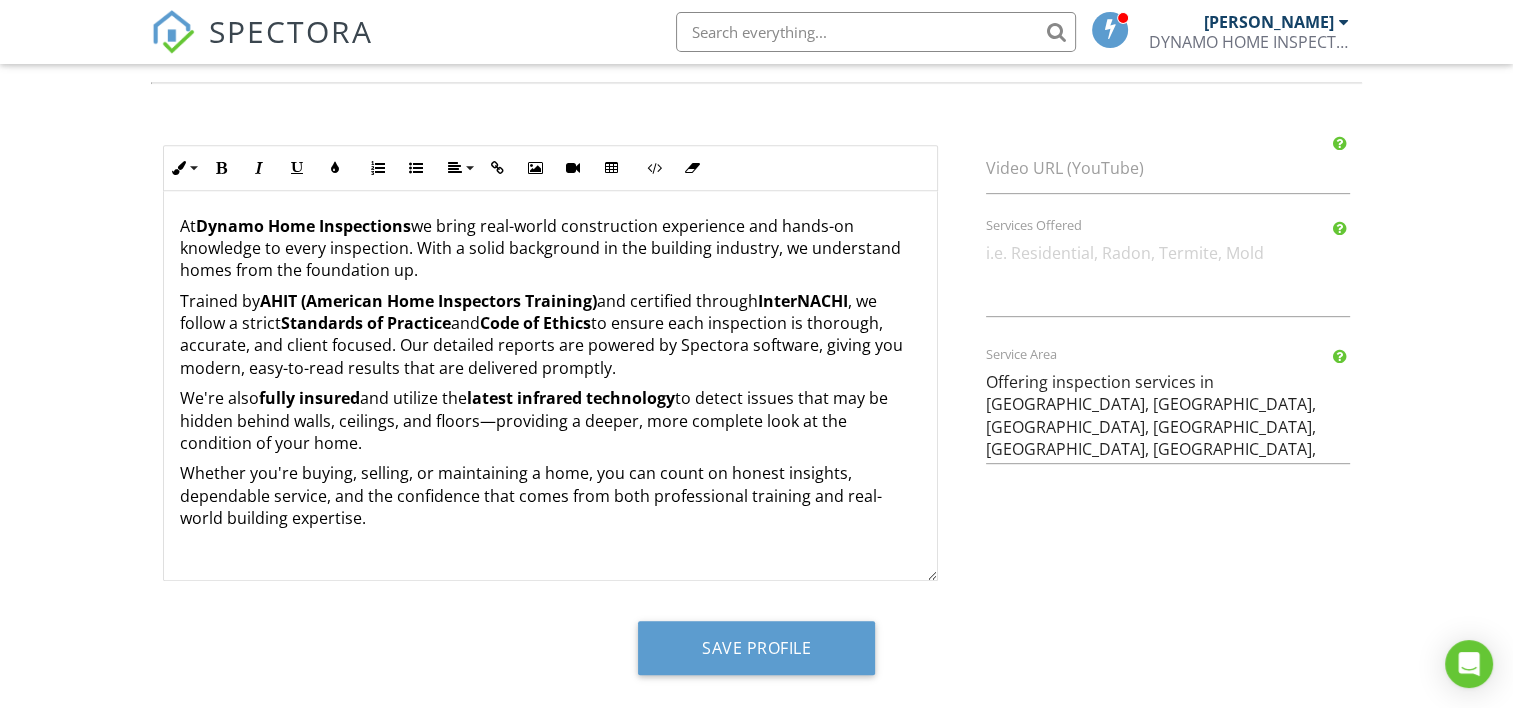 click on "At  Dynamo Home Inspections  we bring real-world construction experience and hands-on knowledge to every inspection. With a solid background in the building industry, we understand homes from the foundation up." at bounding box center (550, 248) 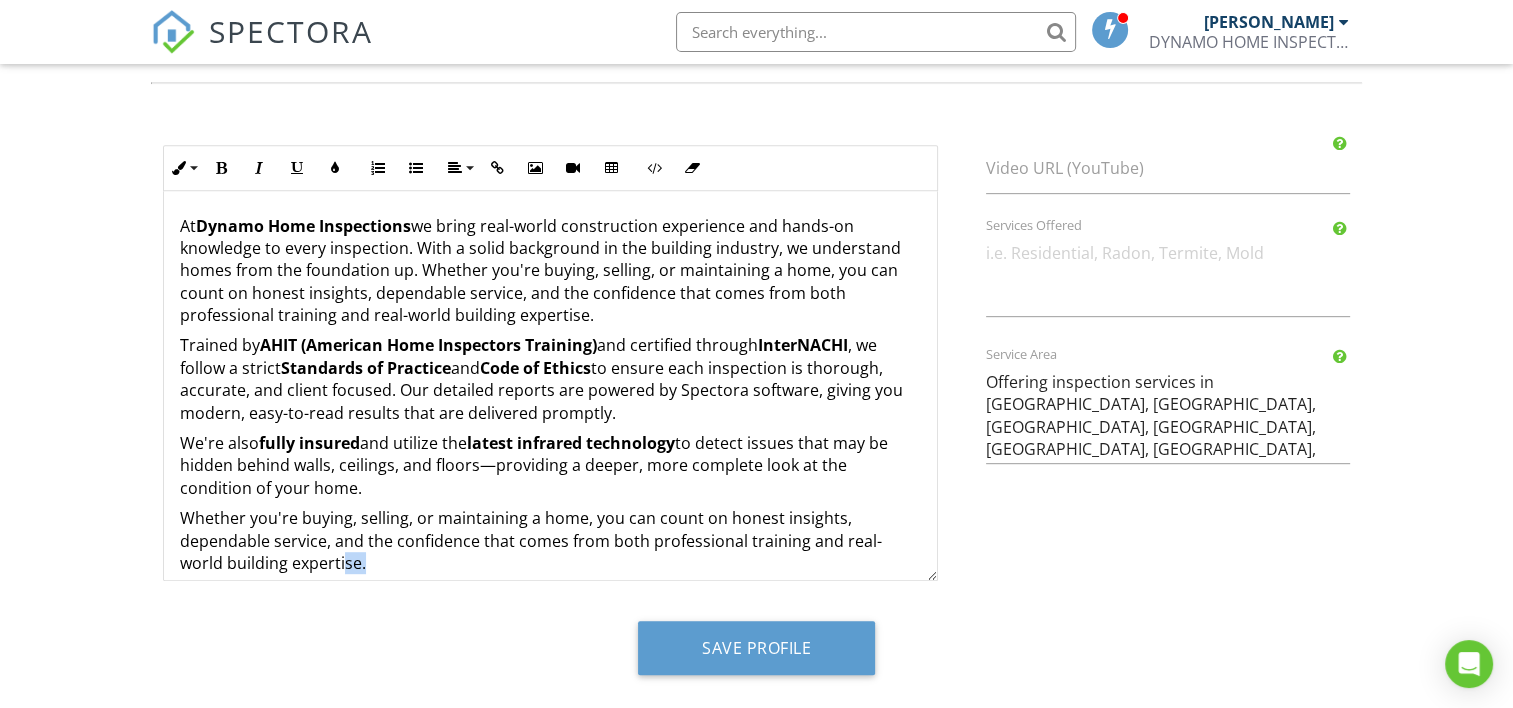 scroll, scrollTop: 18, scrollLeft: 0, axis: vertical 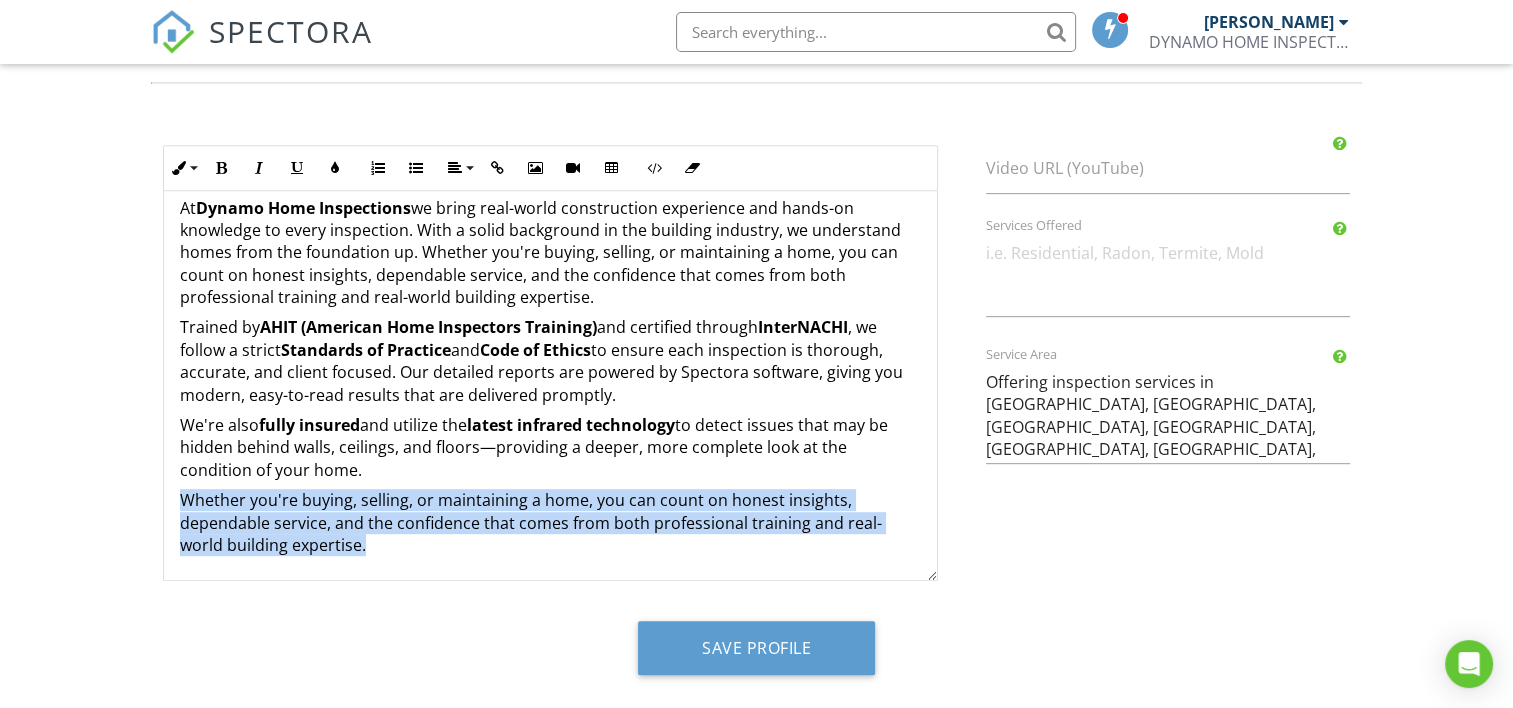 drag, startPoint x: 370, startPoint y: 562, endPoint x: 172, endPoint y: 486, distance: 212.08488 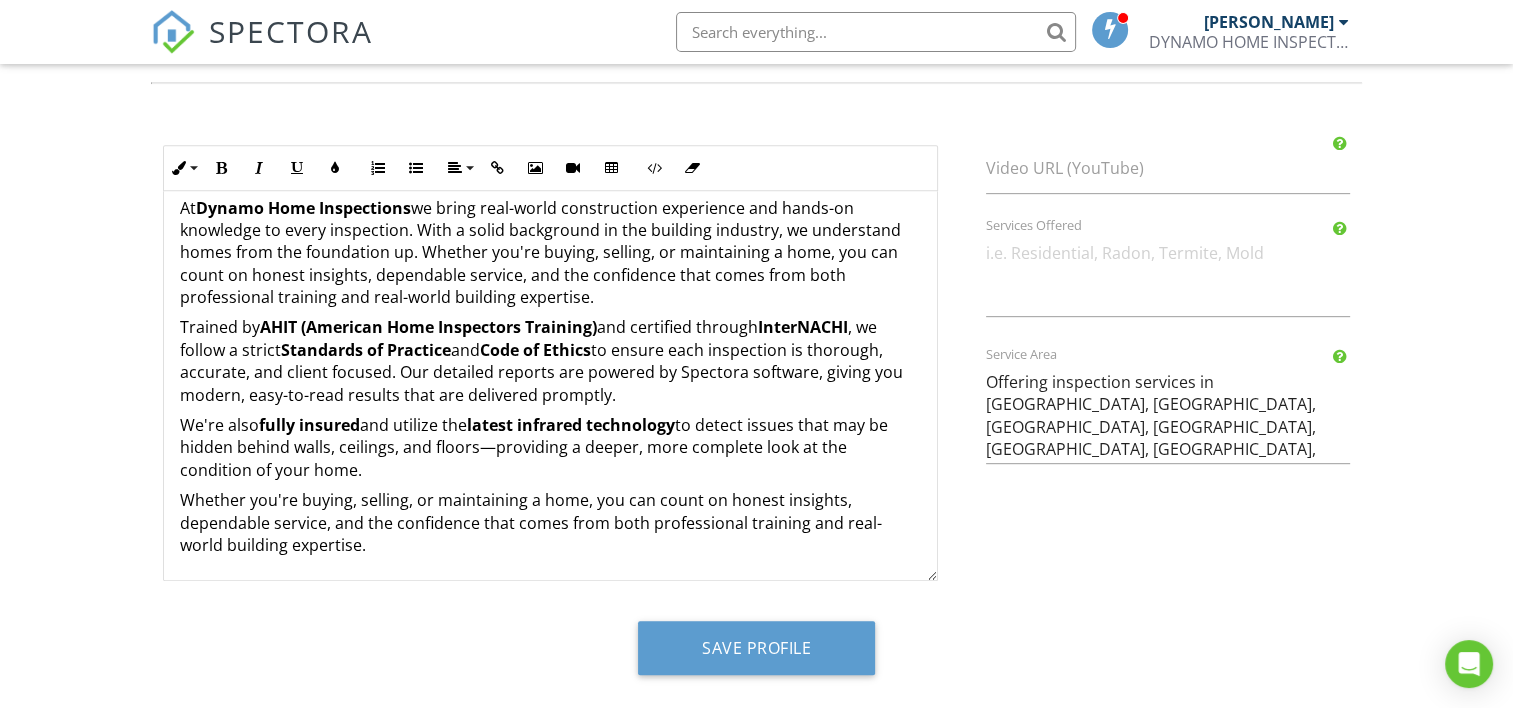 scroll, scrollTop: 0, scrollLeft: 0, axis: both 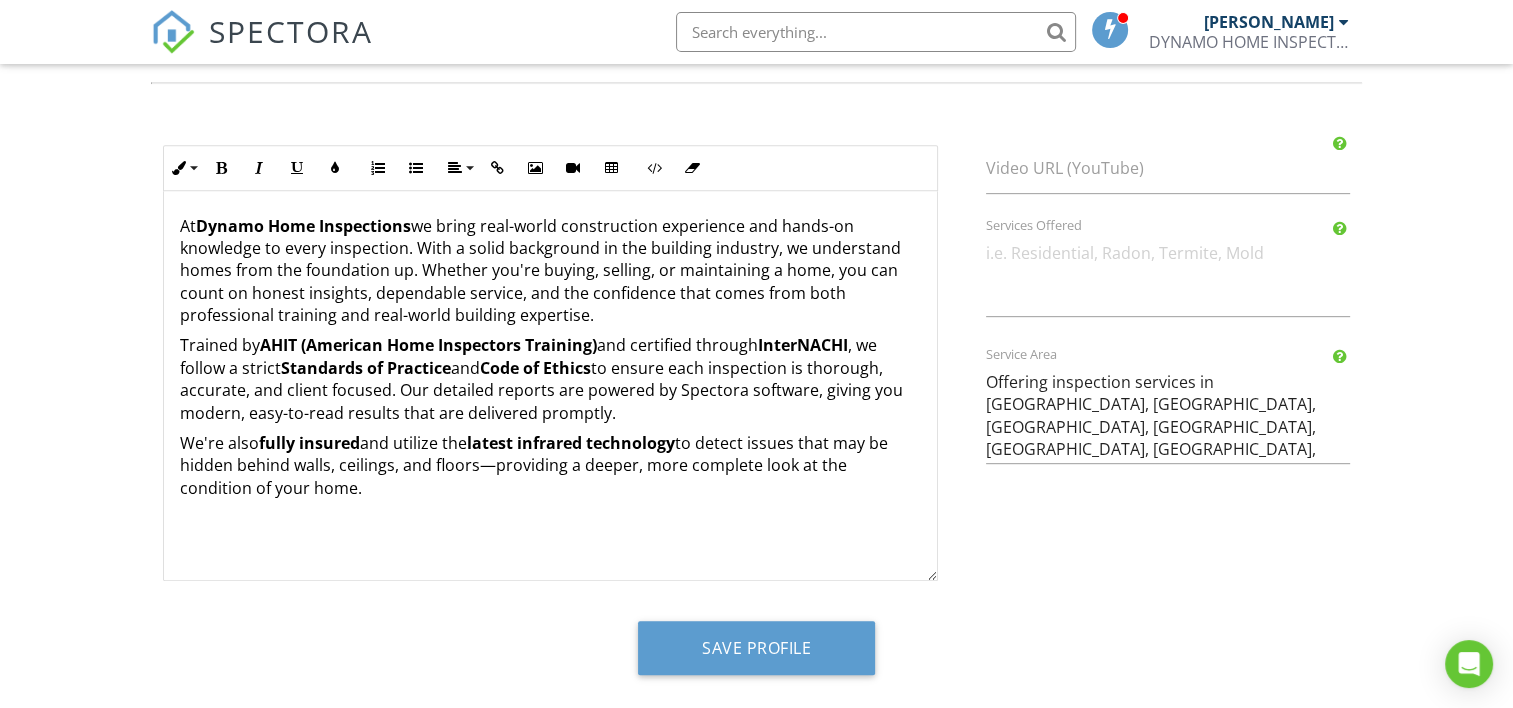 click on "At  Dynamo Home Inspections  we bring real-world construction experience and hands-on knowledge to every inspection. With a solid background in the building industry, we understand homes from the foundation up. Whether you're buying, selling, or maintaining a home, you can count on honest insights, dependable service, and the confidence that comes from both professional training and real-world building expertise." at bounding box center (550, 271) 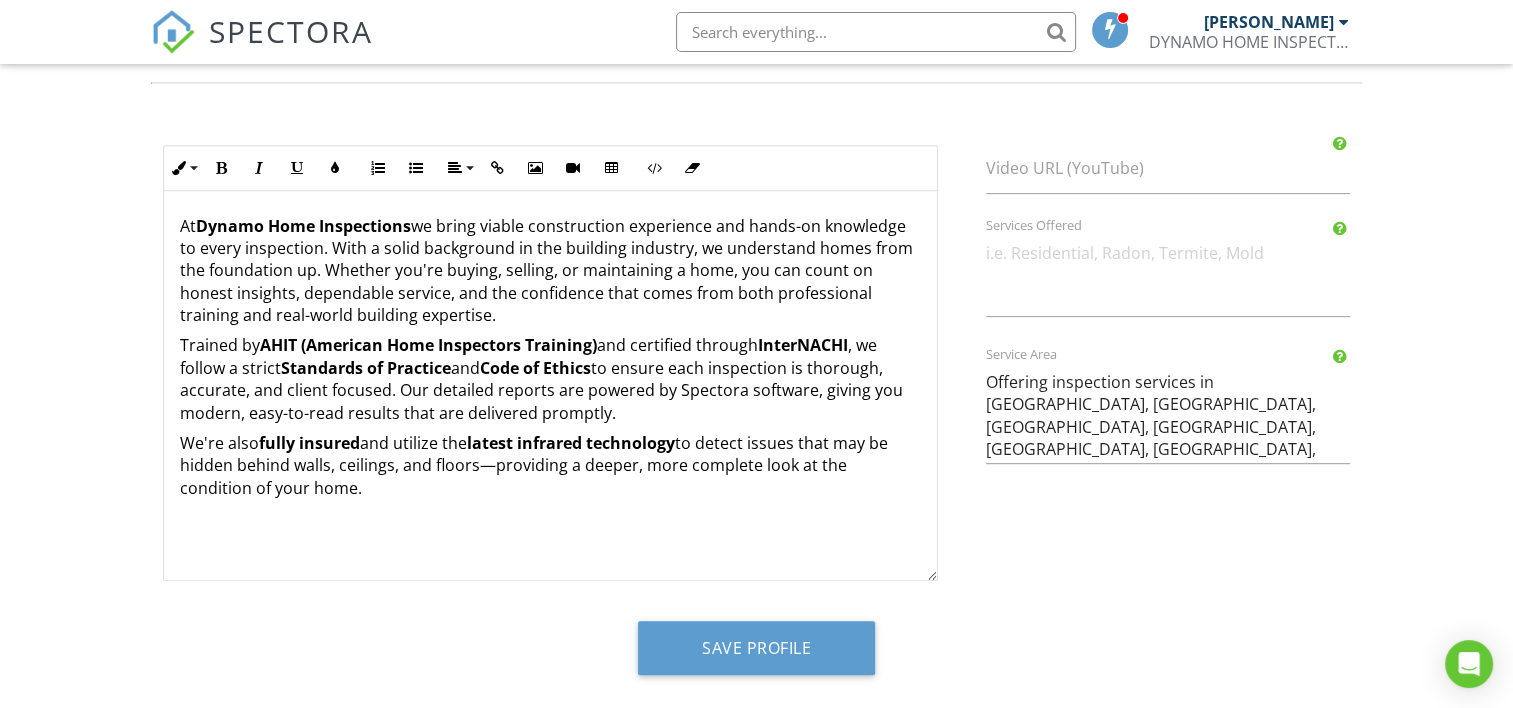 click on "InterNACHI" at bounding box center (803, 345) 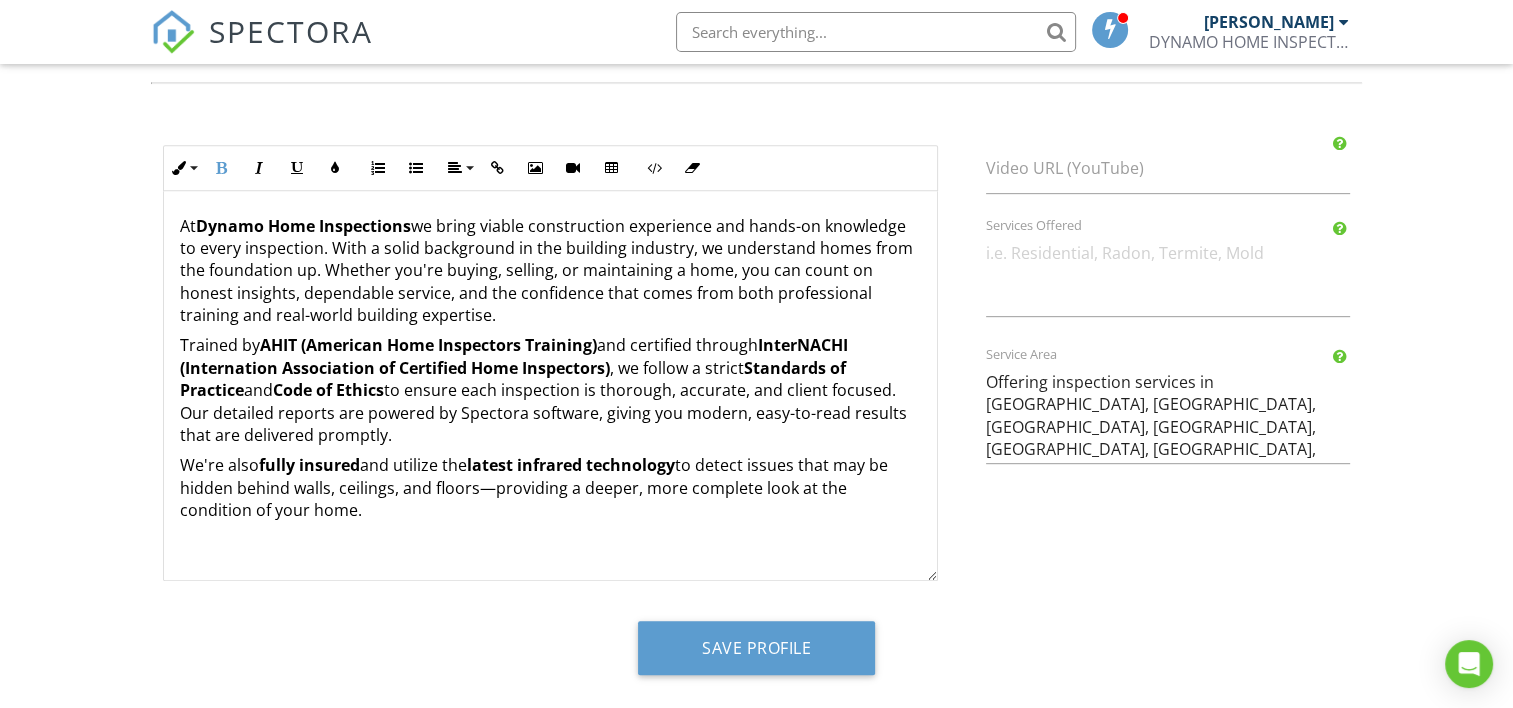 drag, startPoint x: 301, startPoint y: 516, endPoint x: 172, endPoint y: 221, distance: 321.97205 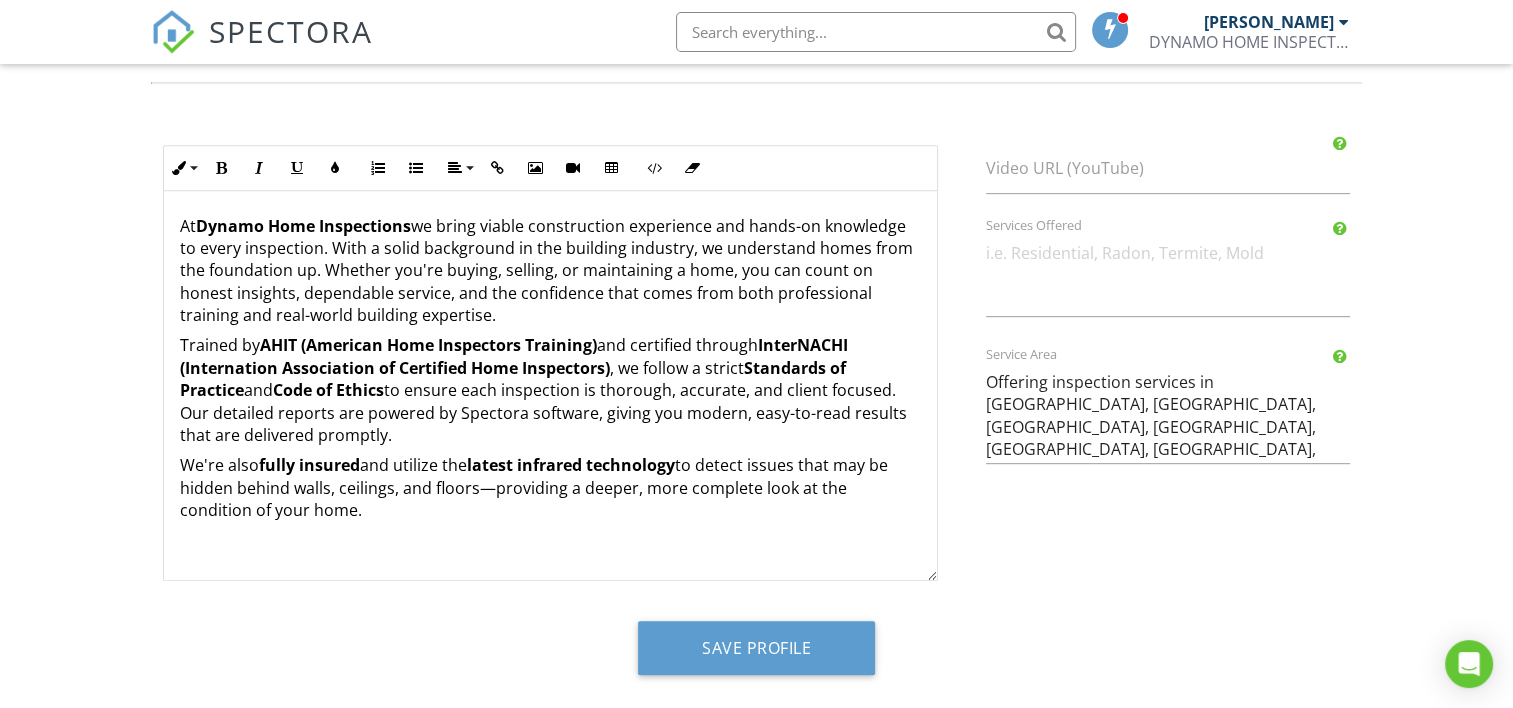 copy on "At  Dynamo Home Inspections  we bring viable construction experience and hands-on knowledge to every inspection. With a solid background in the building industry, we understand homes from the foundation up. Whether you're buying, selling, or maintaining a home, you can count on honest insights, dependable service, and the confidence that comes from both professional training and real-world building expertise. Trained by  AHIT (American Home Inspectors Training)  and certified through  InterNACHI (Internation Association of Certified Home Inspectors) ​ ​ , we follow a strict  Standards of Practice  and  Code of Ethics  to ensure each inspection is thorough, accurate, and client focused. Our detailed reports are powered by Spectora software, giving you modern, easy-to-read results that are delivered promptly. We're also  fully insured  and utilize the  latest infrared technology  to detect issues that may be hidden behind walls, ceilings, and floors—providing a deeper, more complete look at the condition of ..." 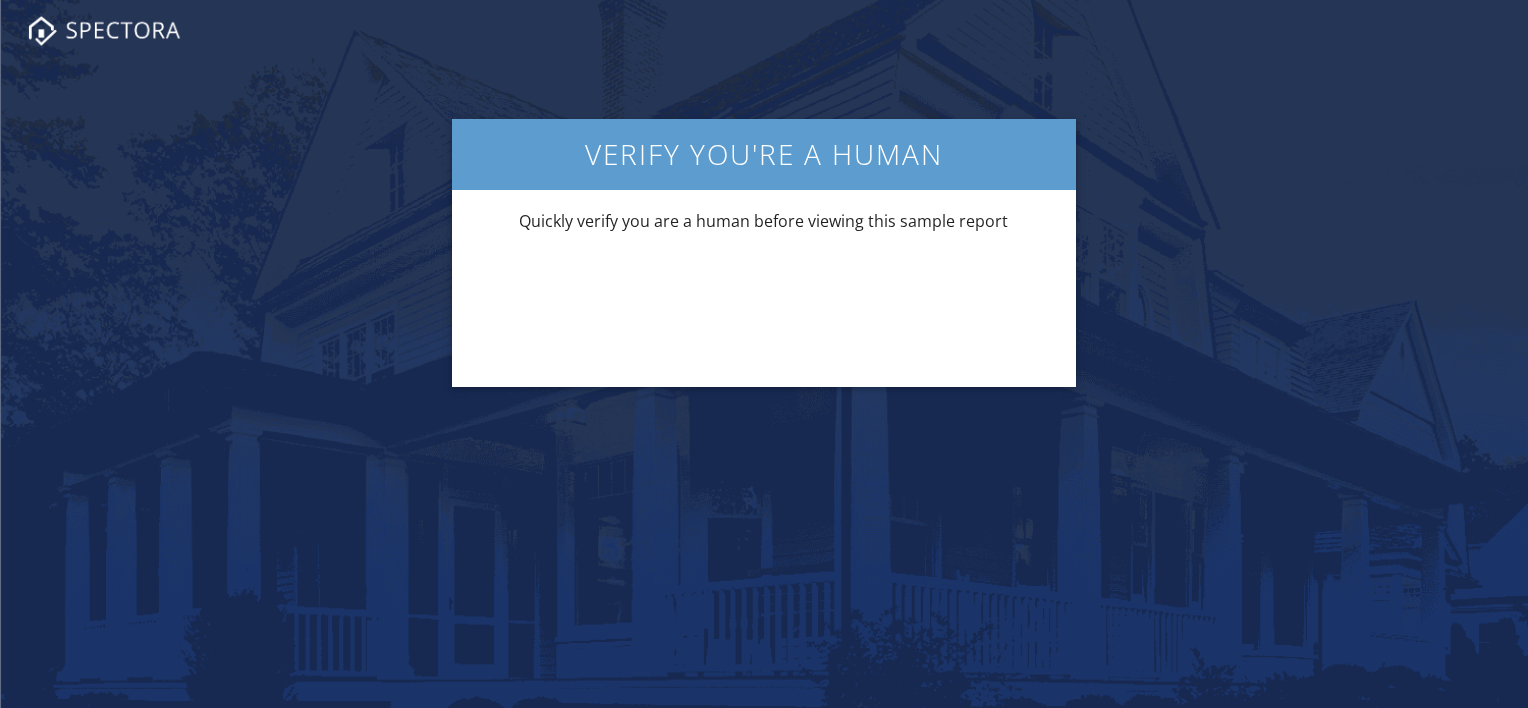 scroll, scrollTop: 0, scrollLeft: 0, axis: both 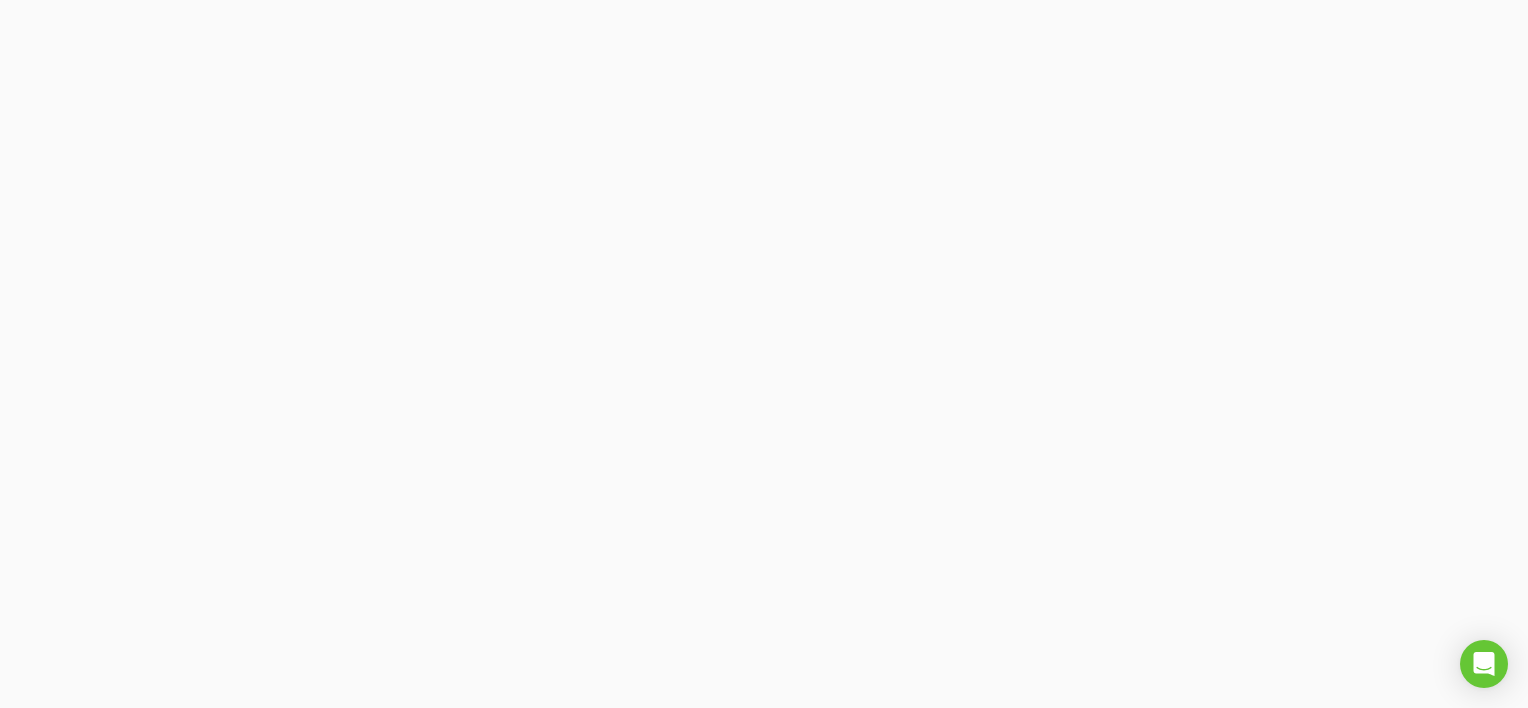 click at bounding box center (764, 354) 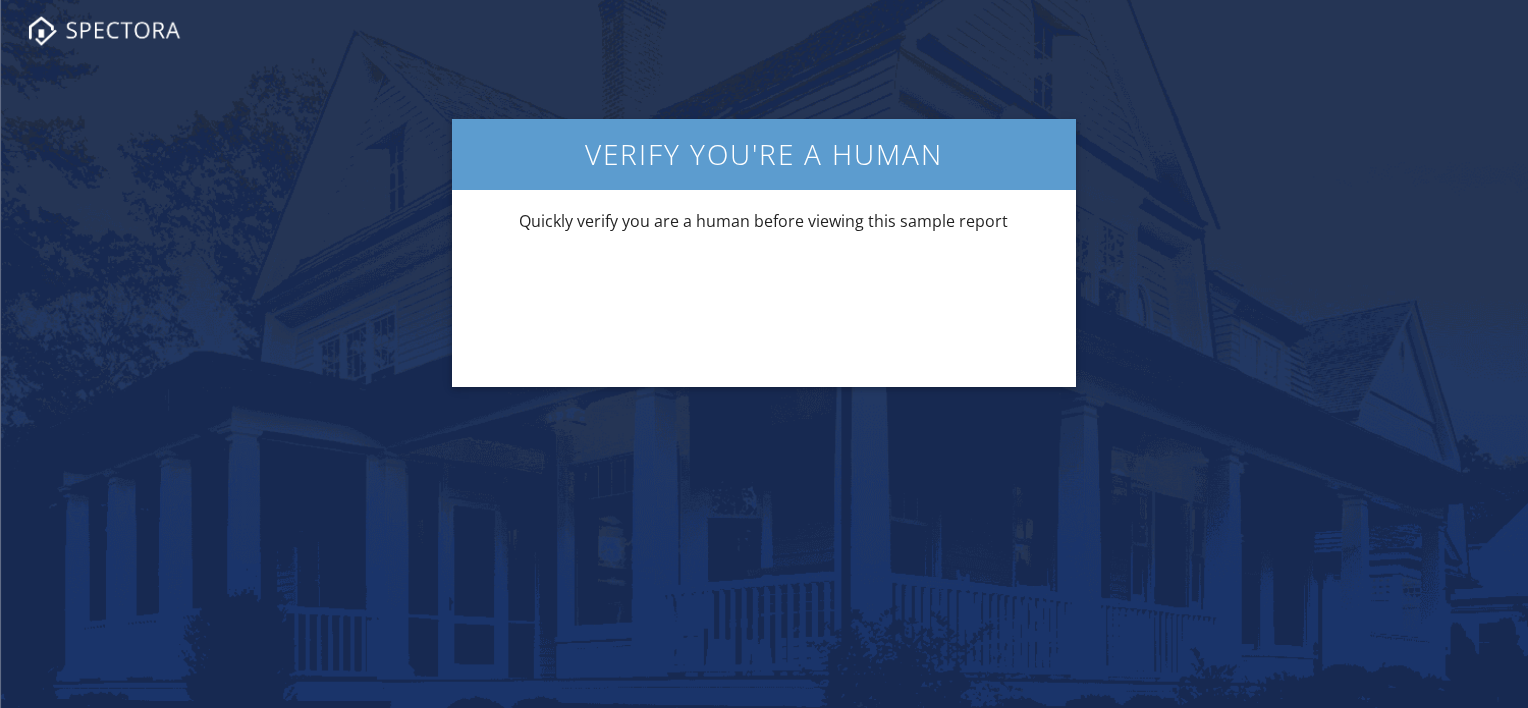 scroll, scrollTop: 0, scrollLeft: 0, axis: both 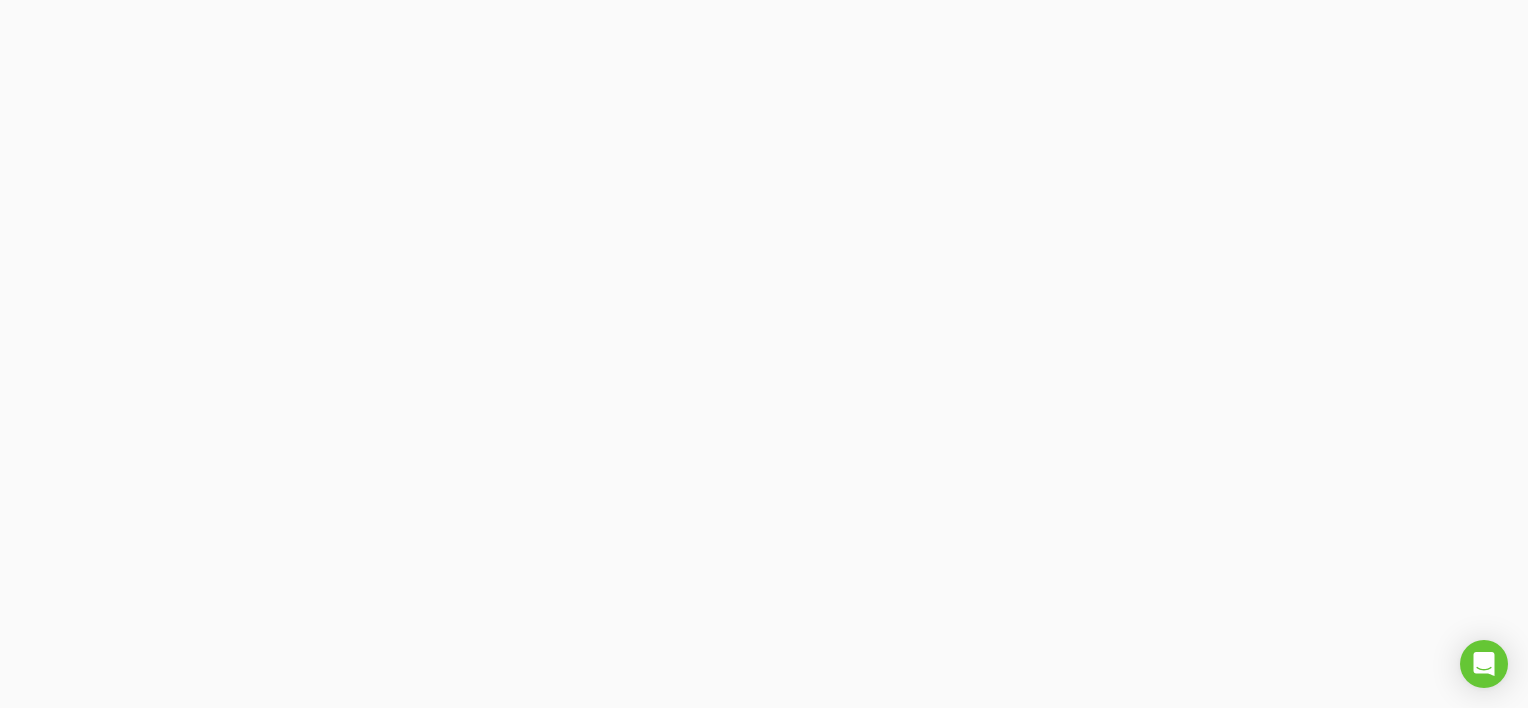 click at bounding box center [764, 354] 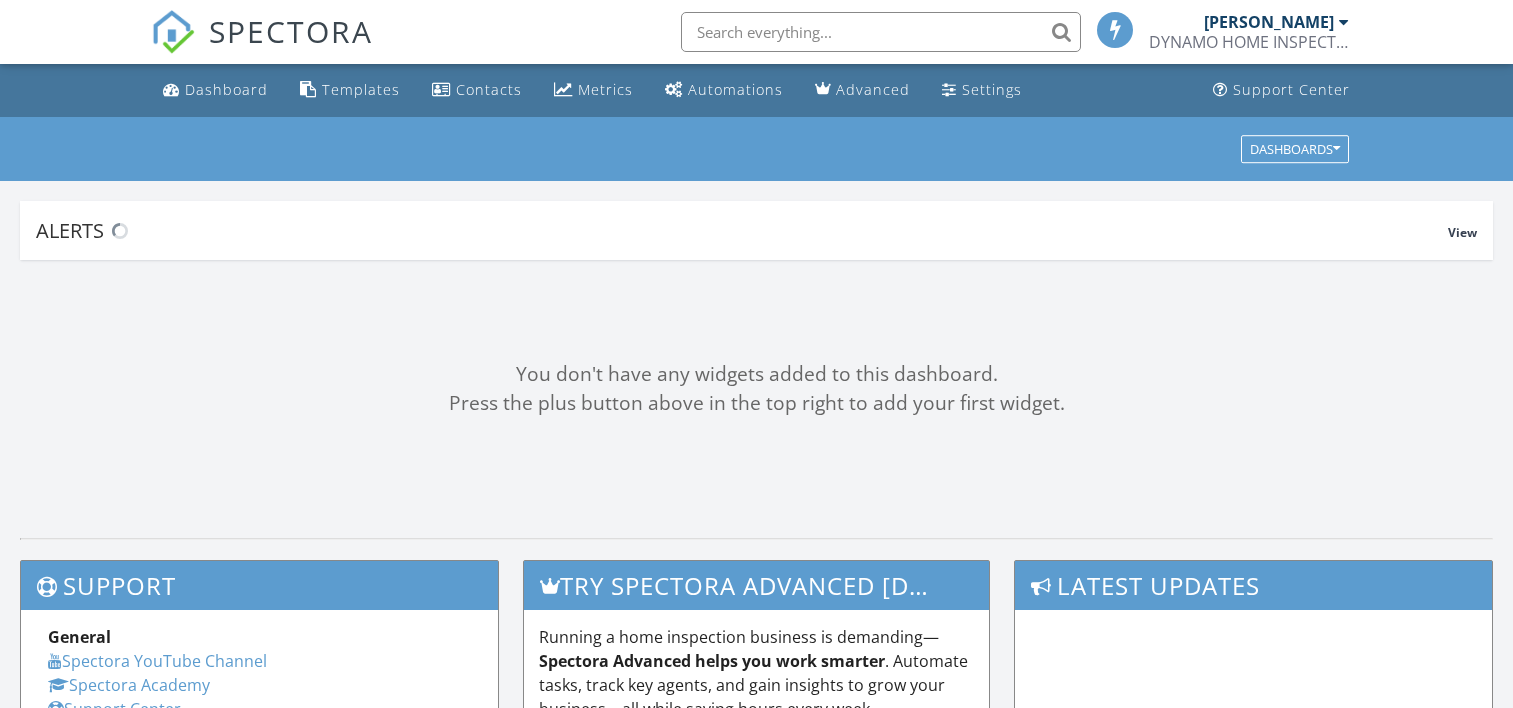 scroll, scrollTop: 0, scrollLeft: 0, axis: both 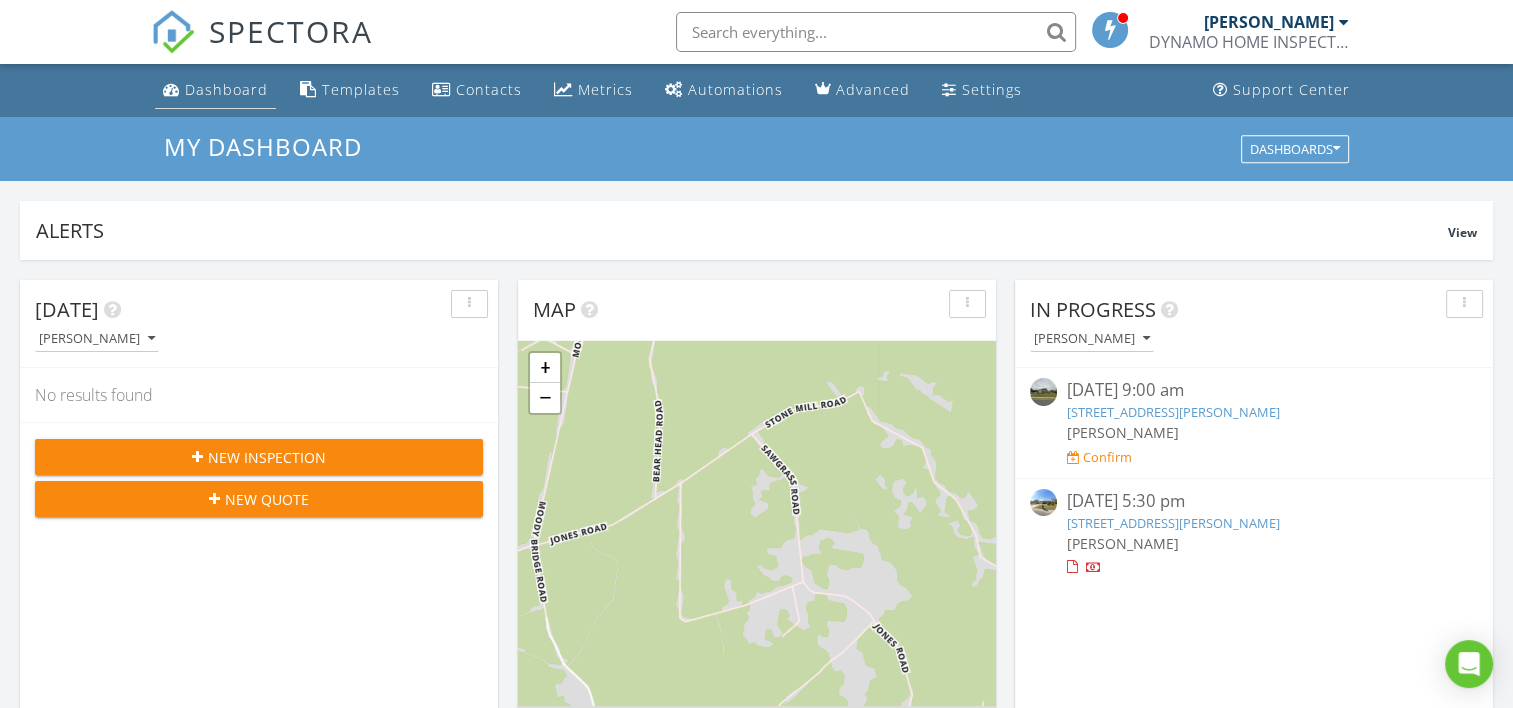 click on "Dashboard" at bounding box center [226, 89] 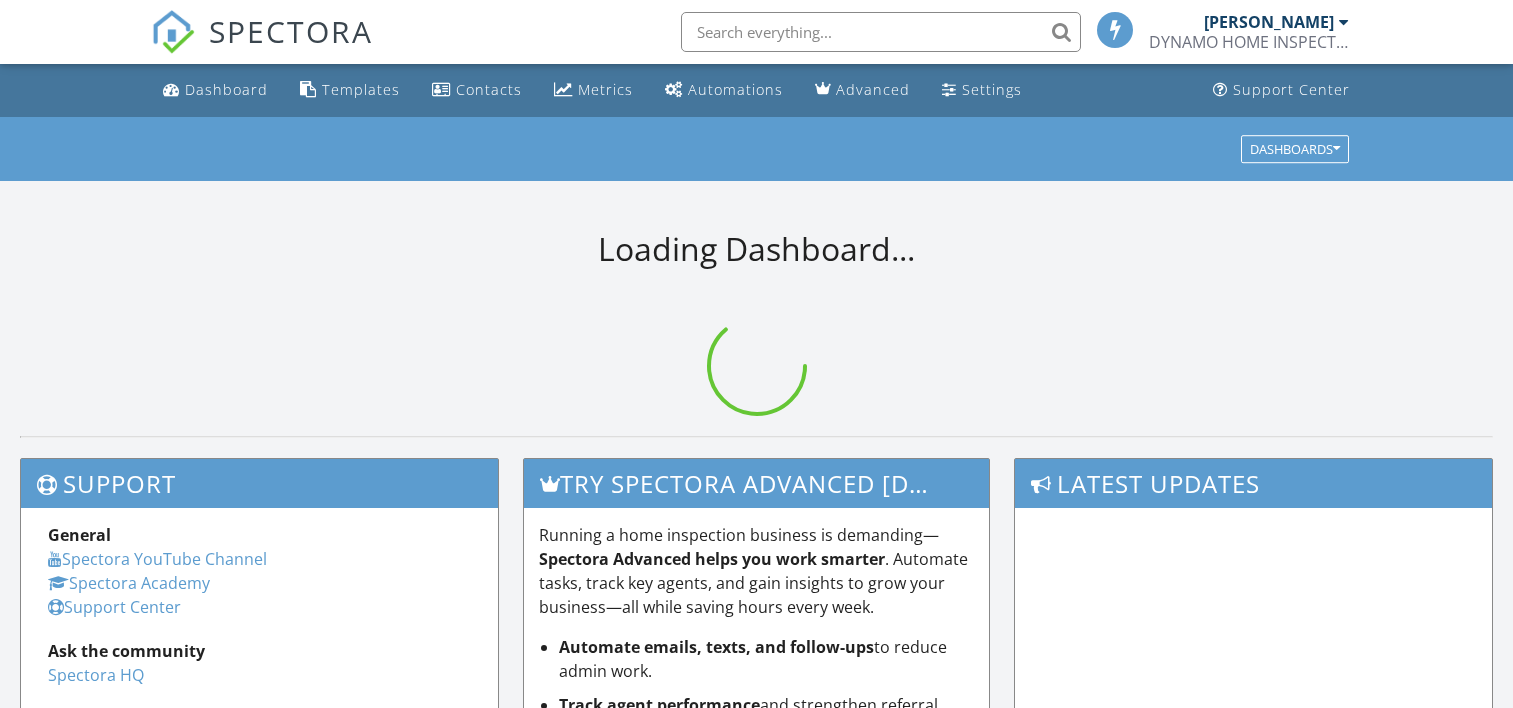 scroll, scrollTop: 0, scrollLeft: 0, axis: both 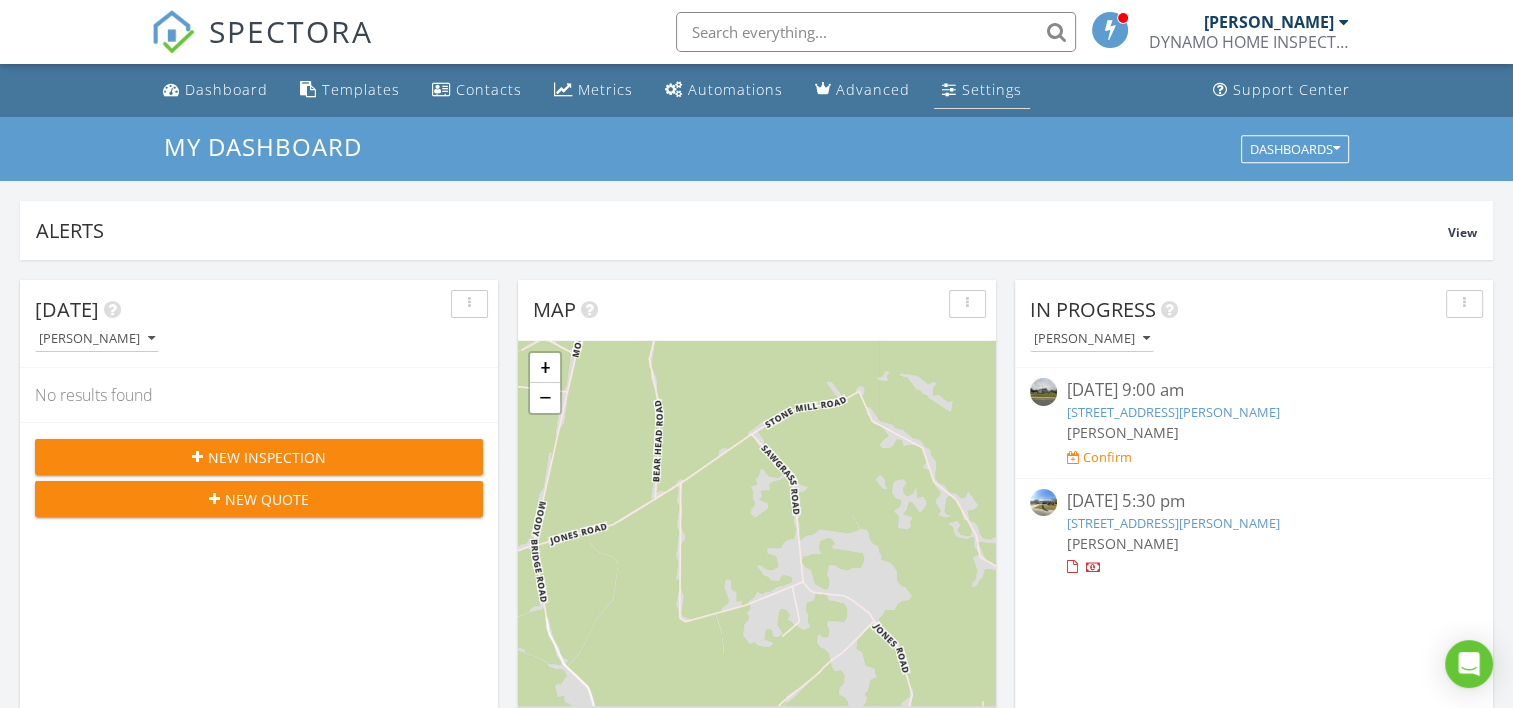 click on "Settings" at bounding box center (982, 90) 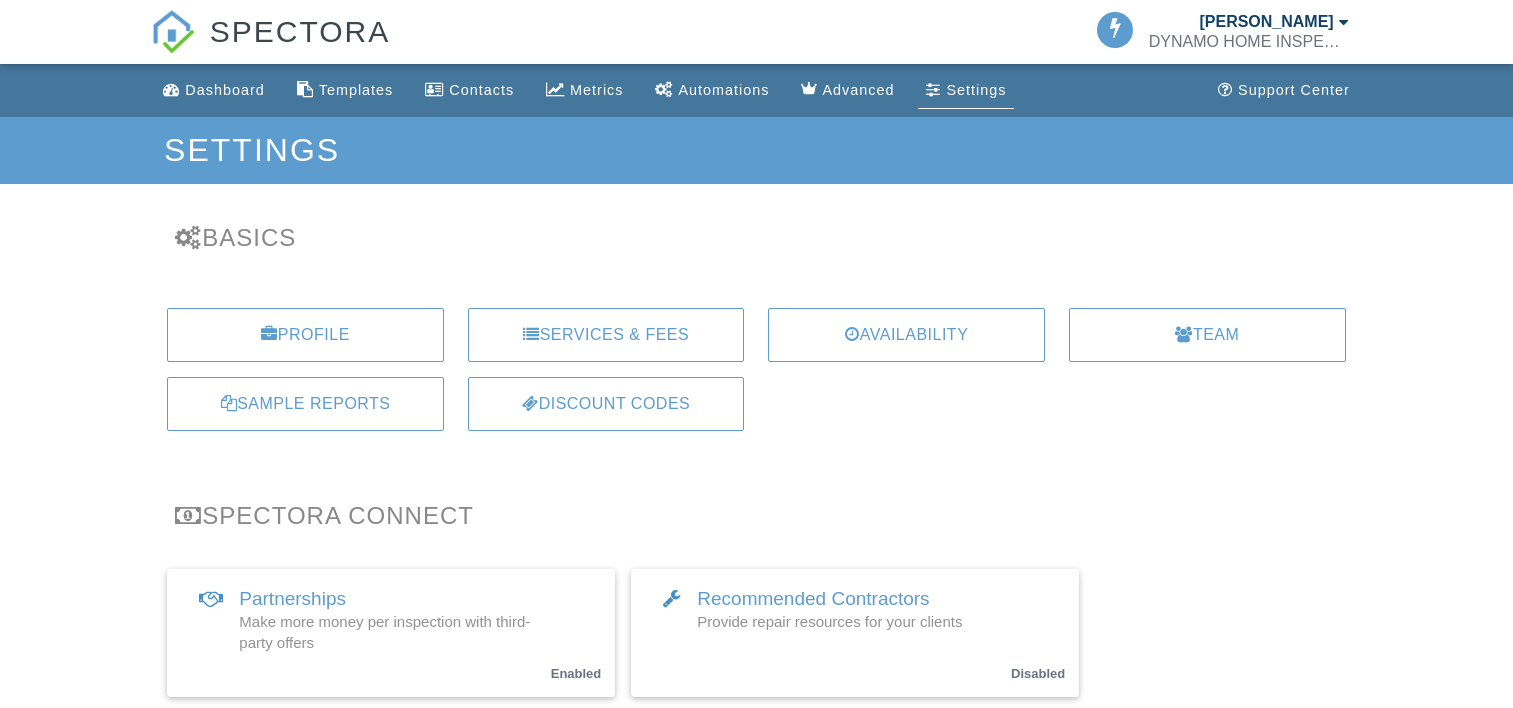 scroll, scrollTop: 0, scrollLeft: 0, axis: both 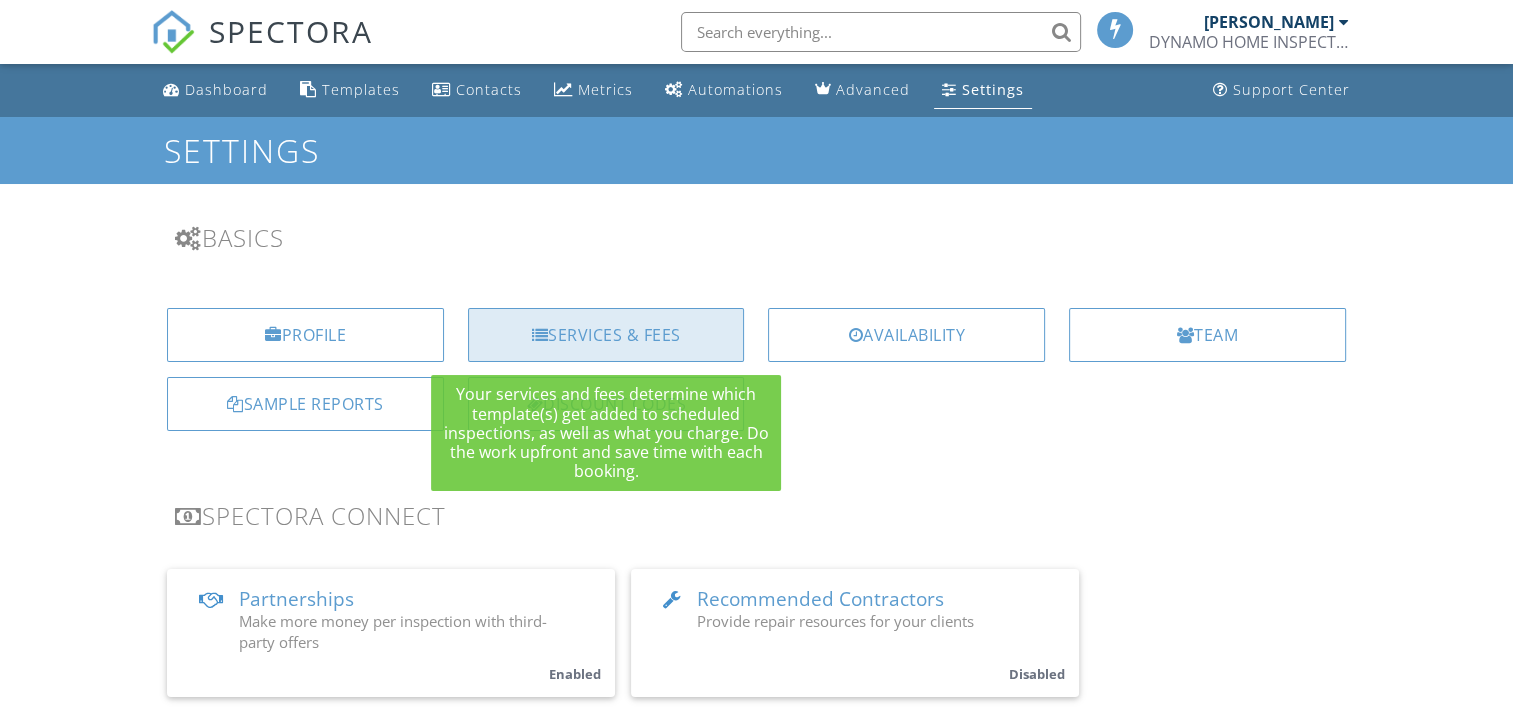 click on "Services & Fees" at bounding box center [606, 335] 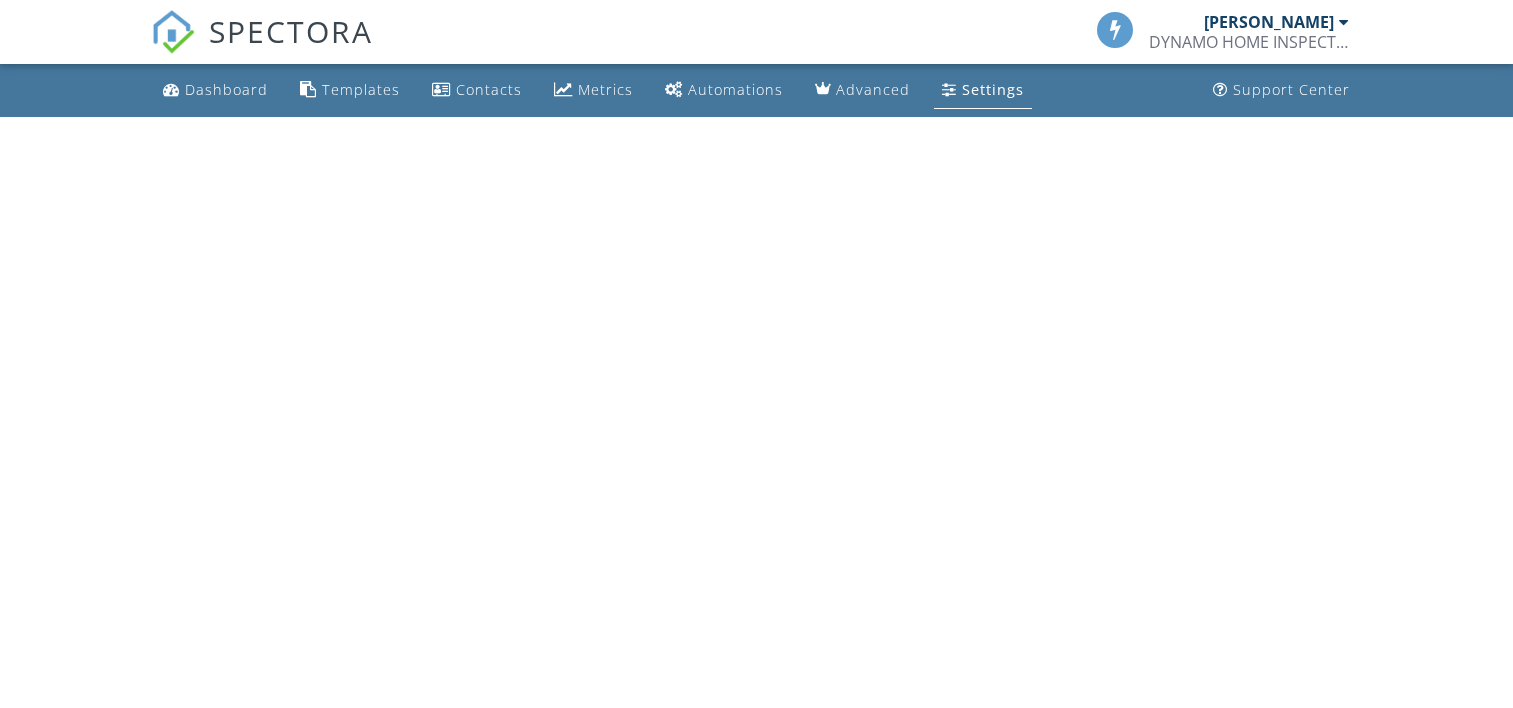 scroll, scrollTop: 0, scrollLeft: 0, axis: both 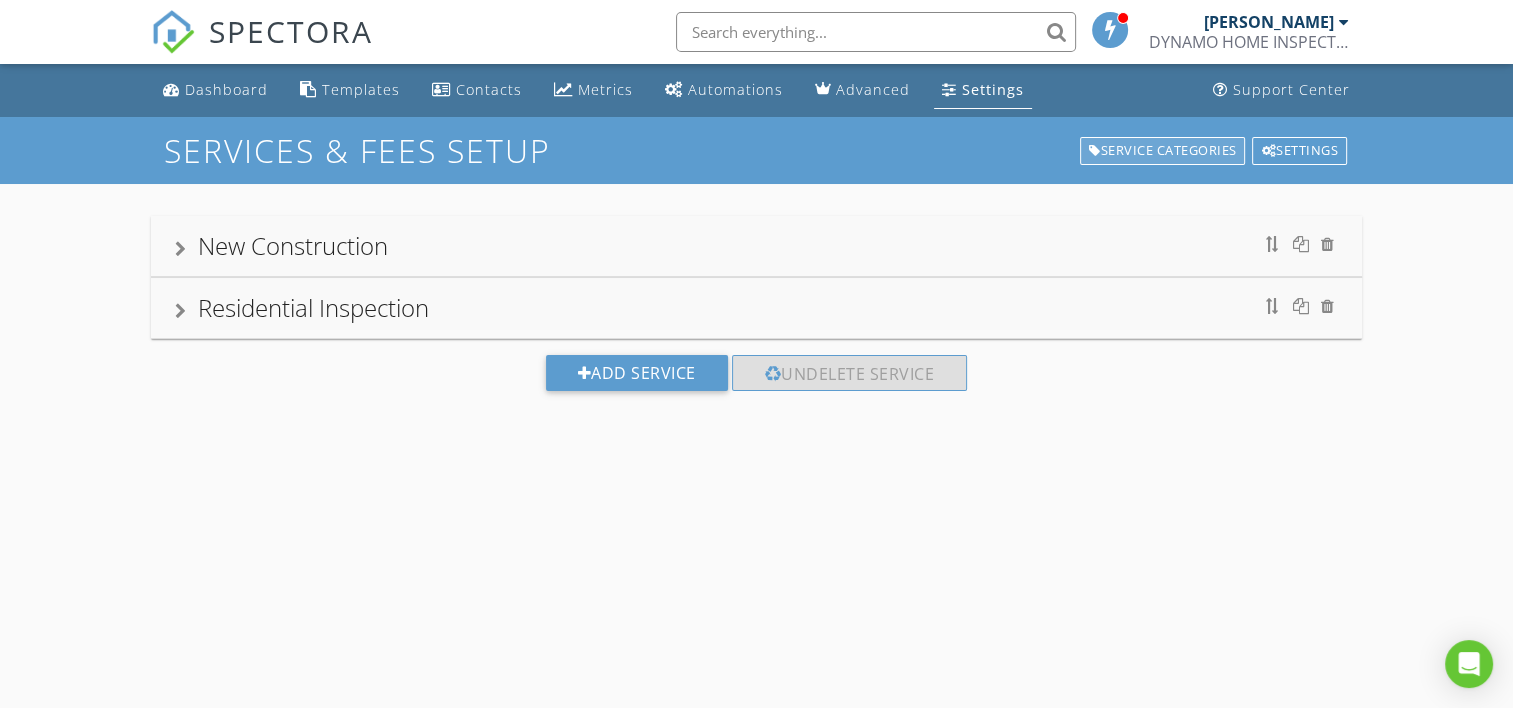 click on "Service Categories" at bounding box center [1163, 151] 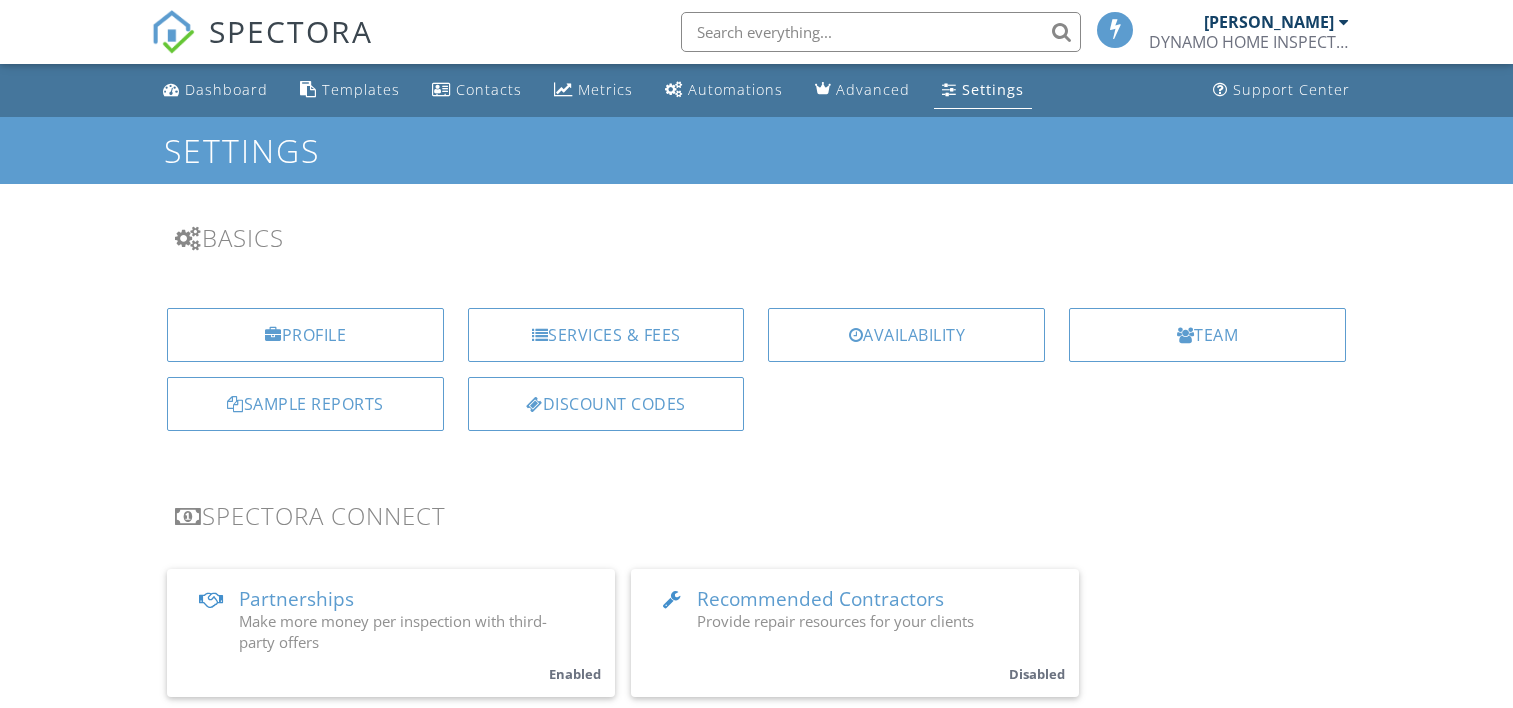 scroll, scrollTop: 0, scrollLeft: 0, axis: both 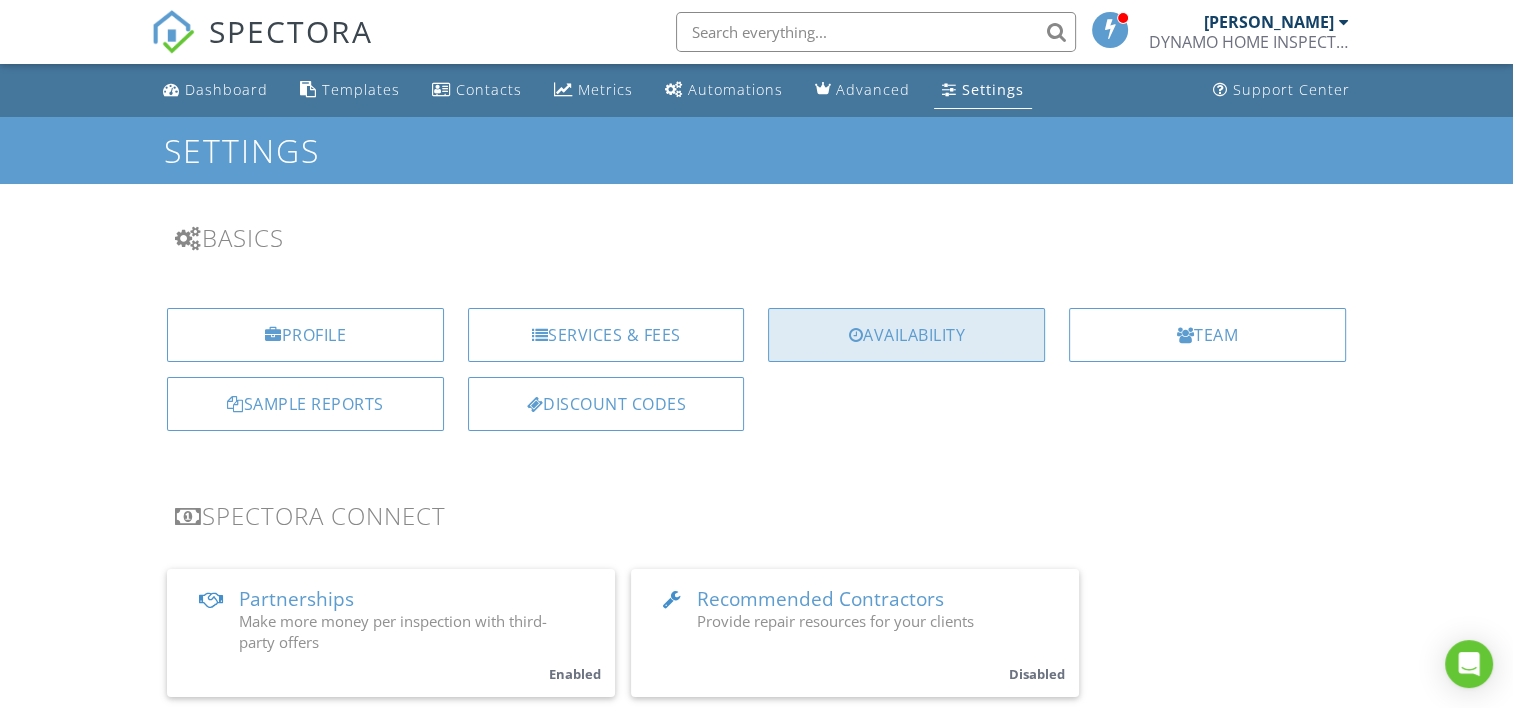 click on "Availability" at bounding box center [906, 335] 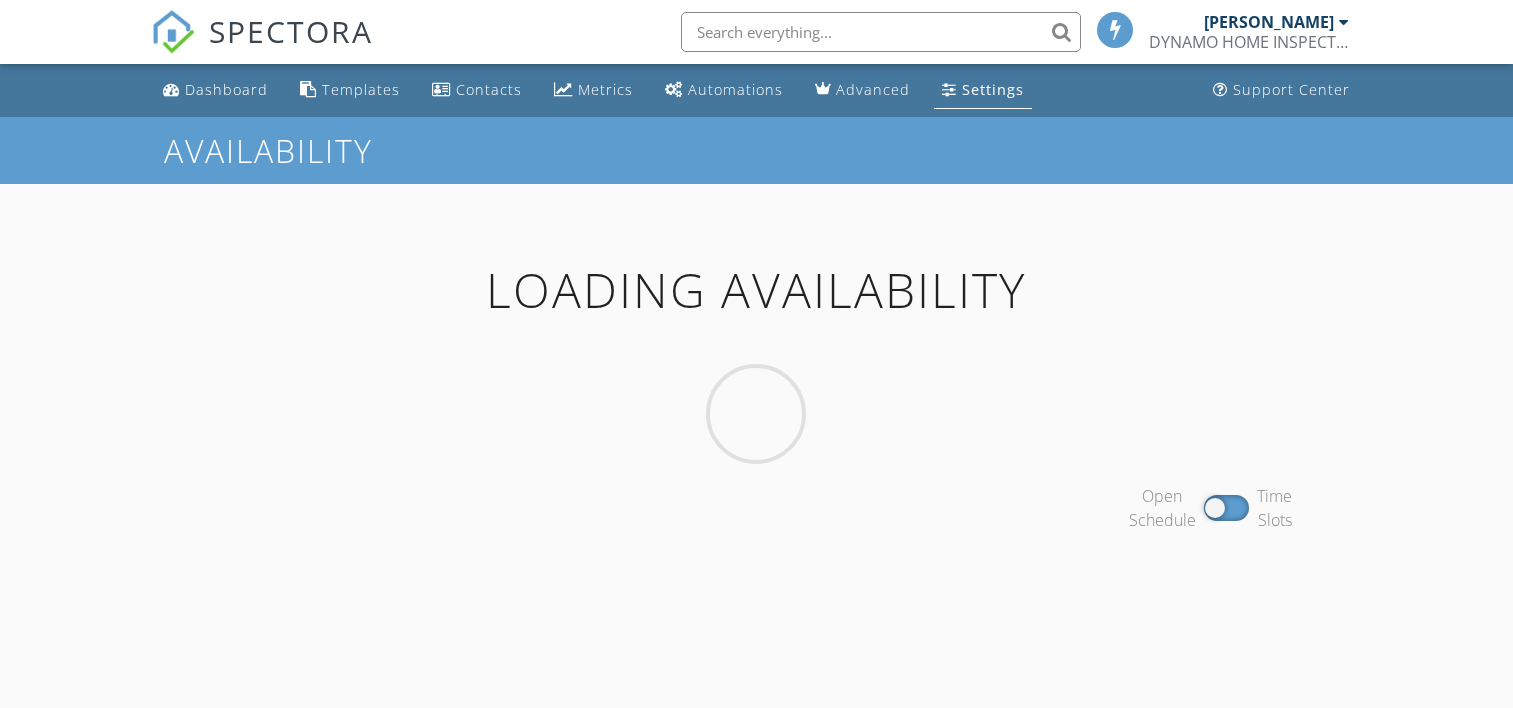 scroll, scrollTop: 0, scrollLeft: 0, axis: both 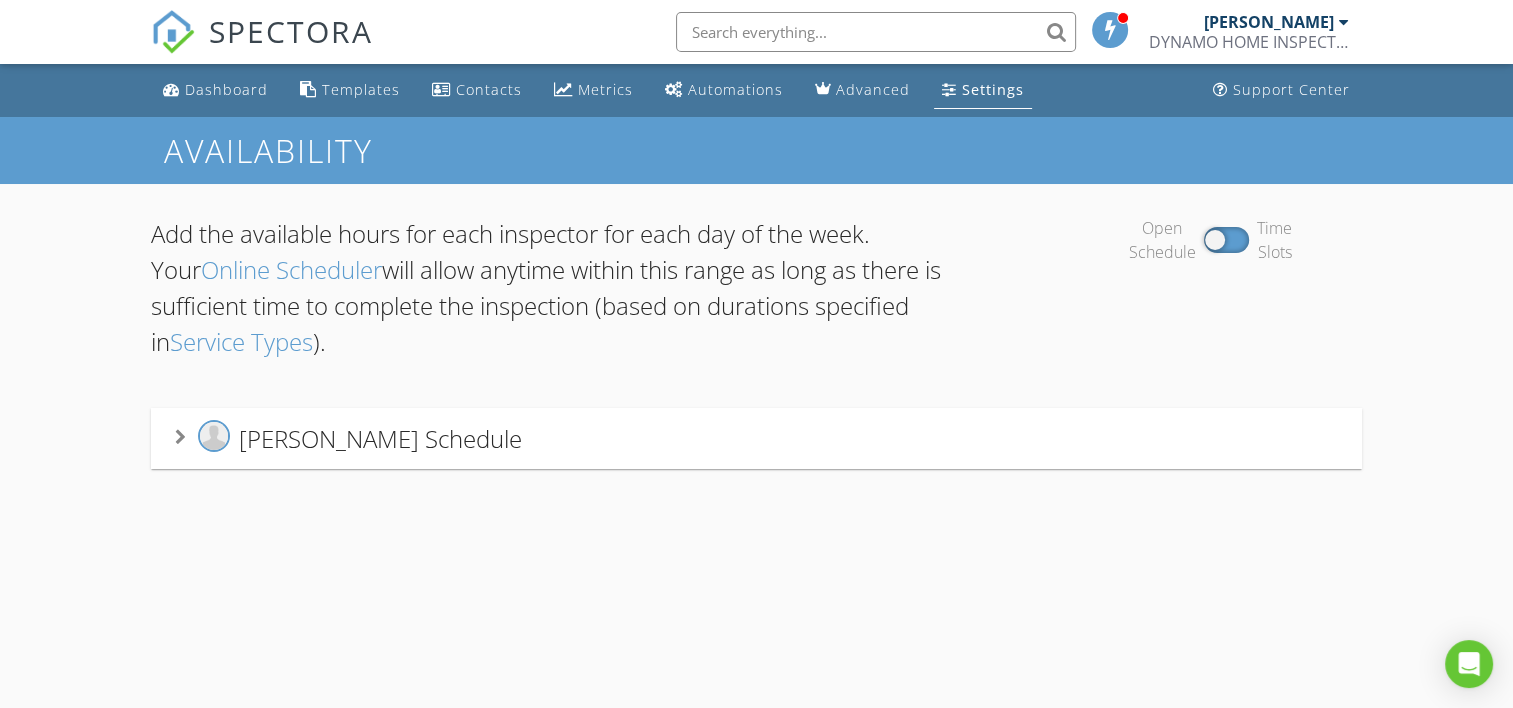 click on "Dion Parker's Schedule" at bounding box center [756, 438] 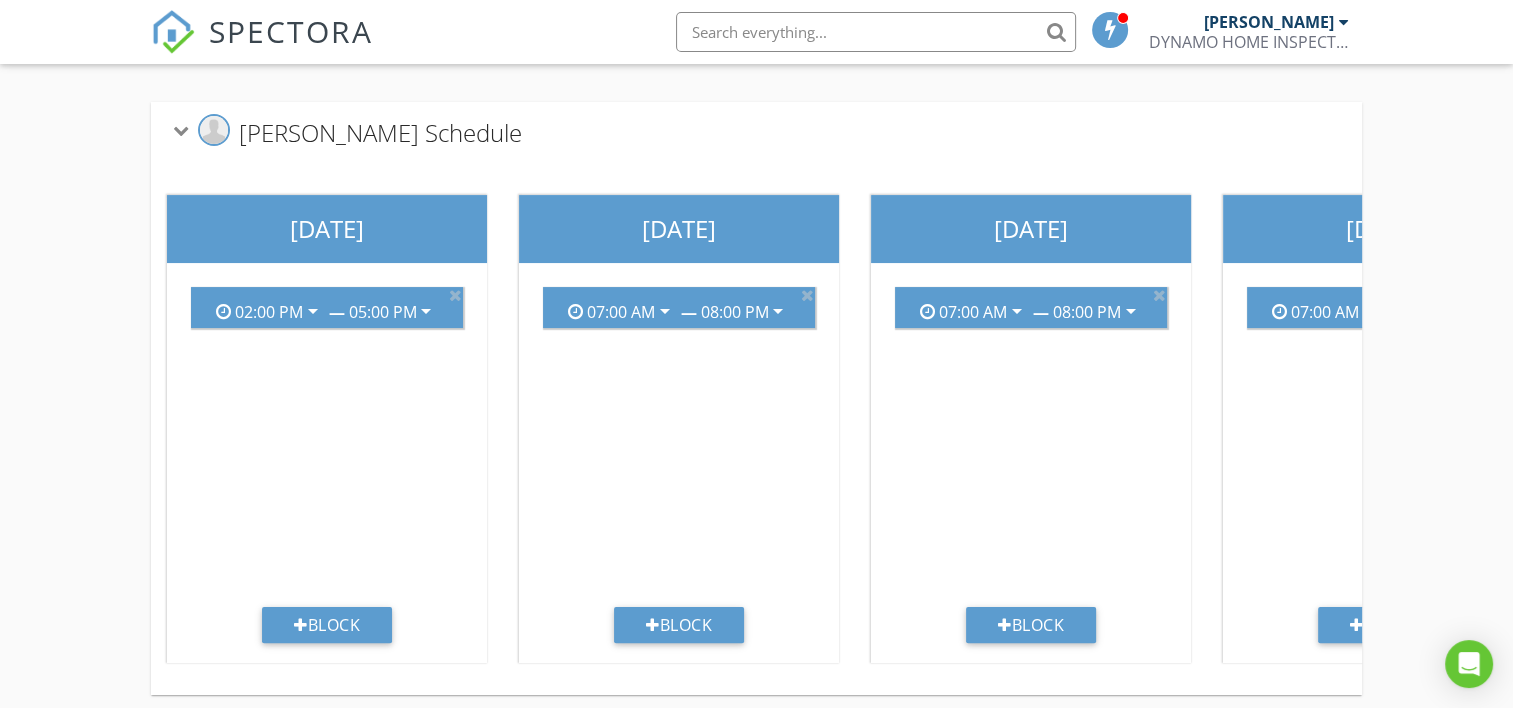 scroll, scrollTop: 340, scrollLeft: 0, axis: vertical 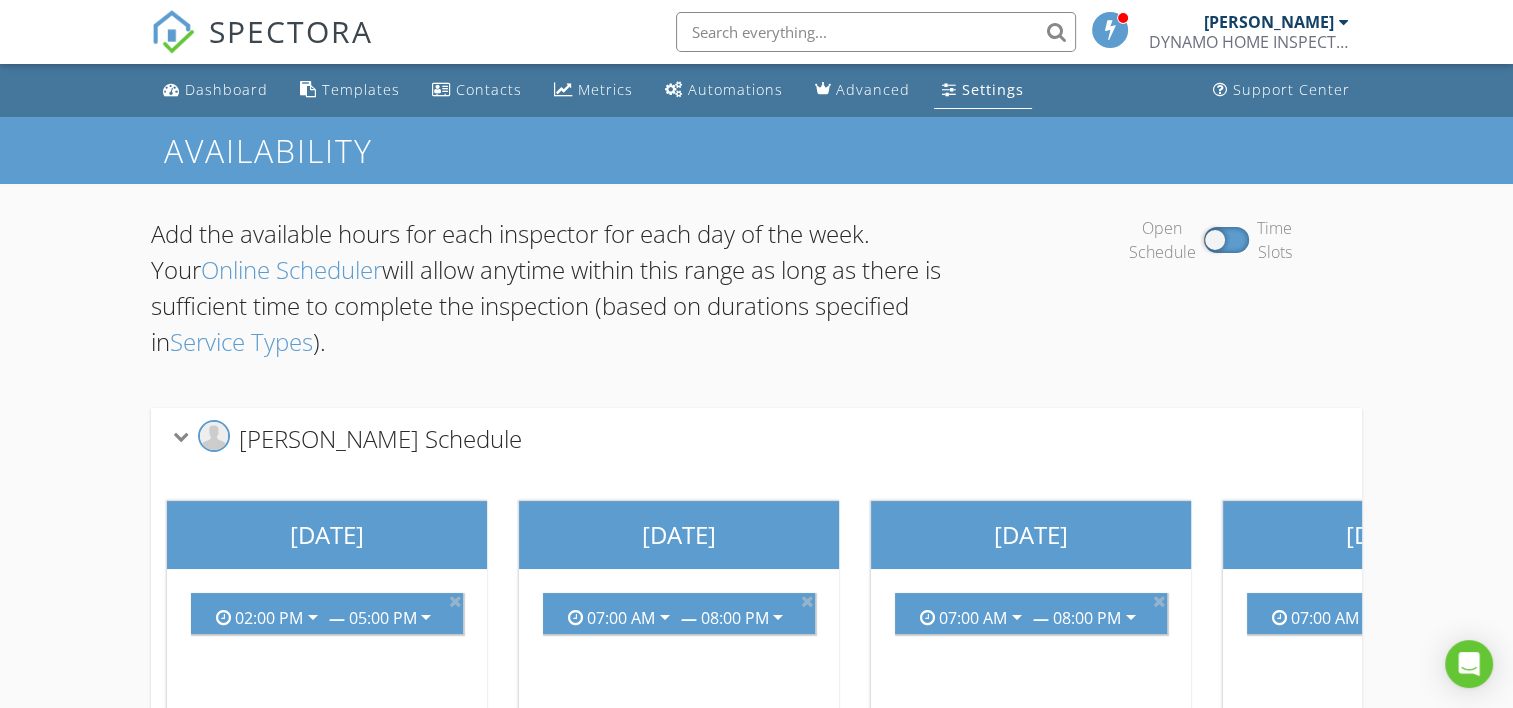 click on "Open
Schedule
Time
Slots" at bounding box center [1210, 296] 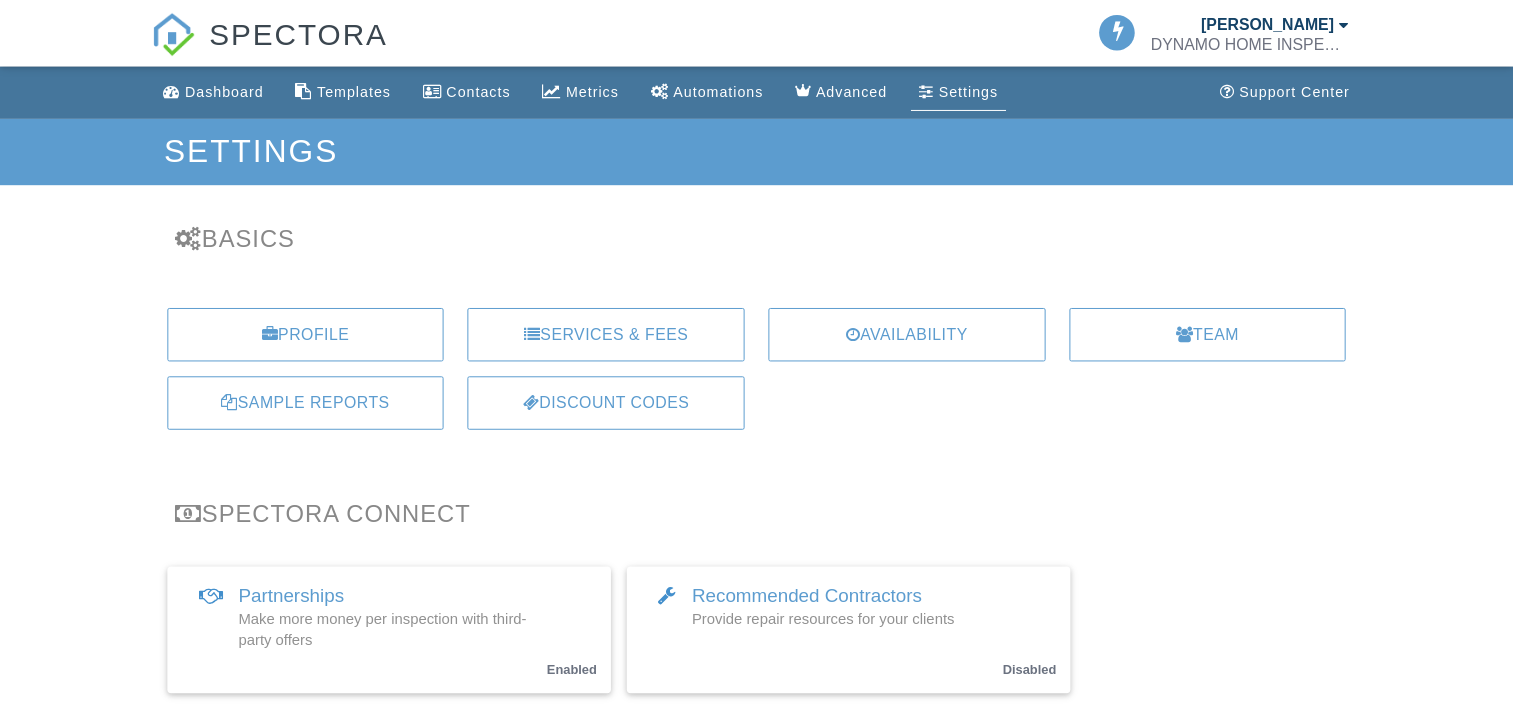 scroll, scrollTop: 0, scrollLeft: 0, axis: both 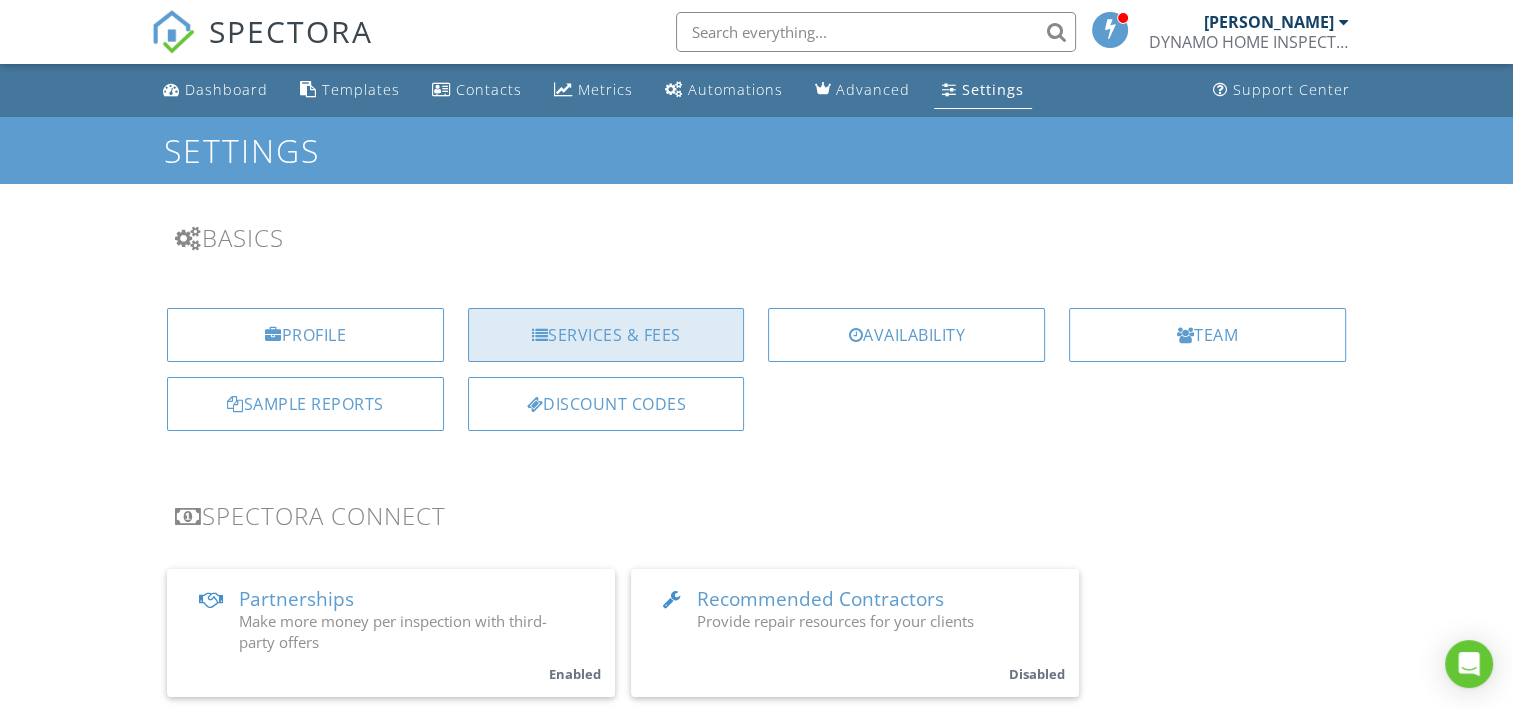 click on "Services & Fees" at bounding box center [606, 335] 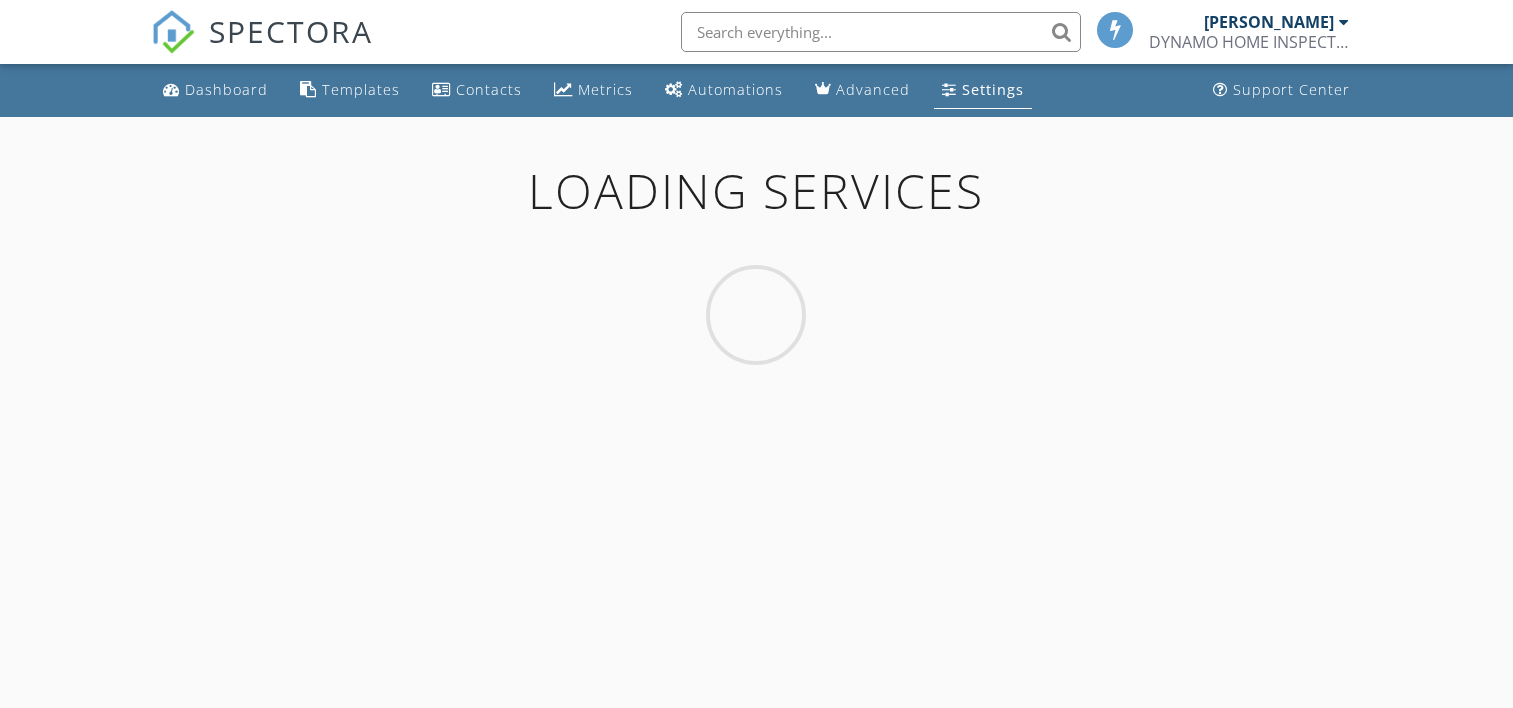 scroll, scrollTop: 0, scrollLeft: 0, axis: both 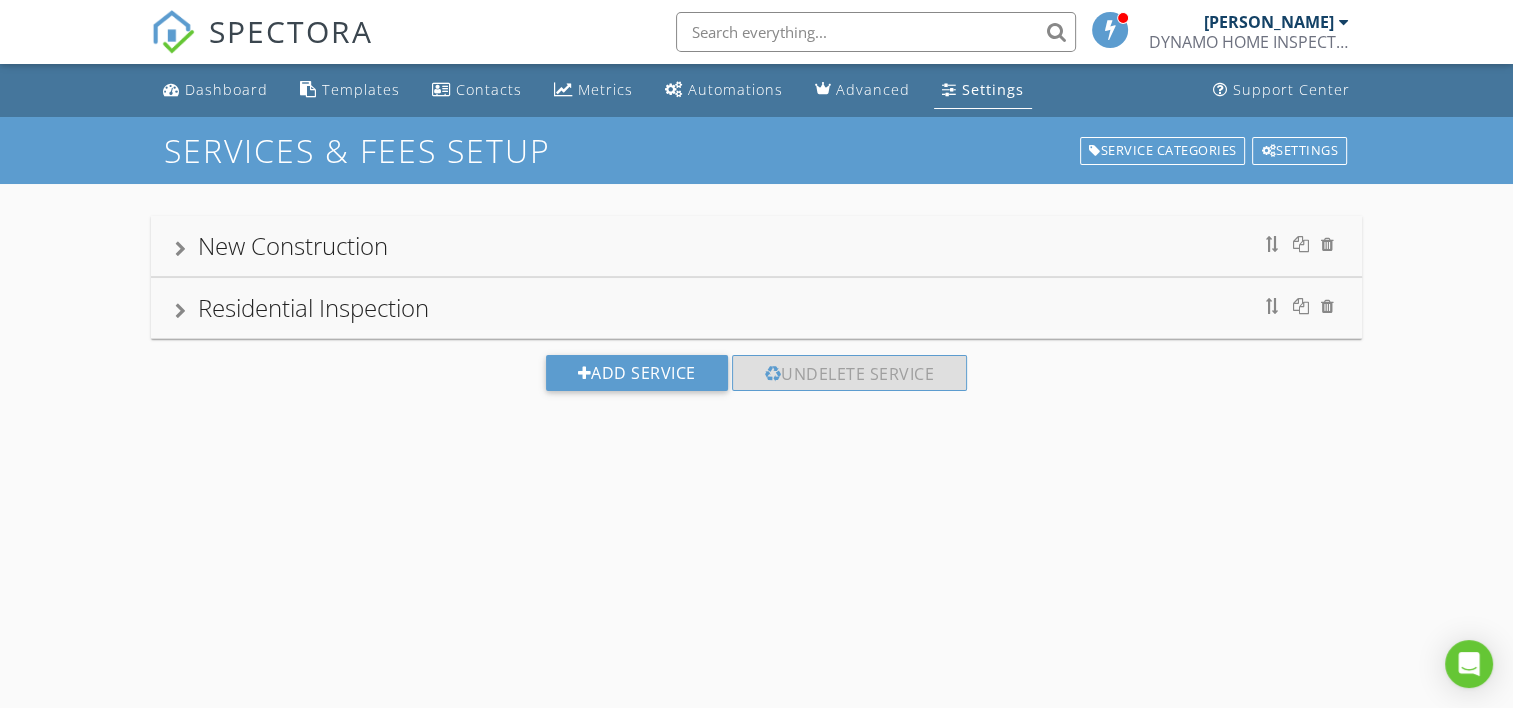 click on "Add Service
Undelete Service" at bounding box center [756, 380] 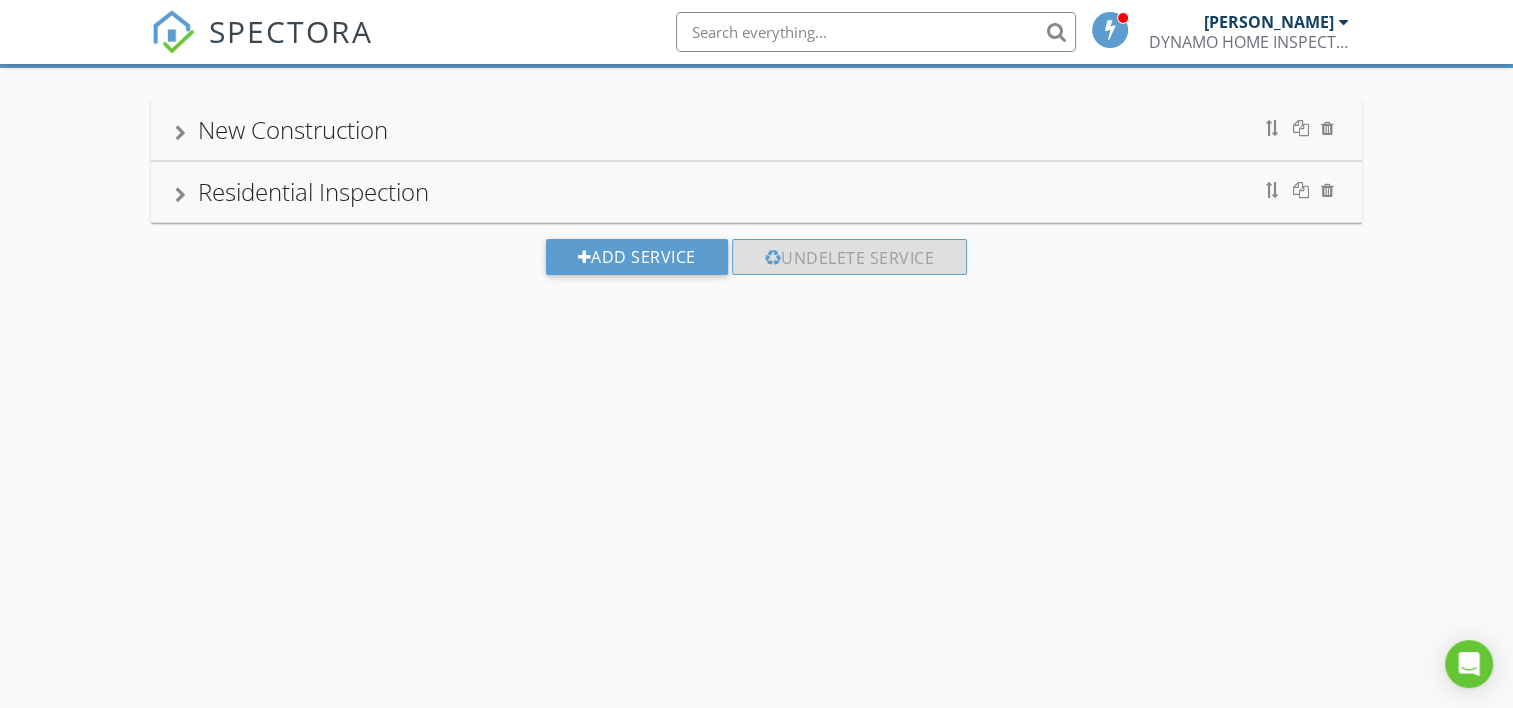 scroll, scrollTop: 0, scrollLeft: 0, axis: both 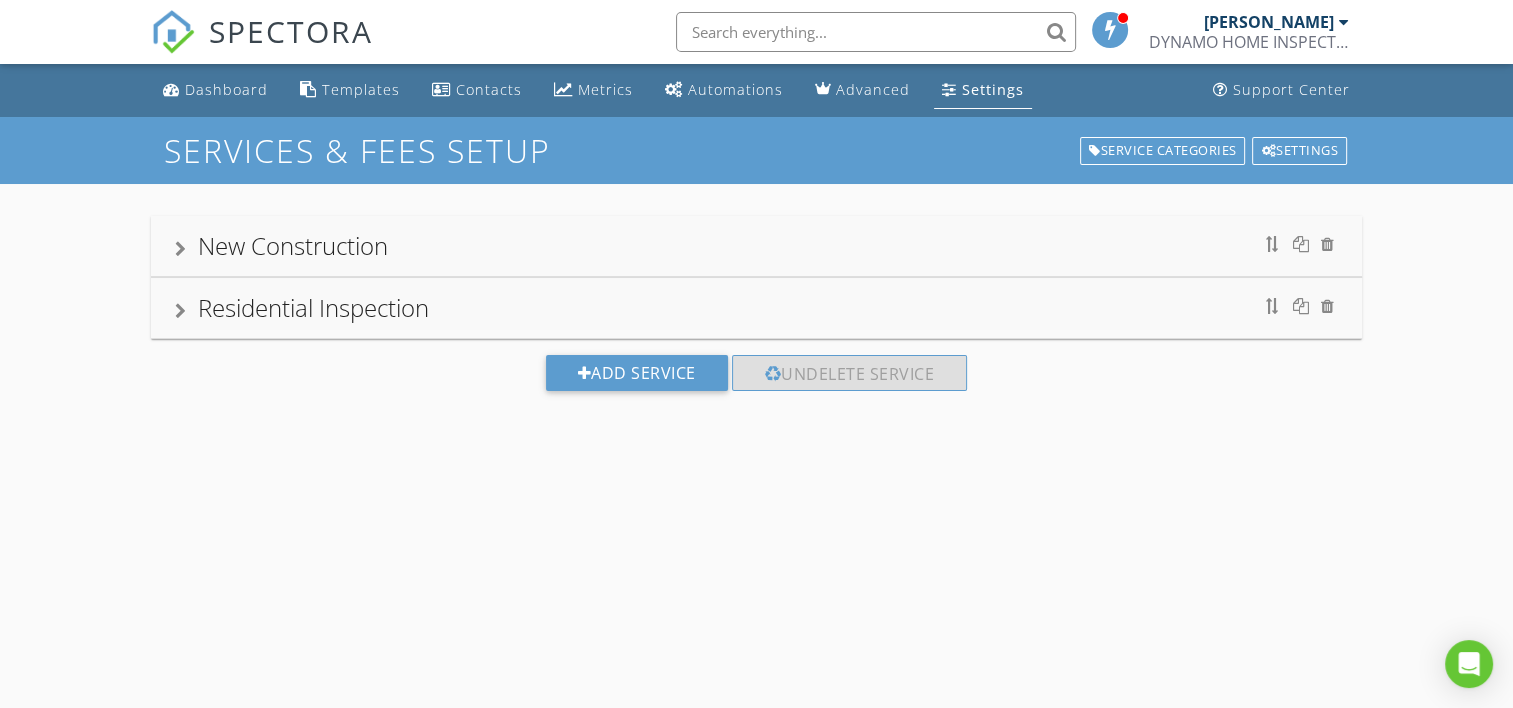 click on "Settings" at bounding box center (983, 90) 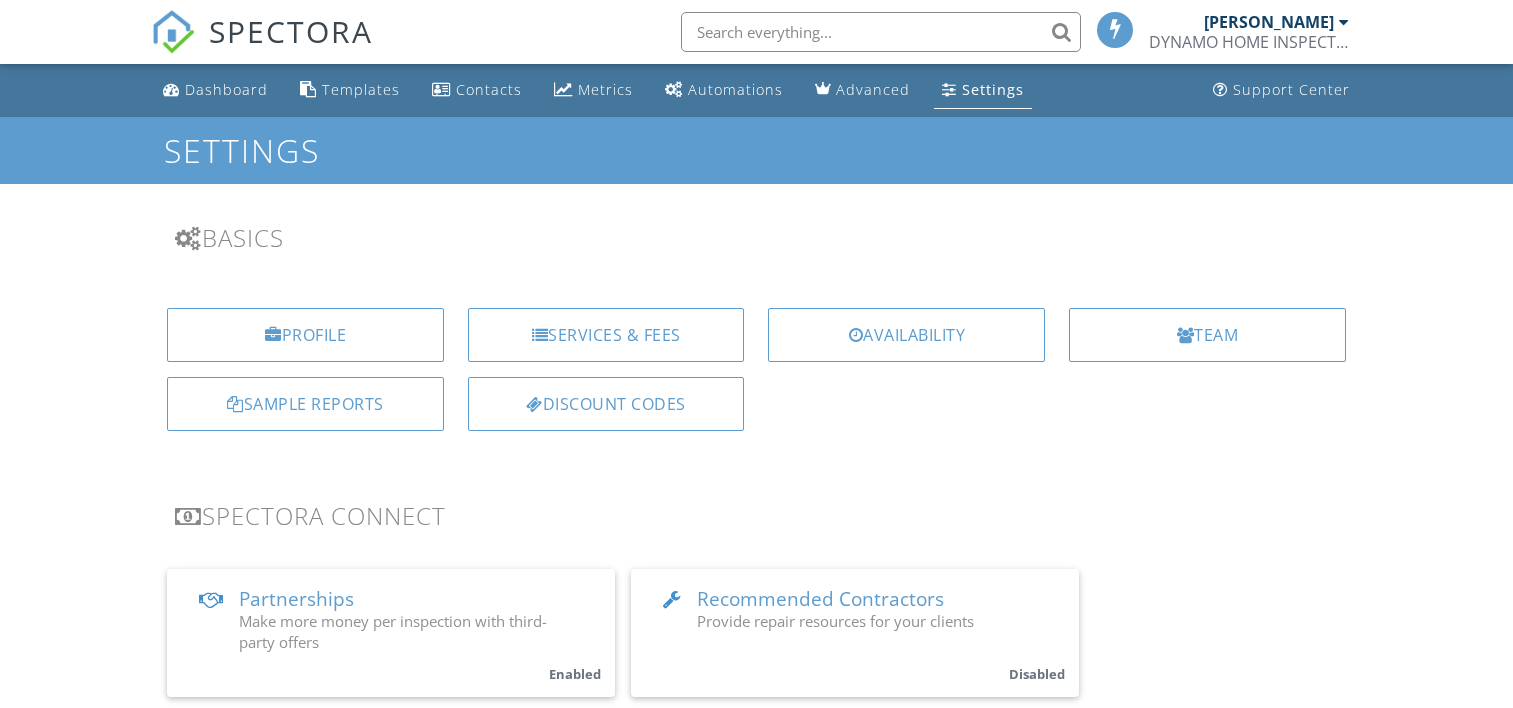 scroll, scrollTop: 0, scrollLeft: 0, axis: both 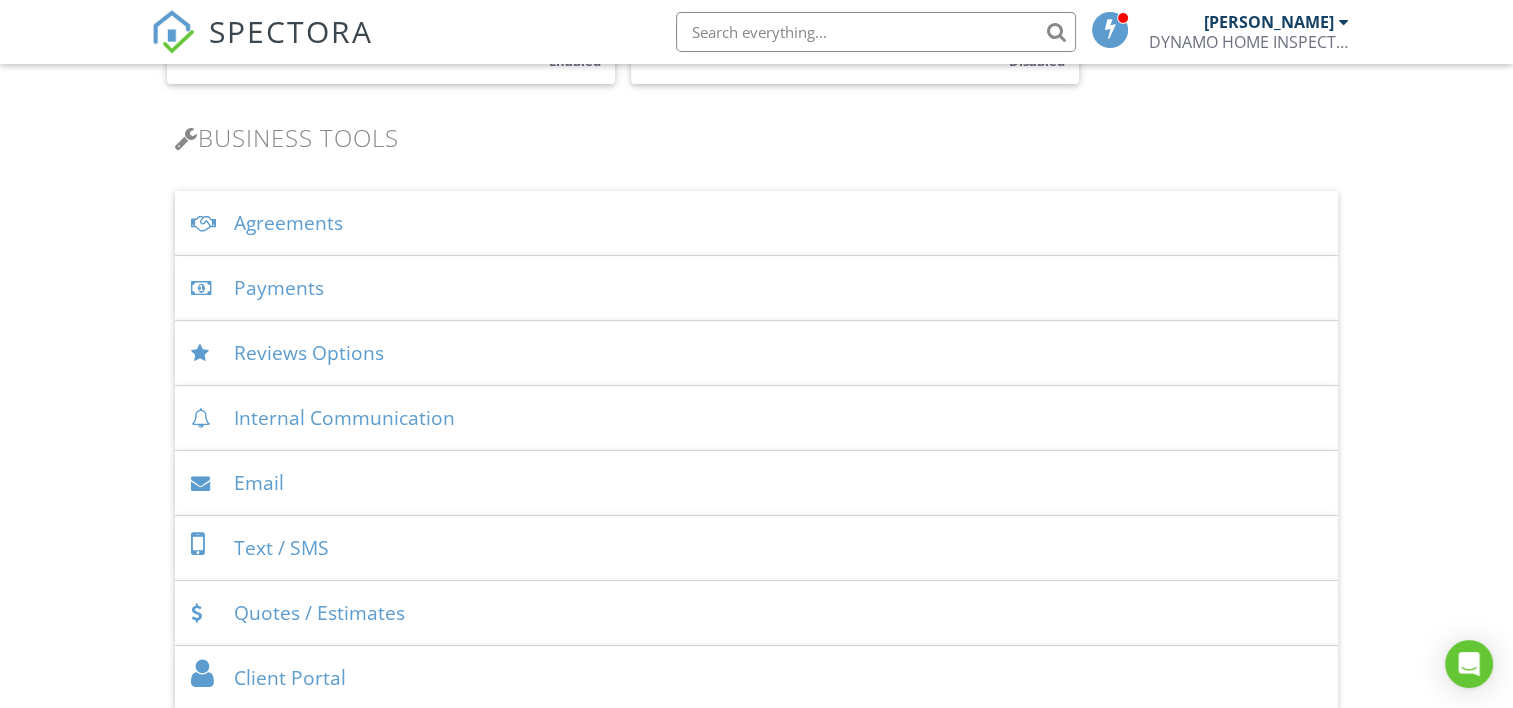 click on "Payments" at bounding box center [756, 288] 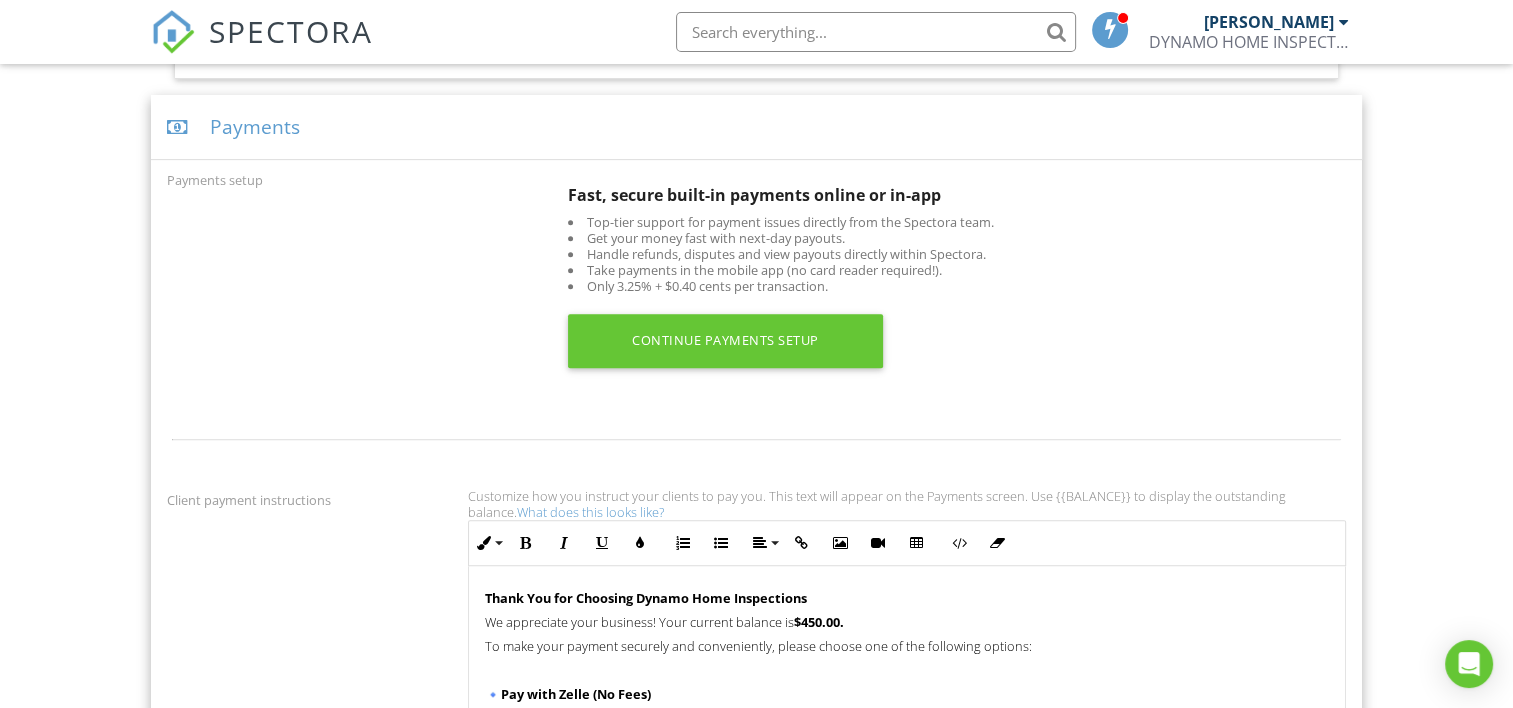 scroll, scrollTop: 819, scrollLeft: 0, axis: vertical 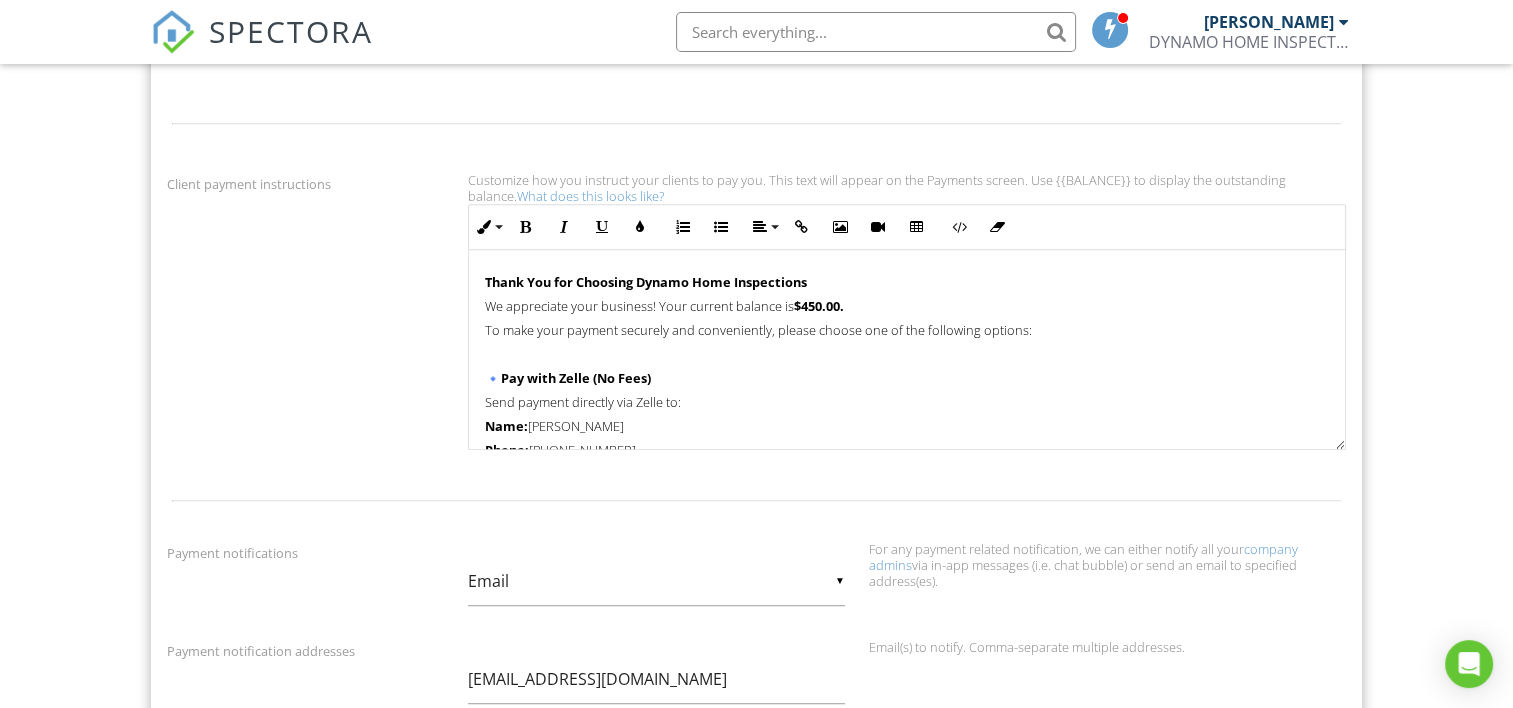 drag, startPoint x: 814, startPoint y: 296, endPoint x: 397, endPoint y: 207, distance: 426.39185 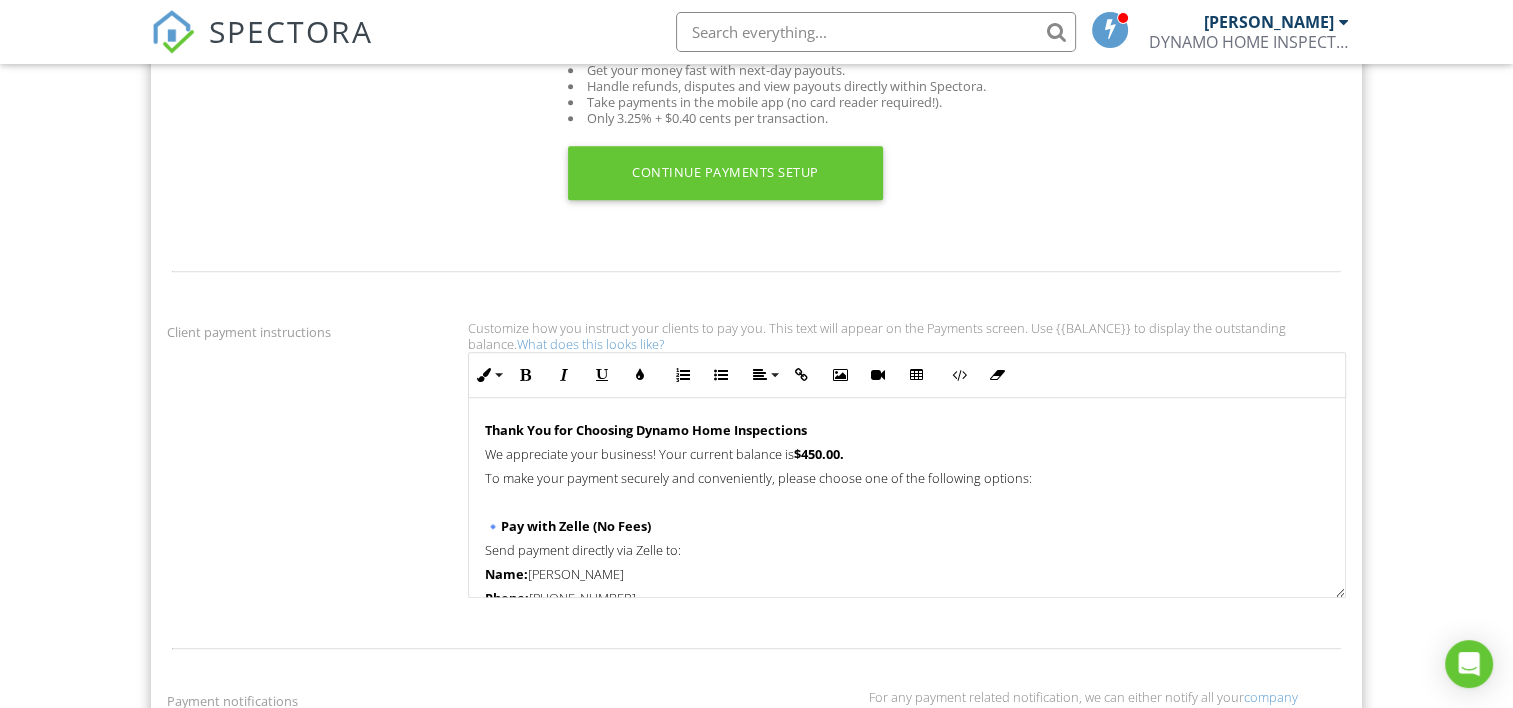 scroll, scrollTop: 949, scrollLeft: 0, axis: vertical 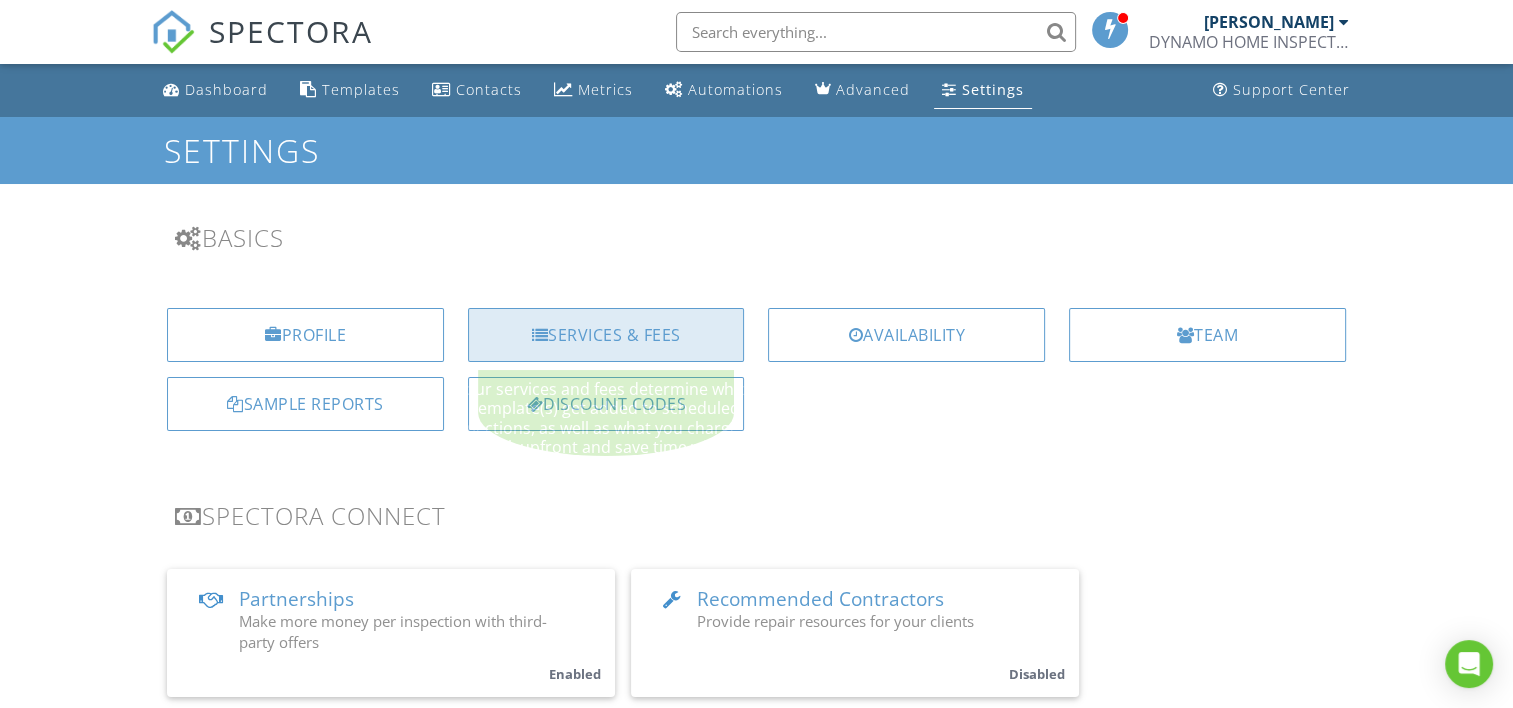 click on "Services & Fees" at bounding box center (606, 335) 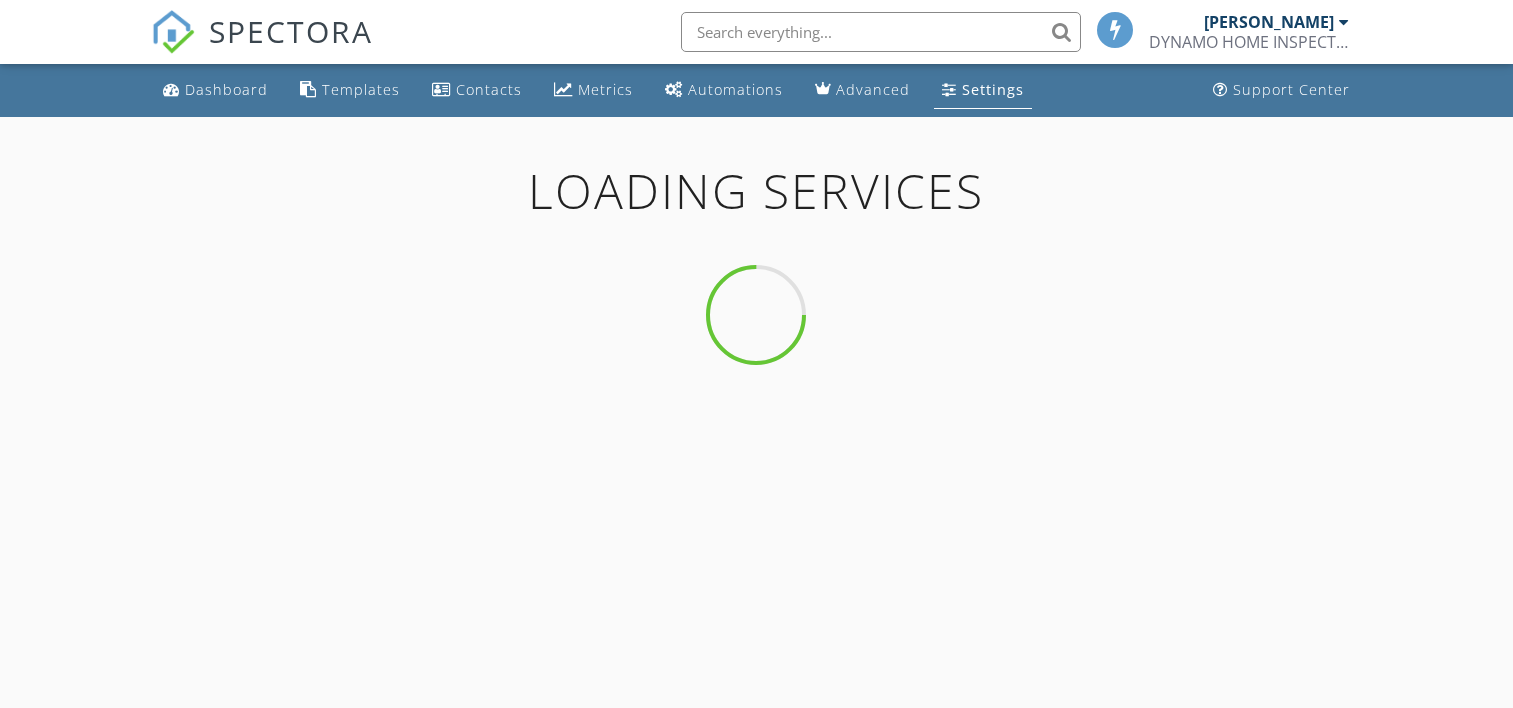 scroll, scrollTop: 0, scrollLeft: 0, axis: both 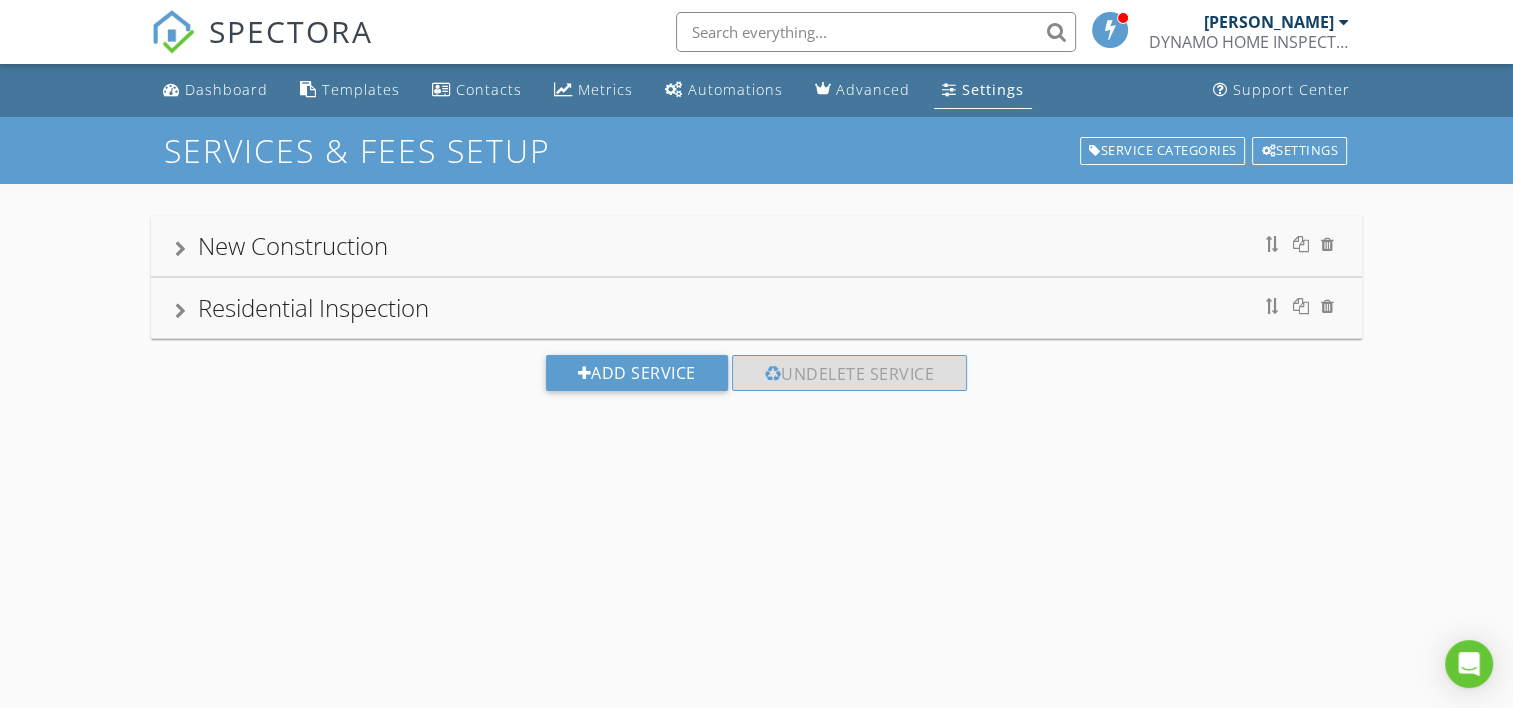 click on "Settings" at bounding box center (993, 89) 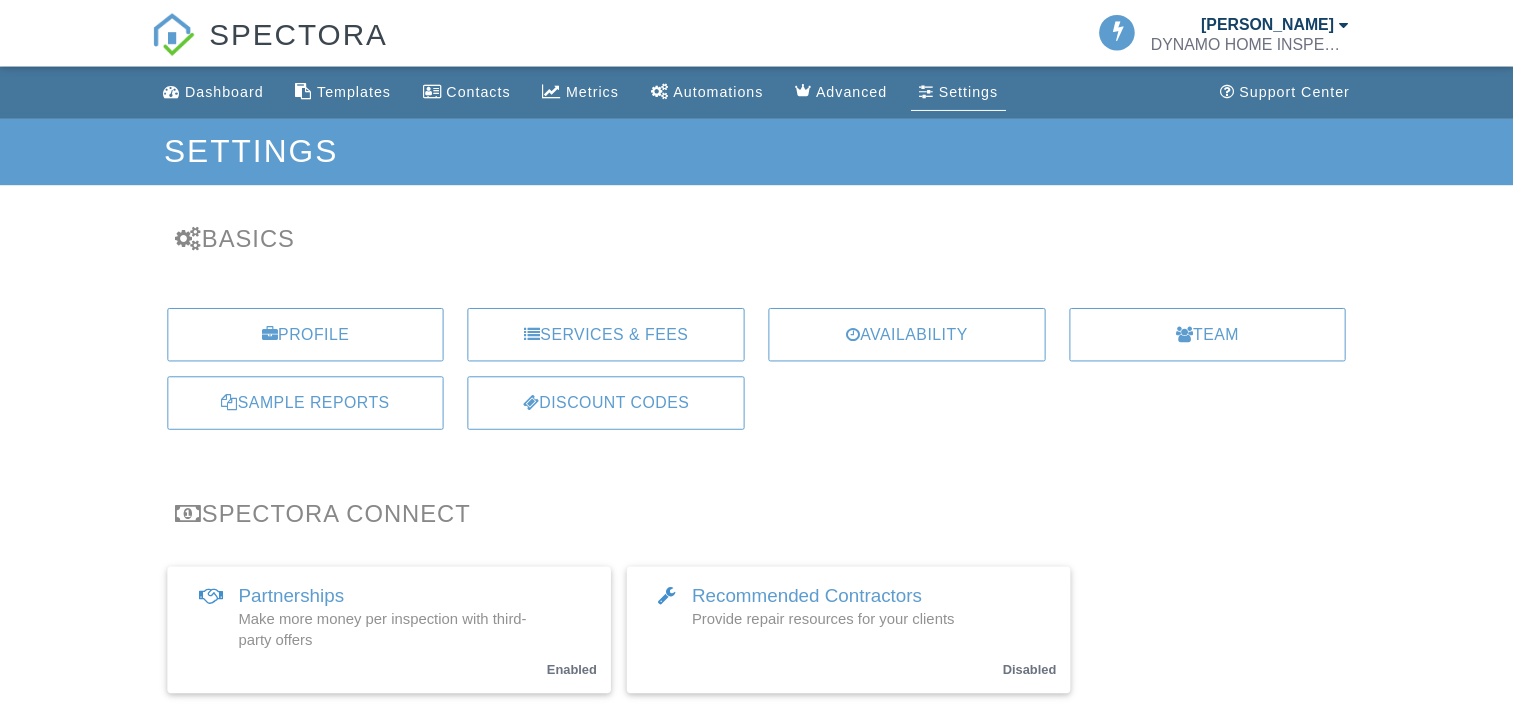 scroll, scrollTop: 0, scrollLeft: 0, axis: both 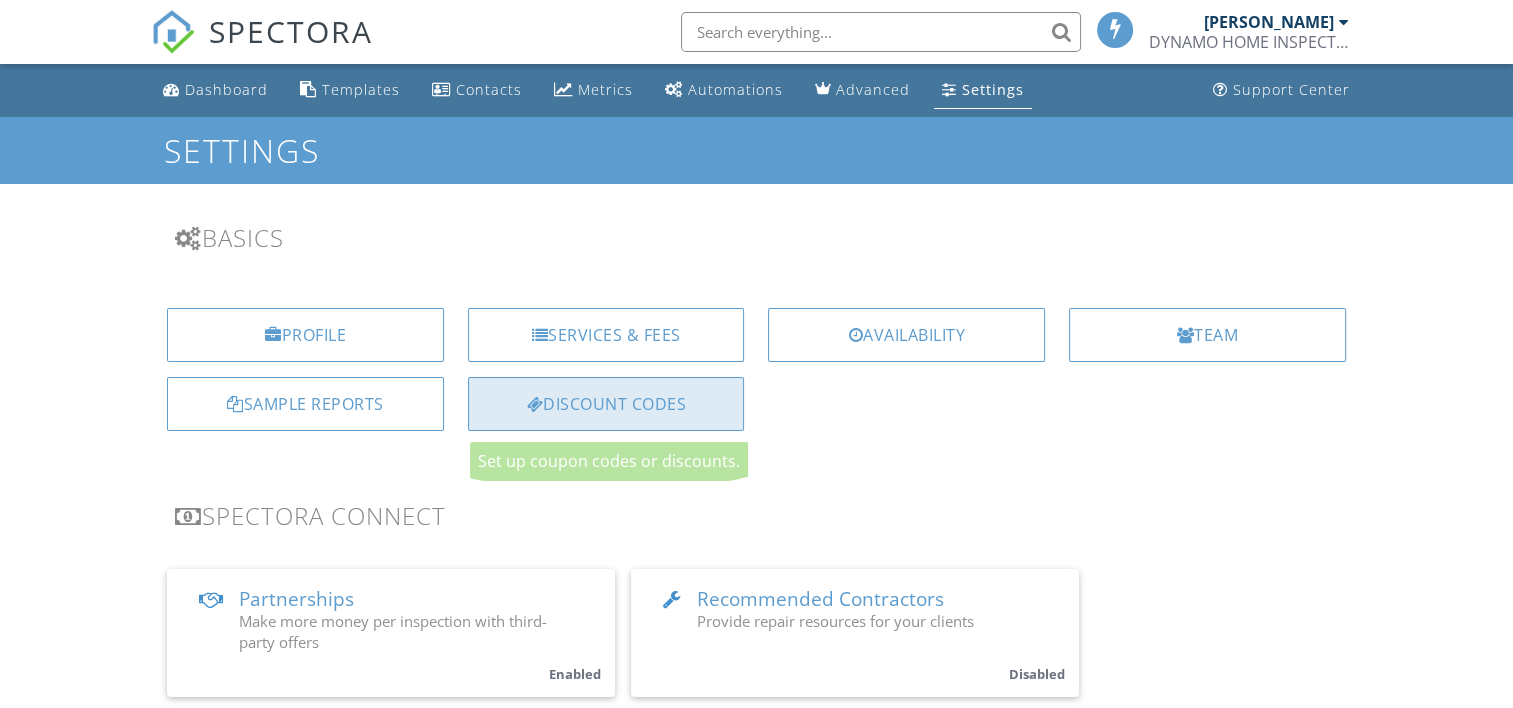 click on "Discount Codes" at bounding box center [606, 404] 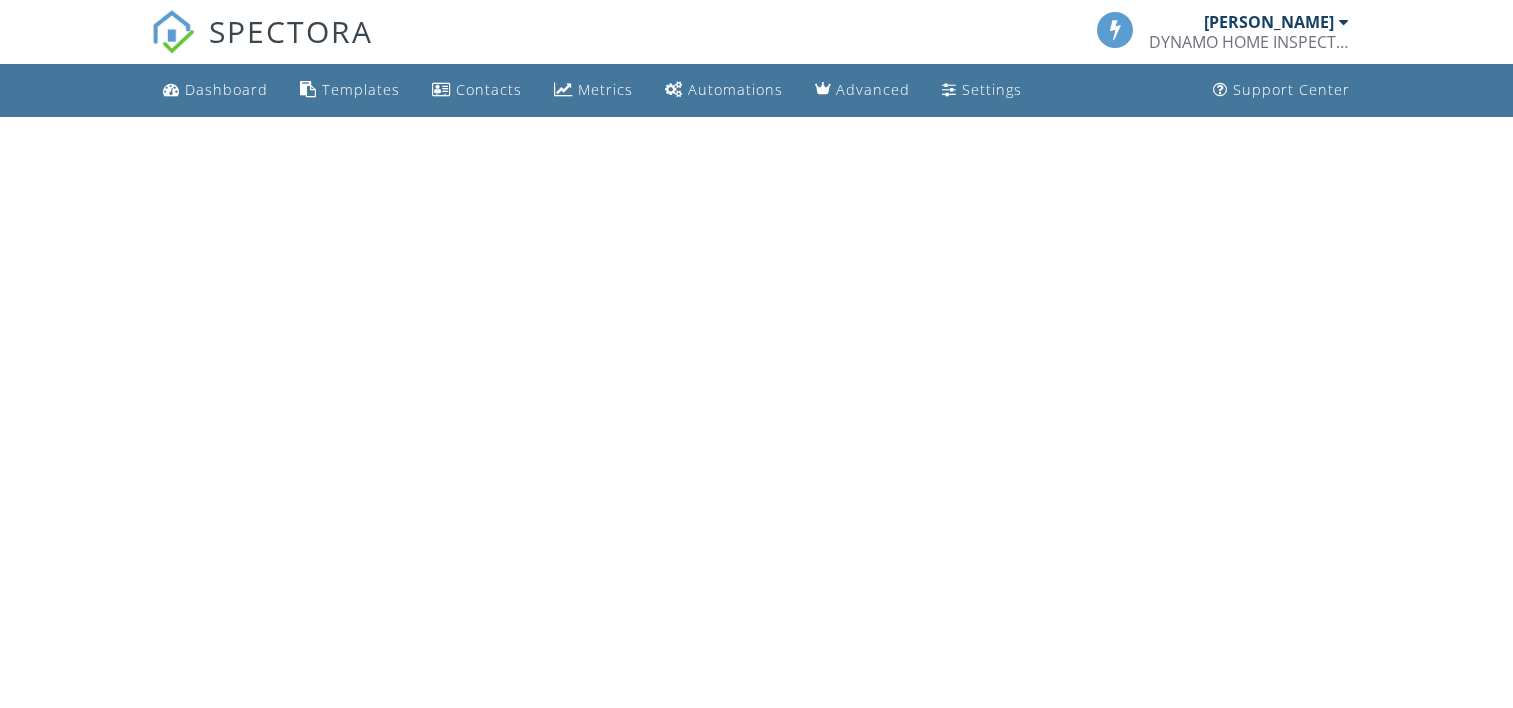 scroll, scrollTop: 0, scrollLeft: 0, axis: both 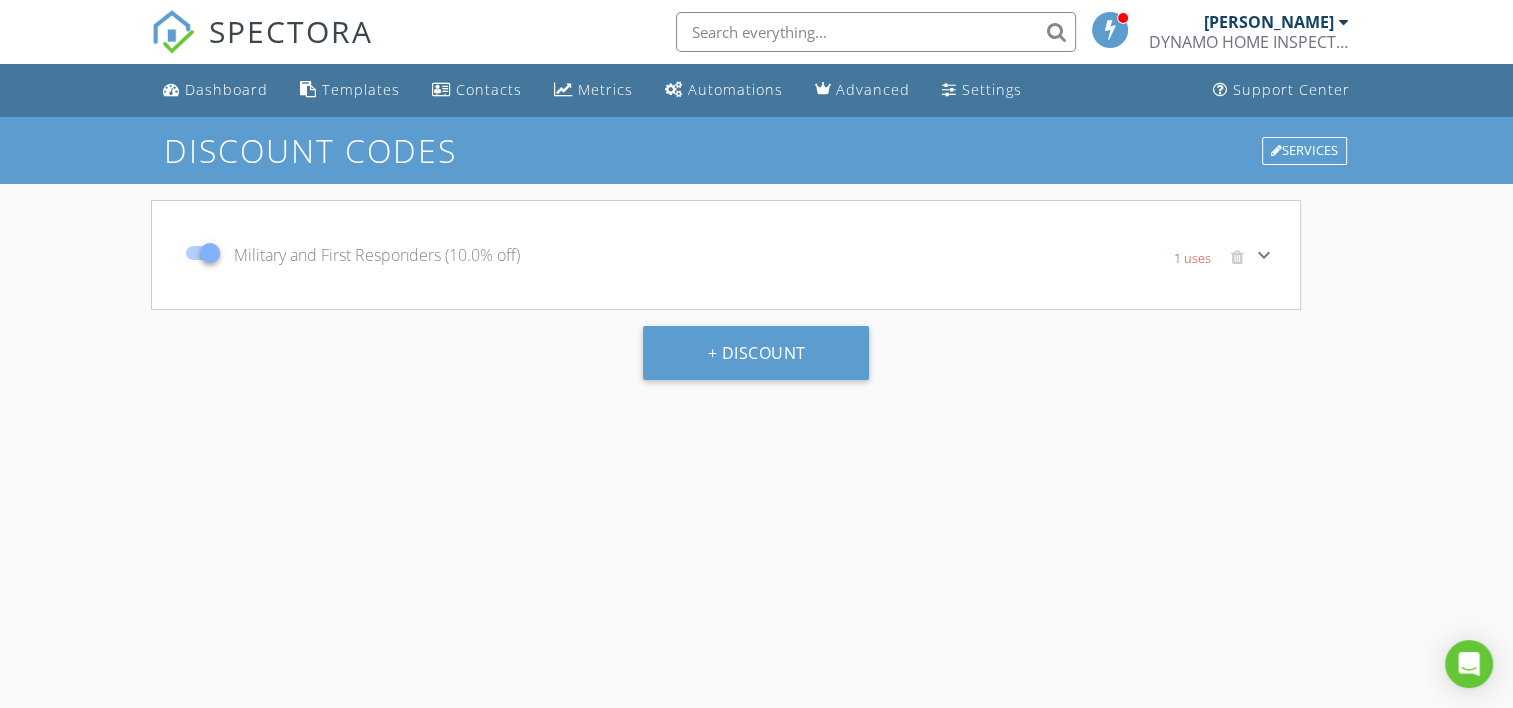 click on "(10.0% off)" at bounding box center [480, 255] 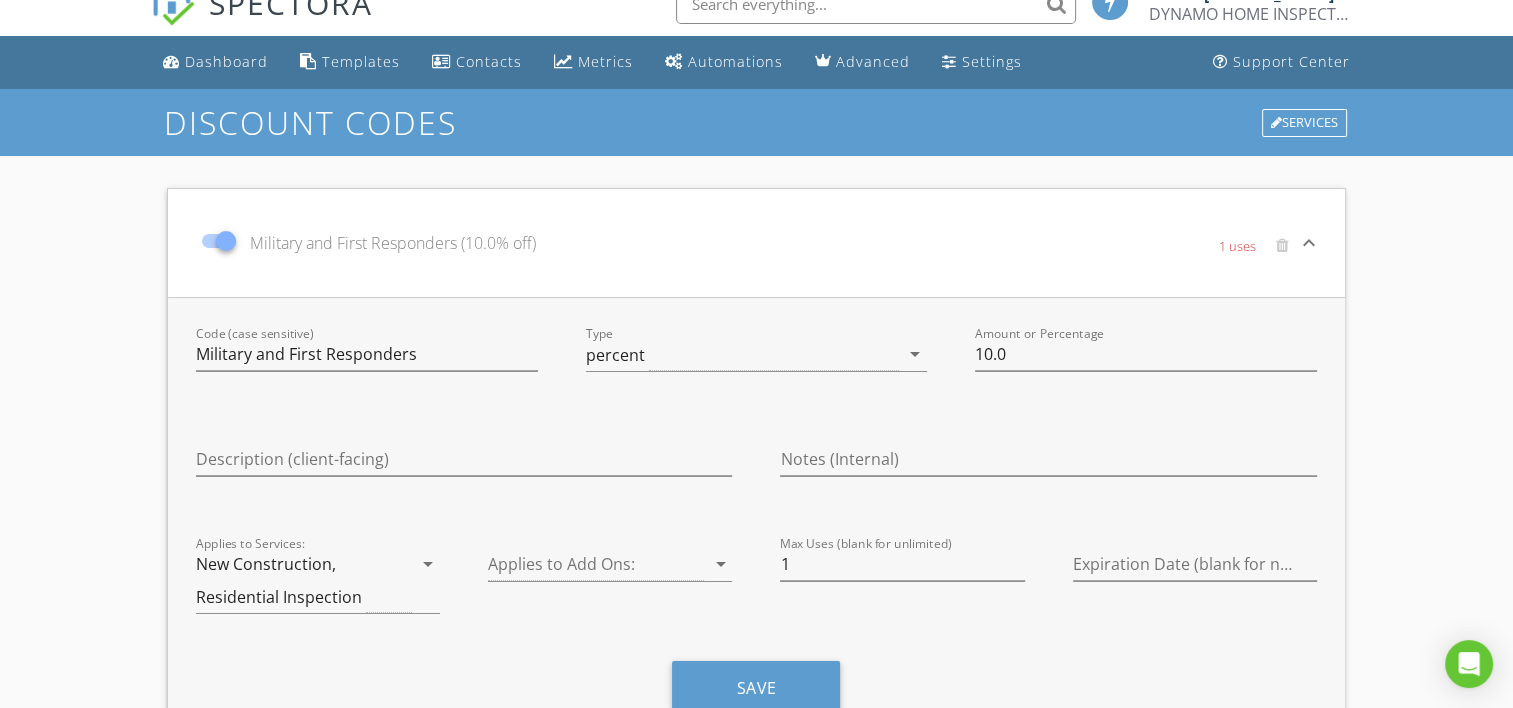 scroll, scrollTop: 31, scrollLeft: 0, axis: vertical 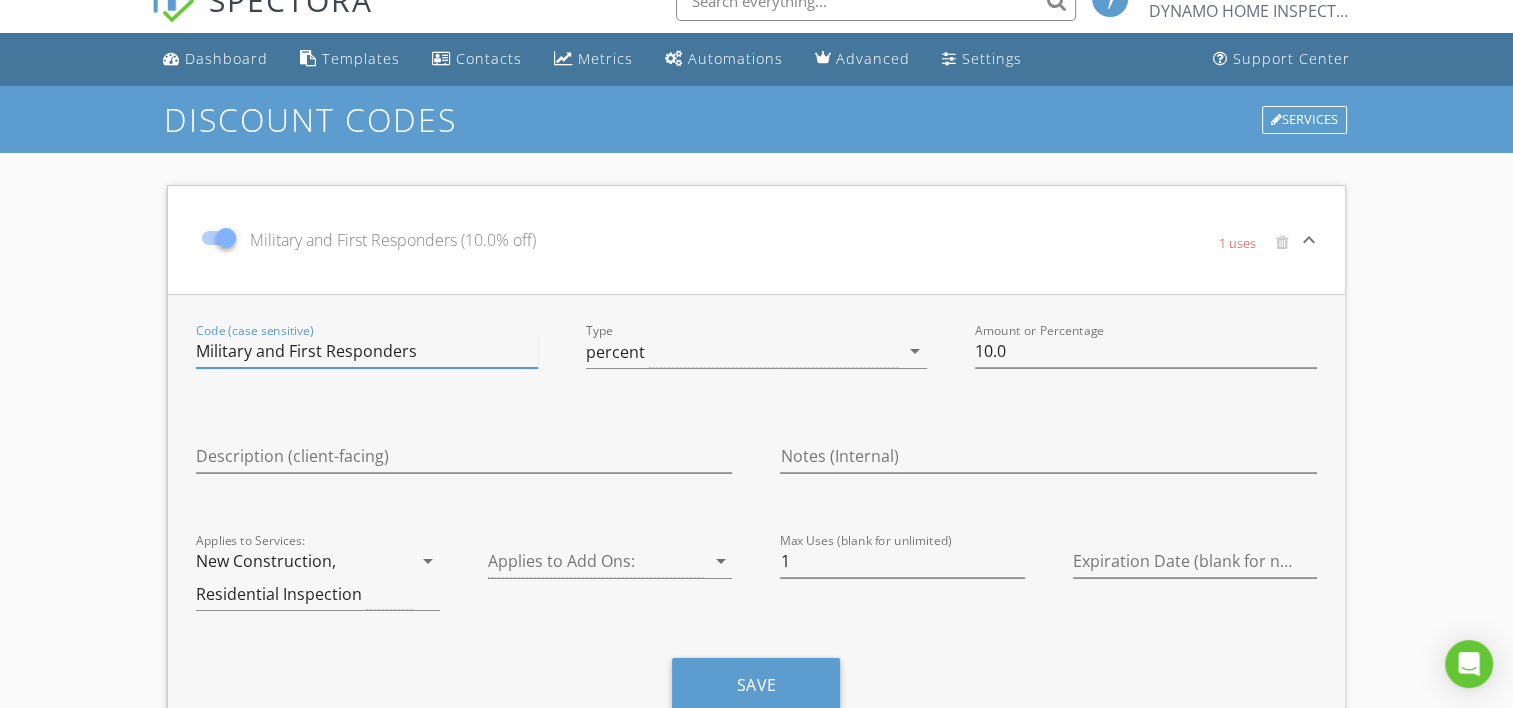 click on "Military and First Responders" at bounding box center [366, 351] 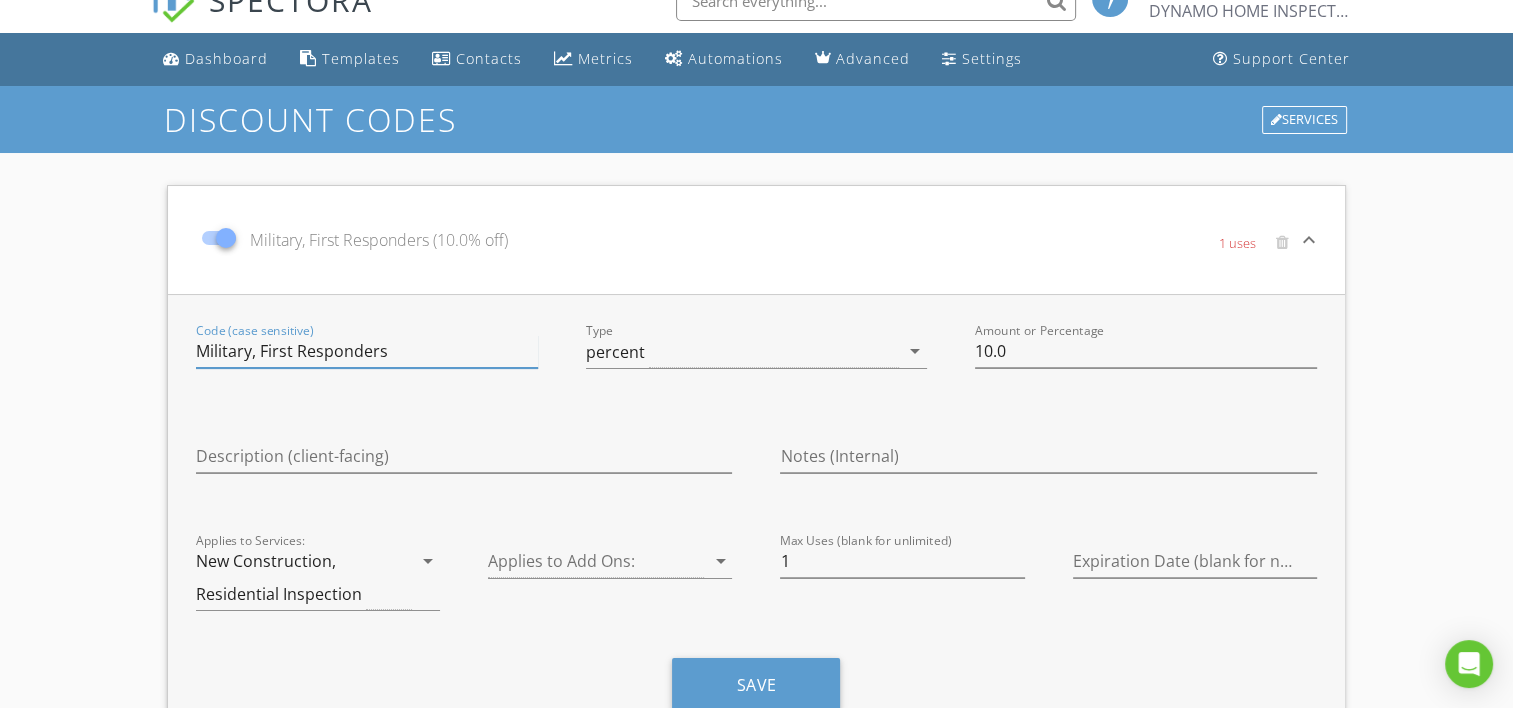click on "Military, First Responders" at bounding box center [366, 351] 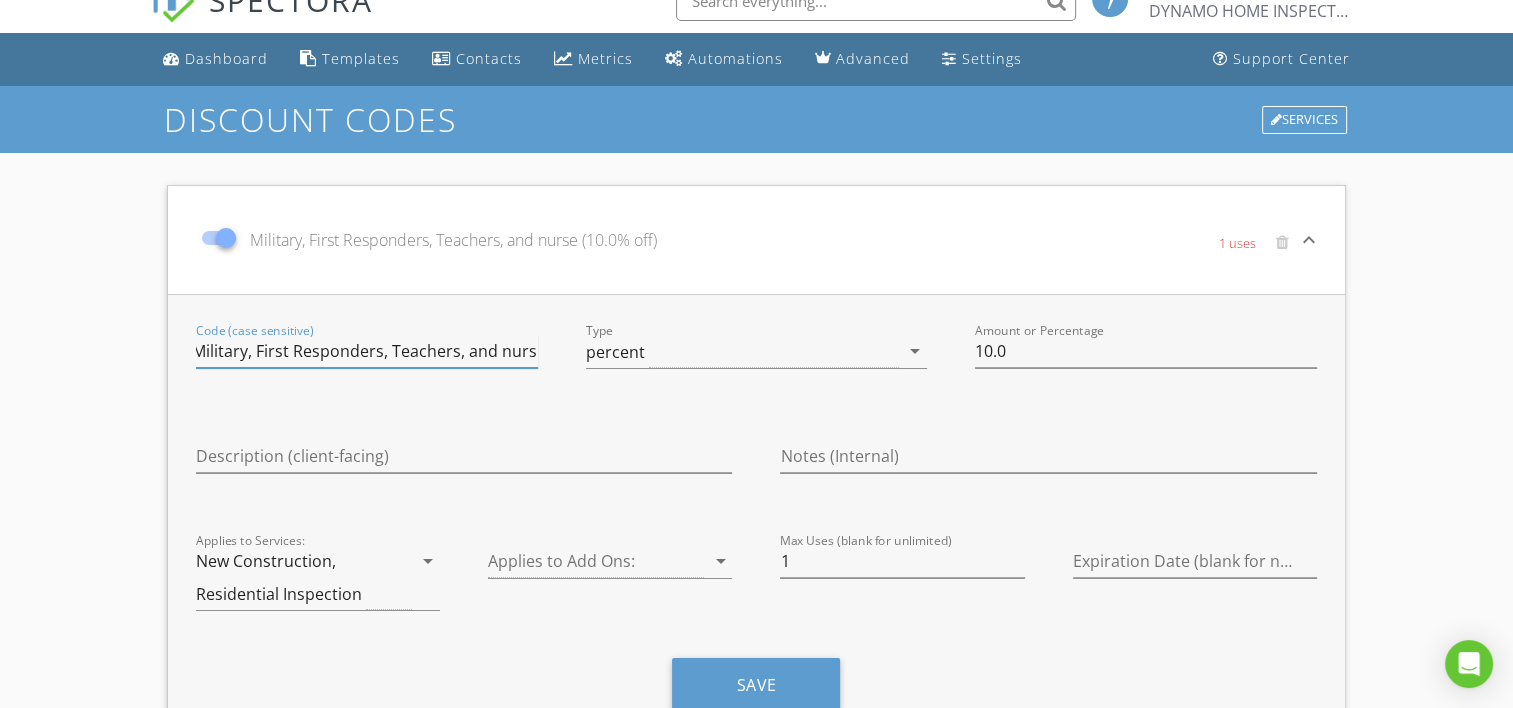 scroll, scrollTop: 0, scrollLeft: 0, axis: both 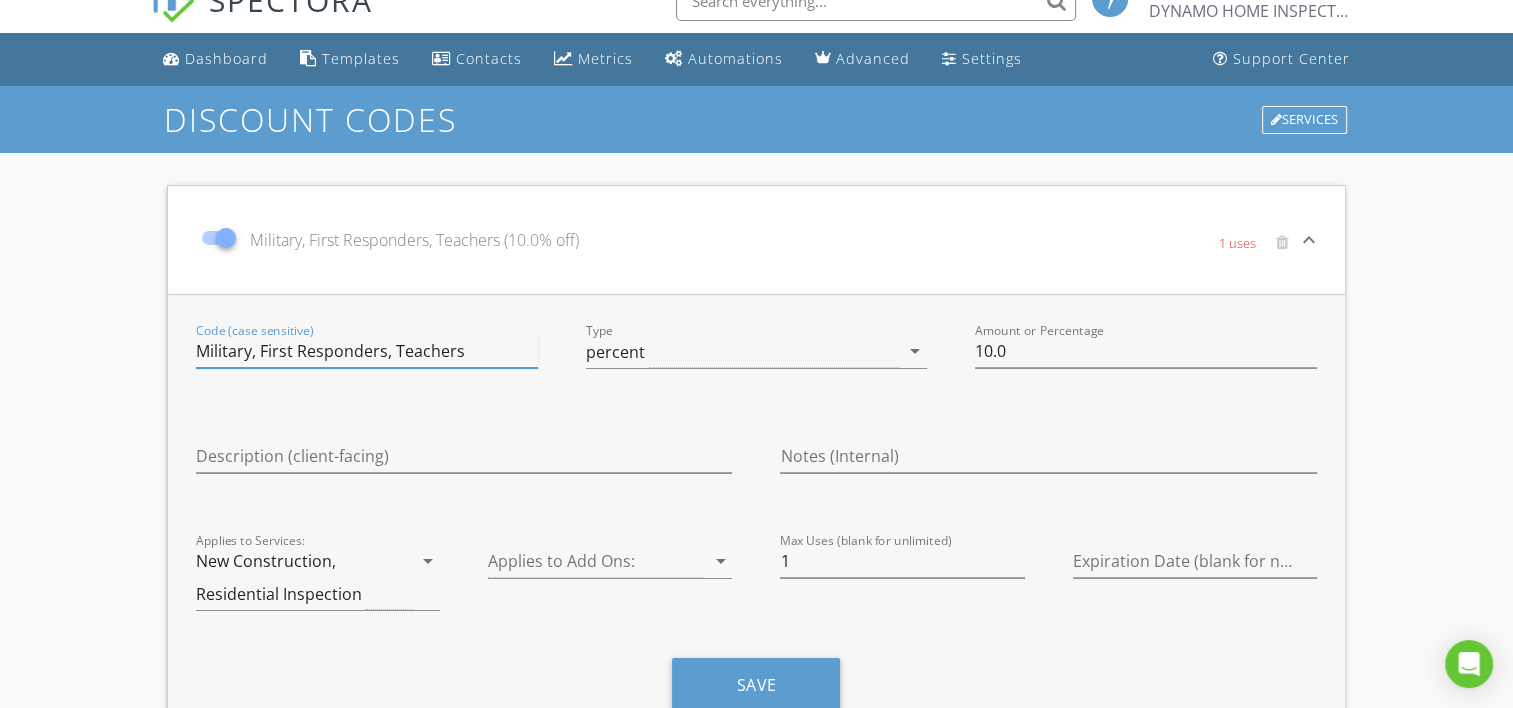 click on "Military, First Responders, Teachers" at bounding box center [366, 351] 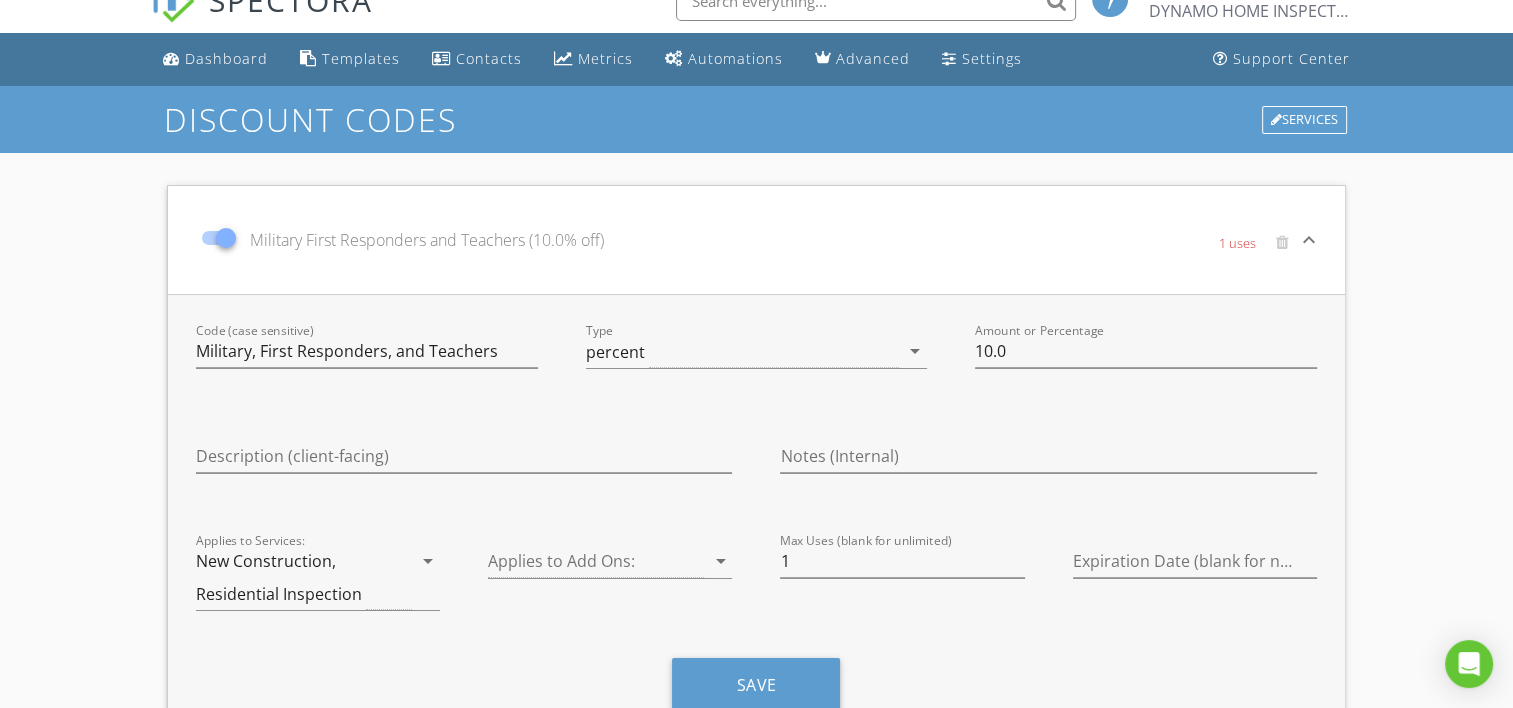 type on "Military First Responders and Teachers" 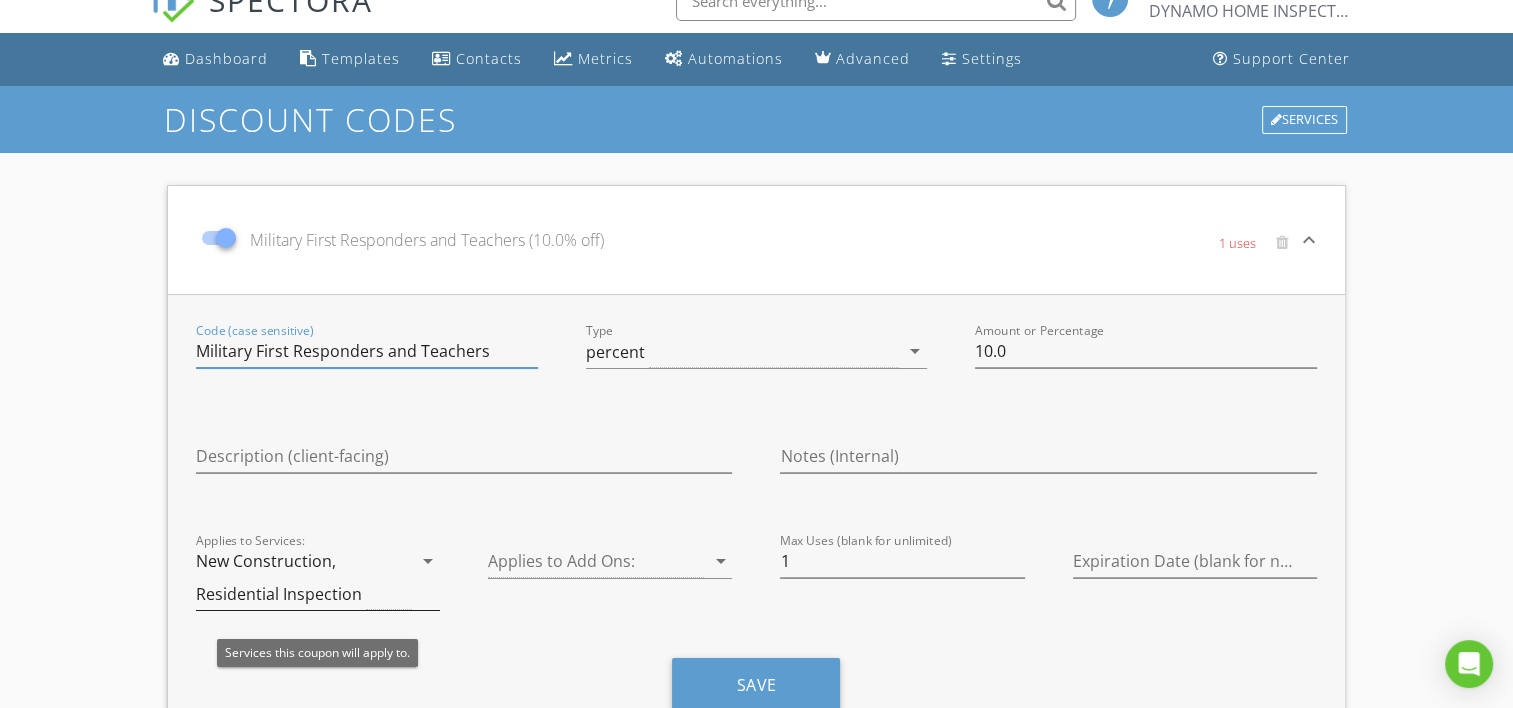 click on "arrow_drop_down" at bounding box center [428, 561] 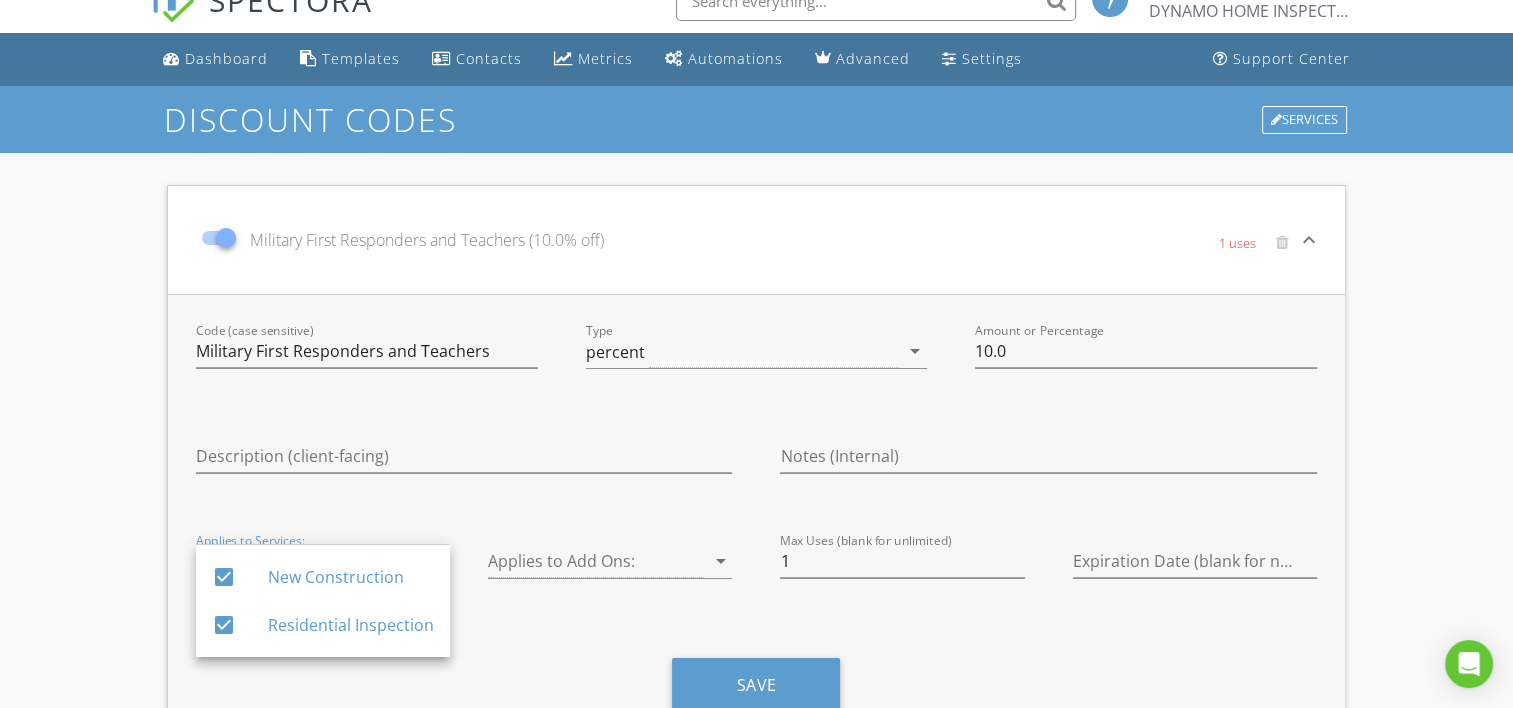 click on "Code (case sensitive) Military First Responders and Teachers   Type percent arrow_drop_down   Amount or Percentage 10.0   Description (client-facing)   Notes (Internal)   Applies to Services: New Construction,  Residential Inspection arrow_drop_down   Applies to Add Ons: arrow_drop_down   Max Uses (blank for unlimited) 1   Expiration Date (blank for none)     Save" at bounding box center [756, 528] 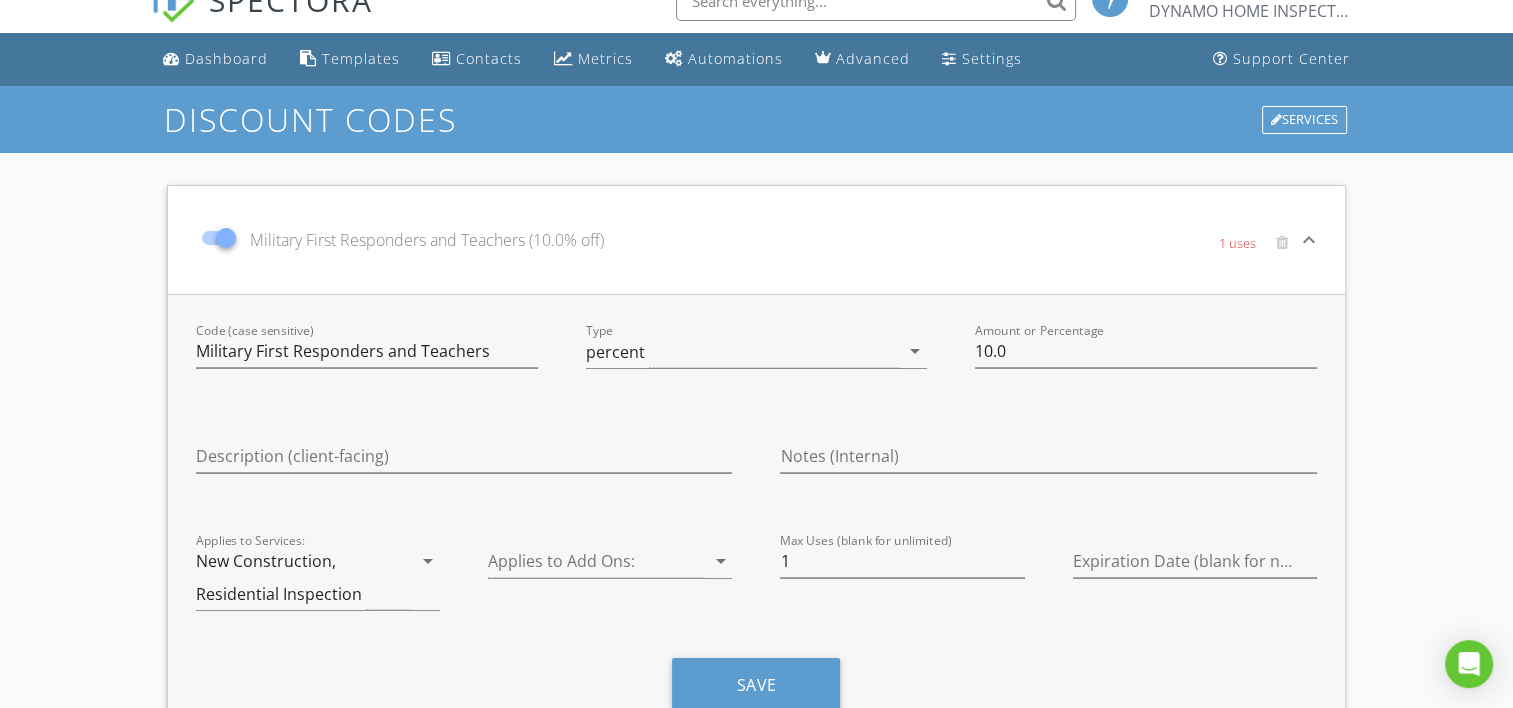 scroll, scrollTop: 187, scrollLeft: 0, axis: vertical 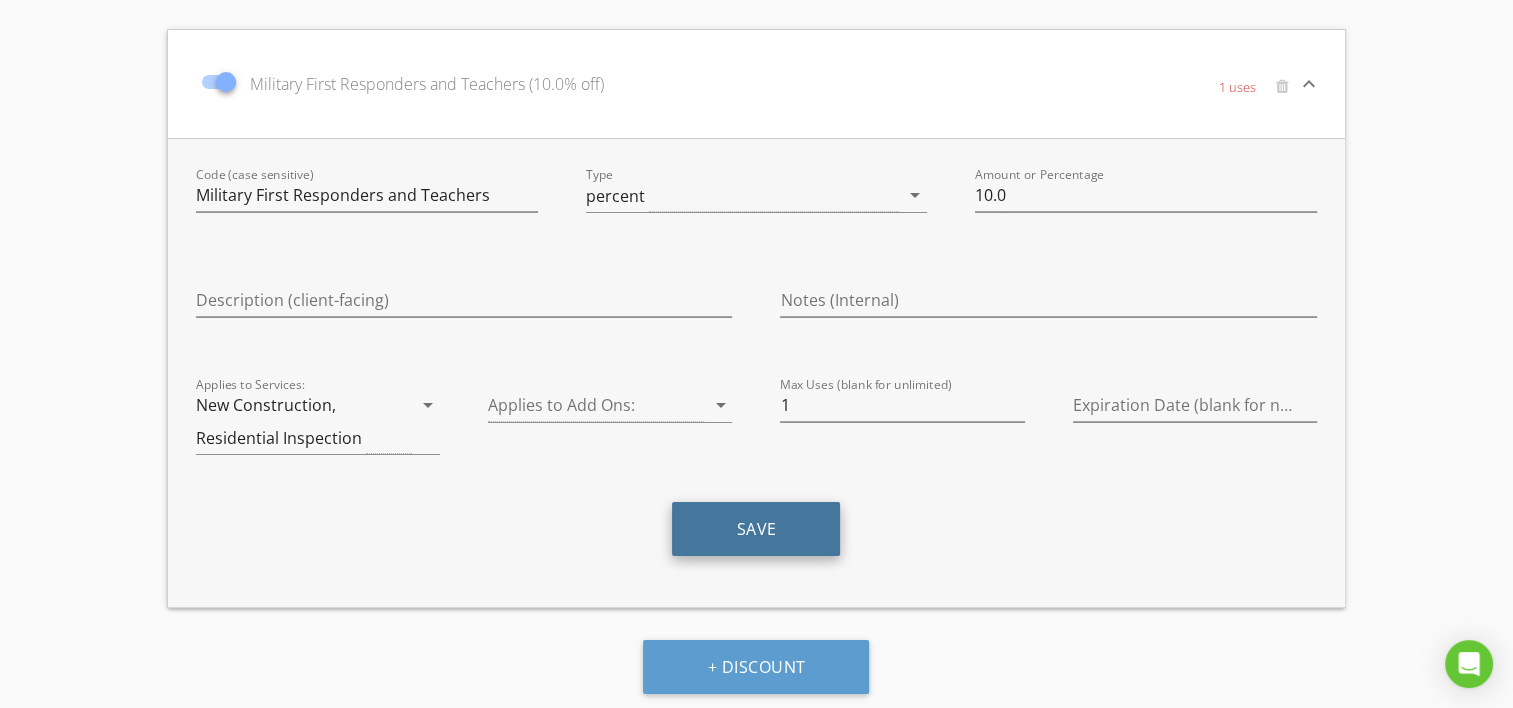 click on "Save" at bounding box center [756, 529] 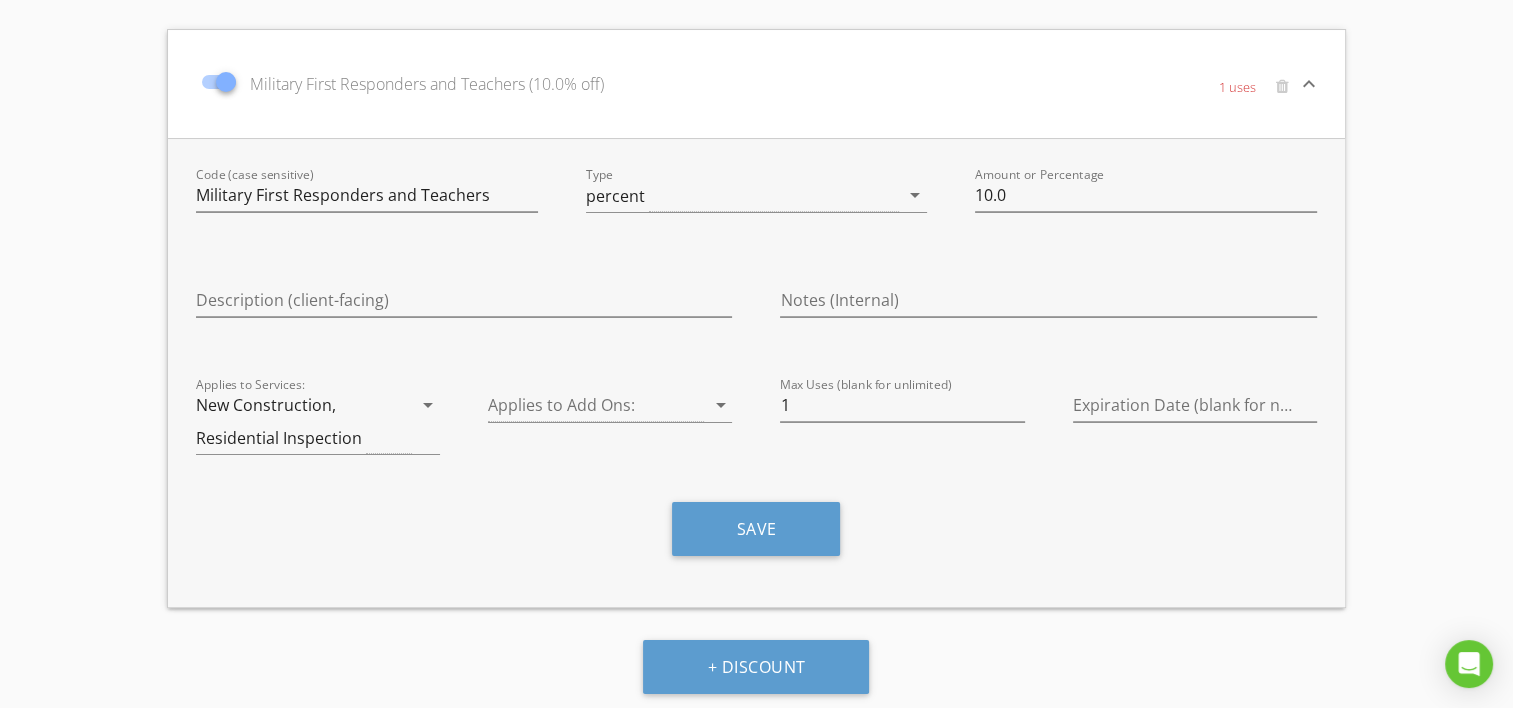 scroll, scrollTop: 0, scrollLeft: 0, axis: both 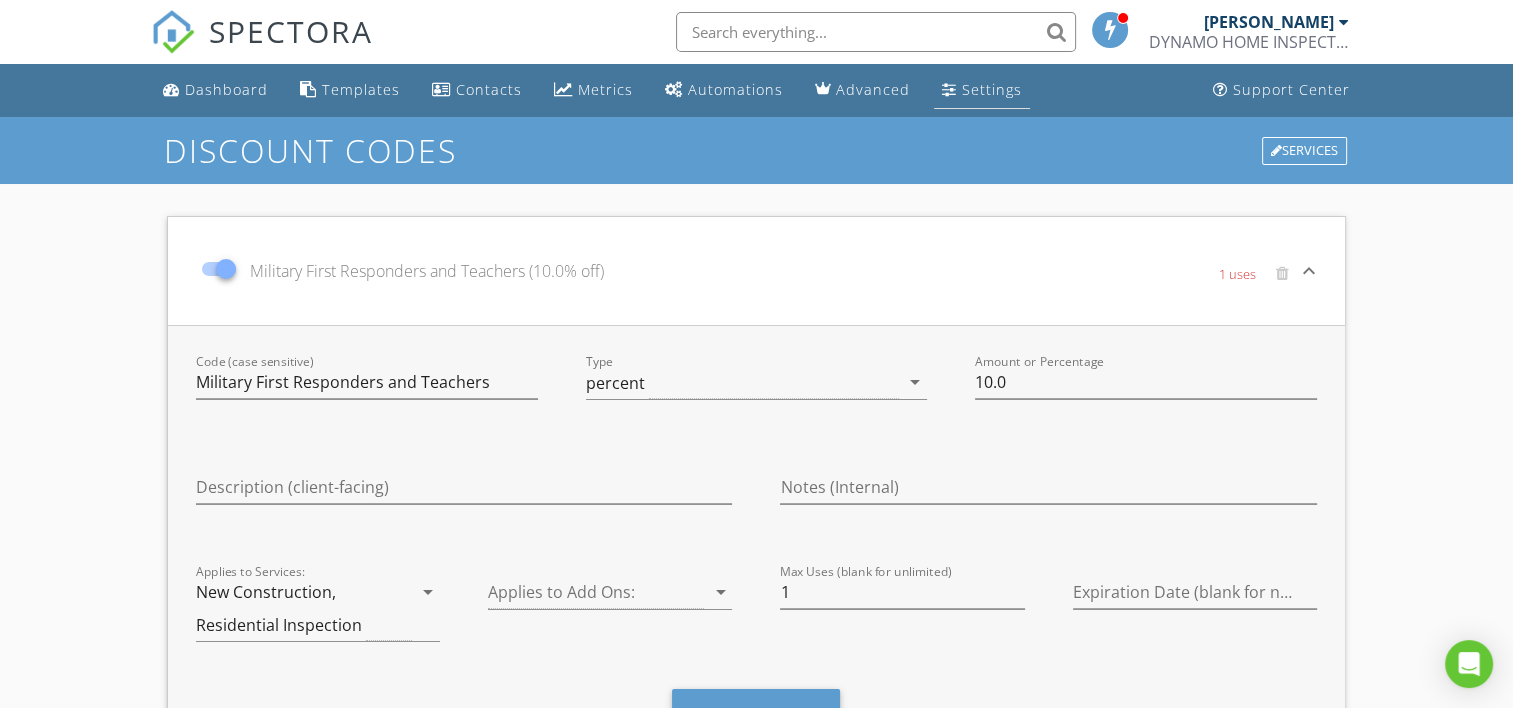 click on "Settings" at bounding box center [992, 89] 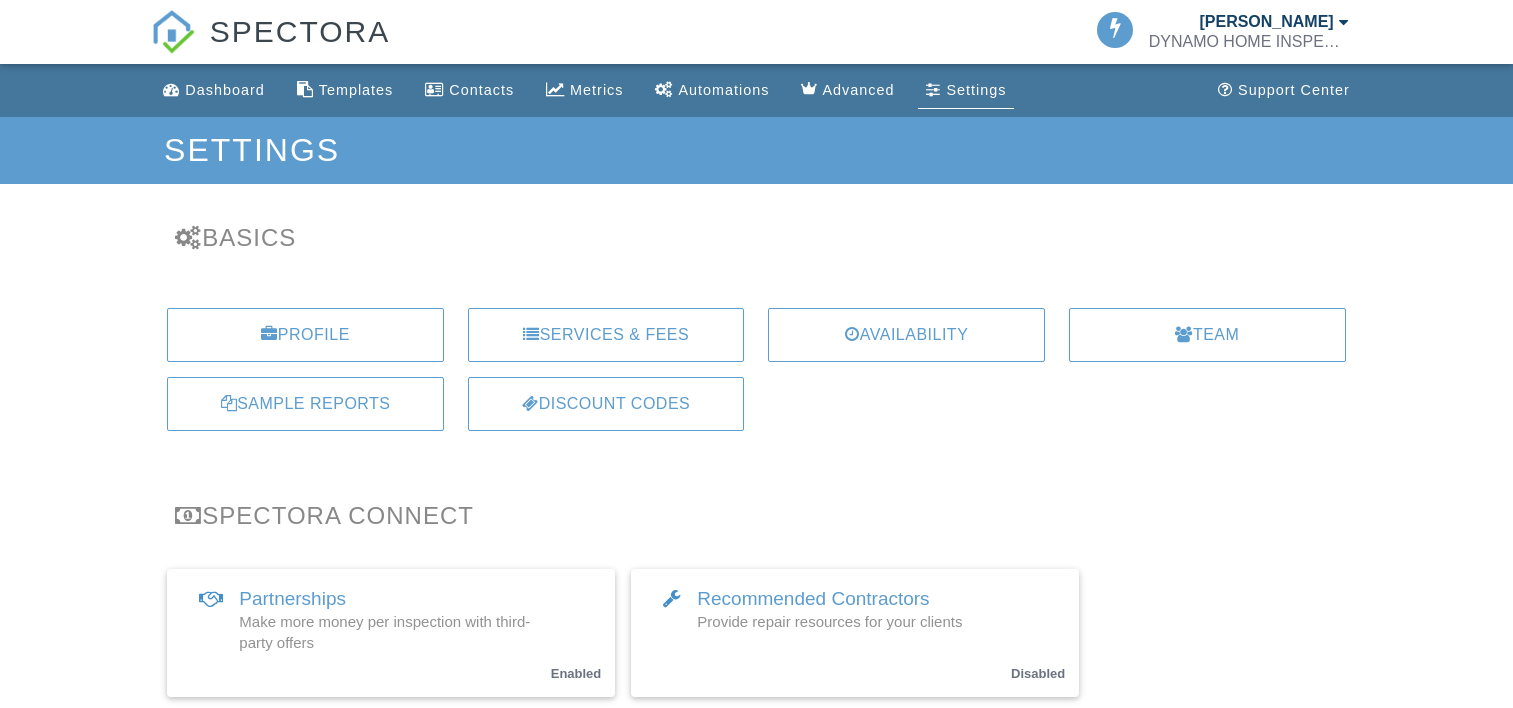 scroll, scrollTop: 0, scrollLeft: 0, axis: both 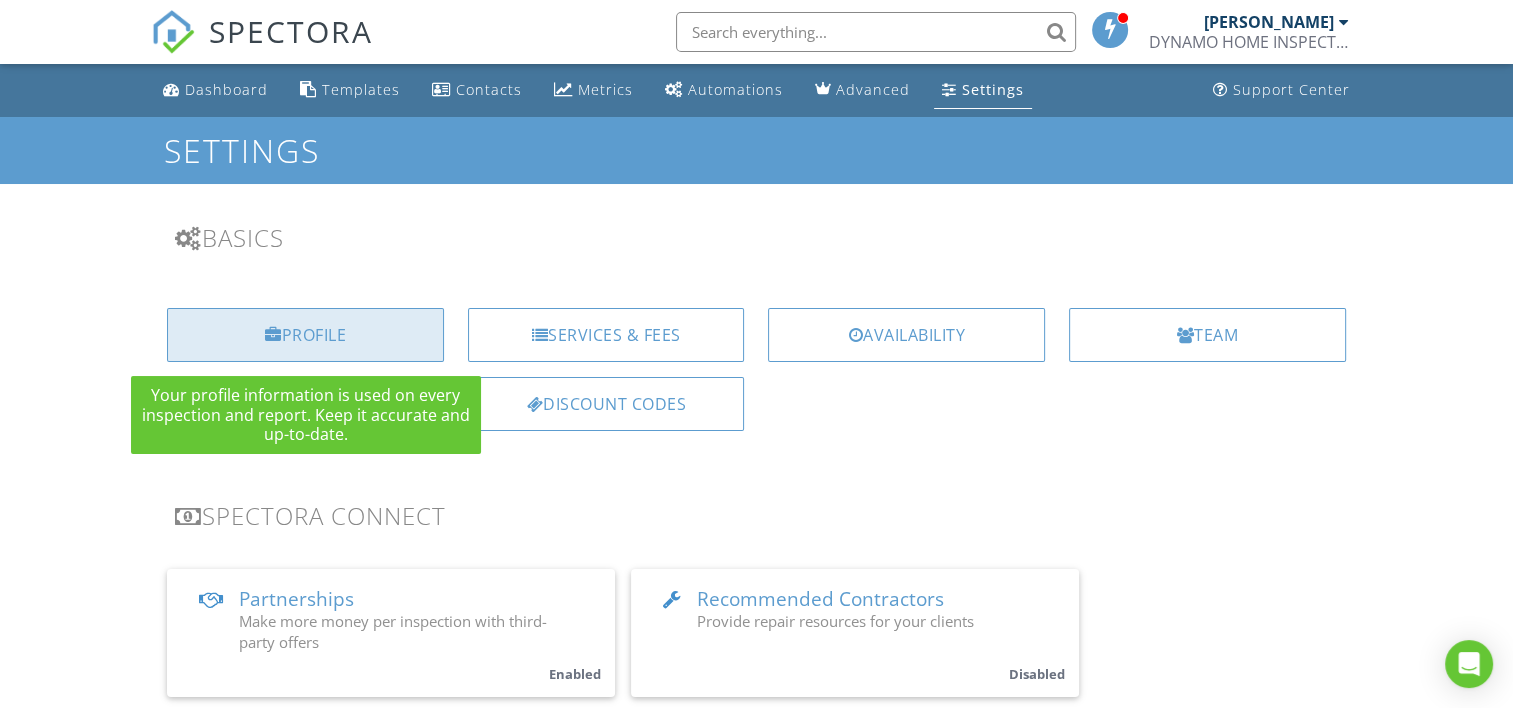 click on "Profile" at bounding box center (305, 335) 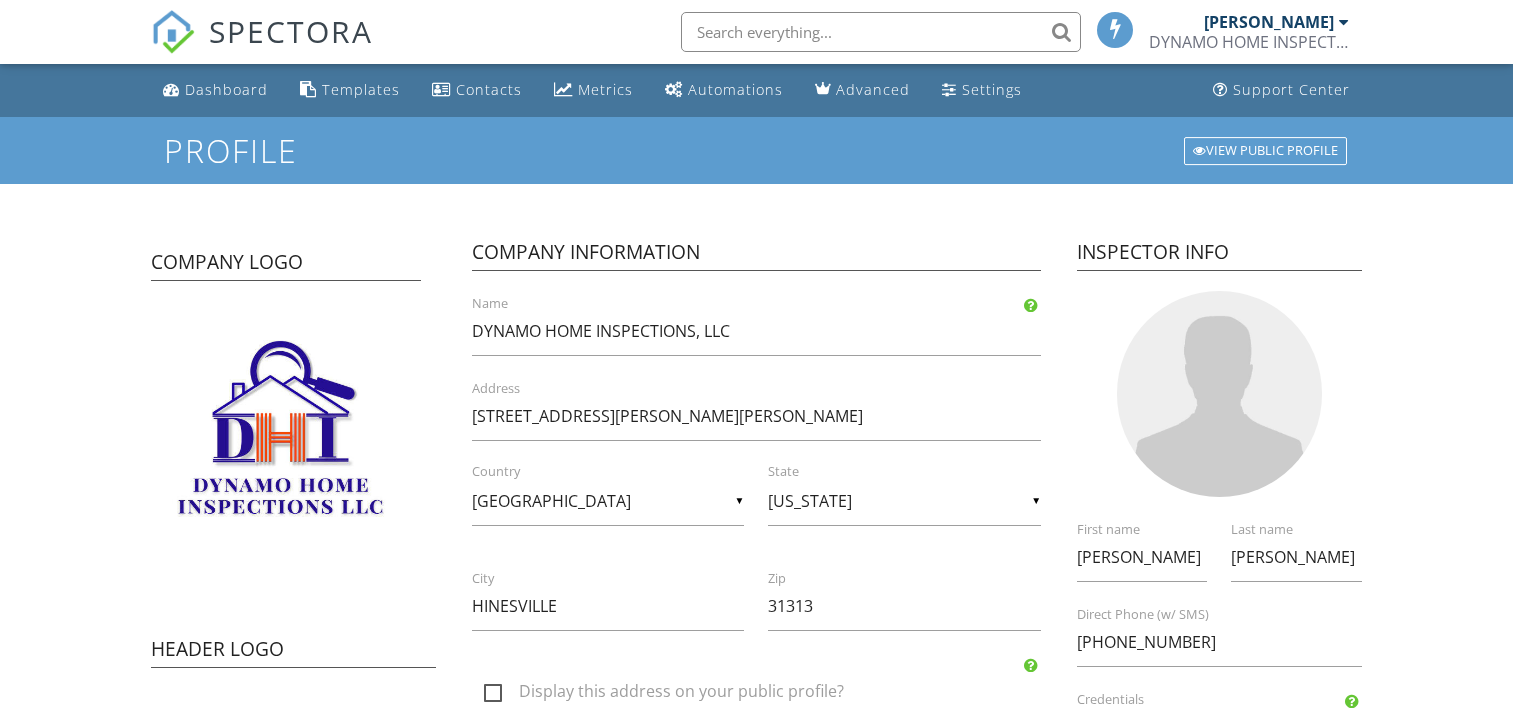 scroll, scrollTop: 0, scrollLeft: 0, axis: both 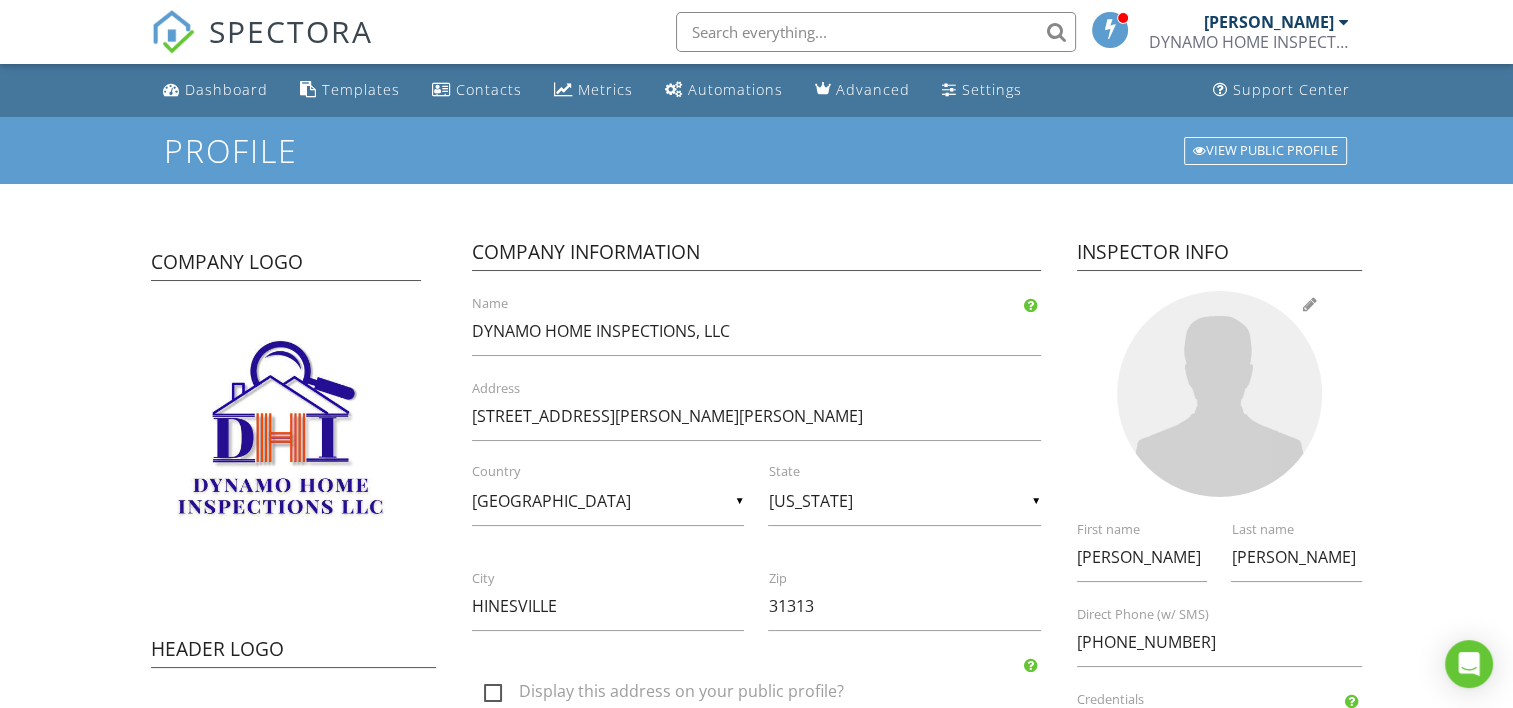 click at bounding box center (1220, 394) 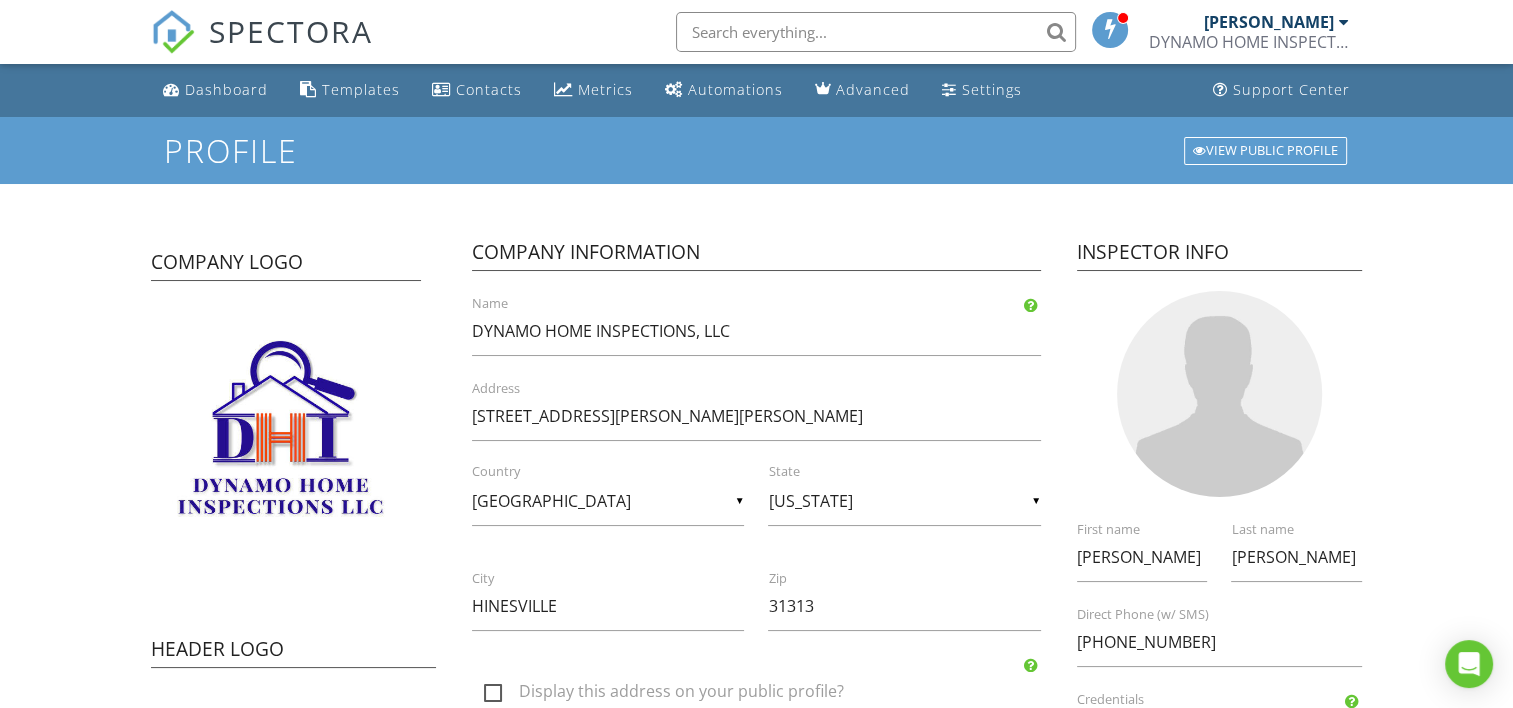 scroll, scrollTop: 0, scrollLeft: 0, axis: both 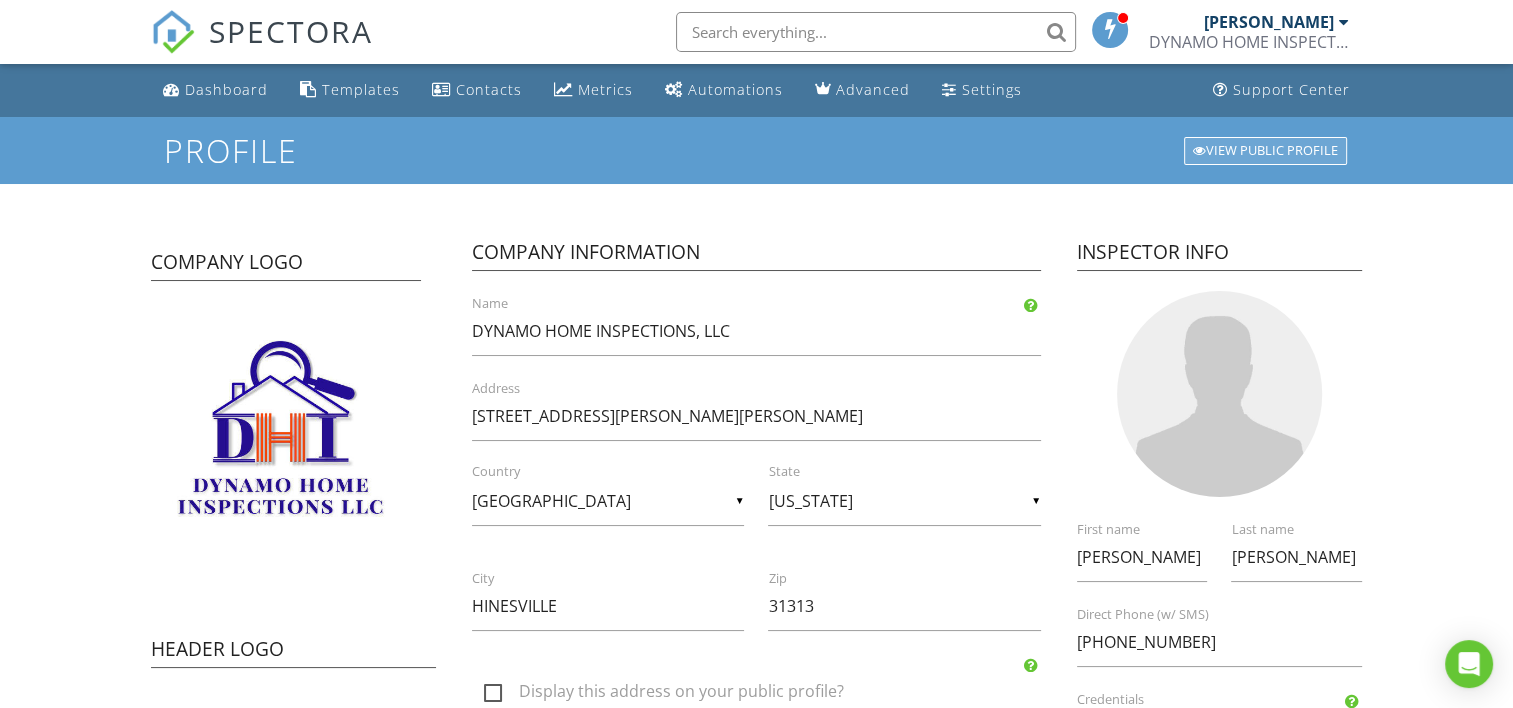 click on "View Public Profile" at bounding box center (1265, 151) 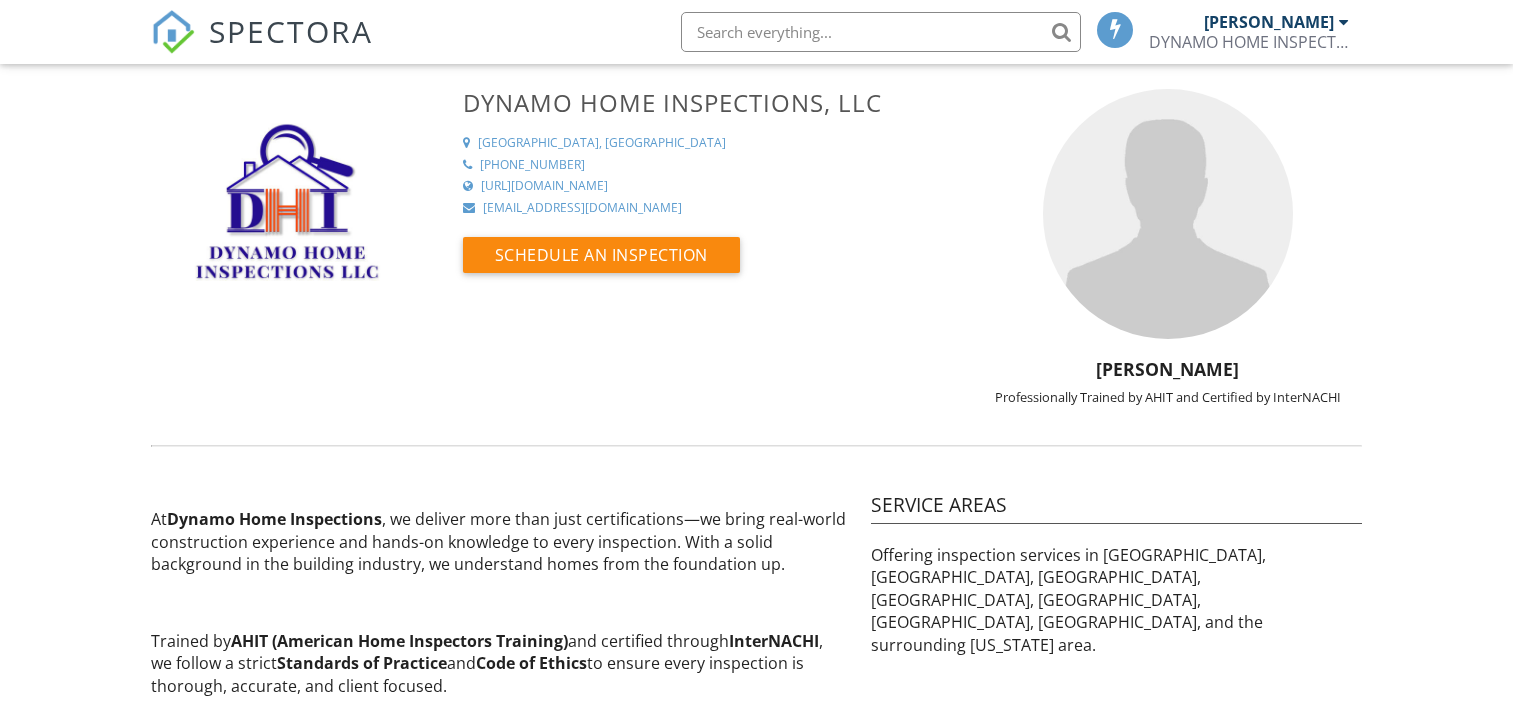 scroll, scrollTop: 0, scrollLeft: 0, axis: both 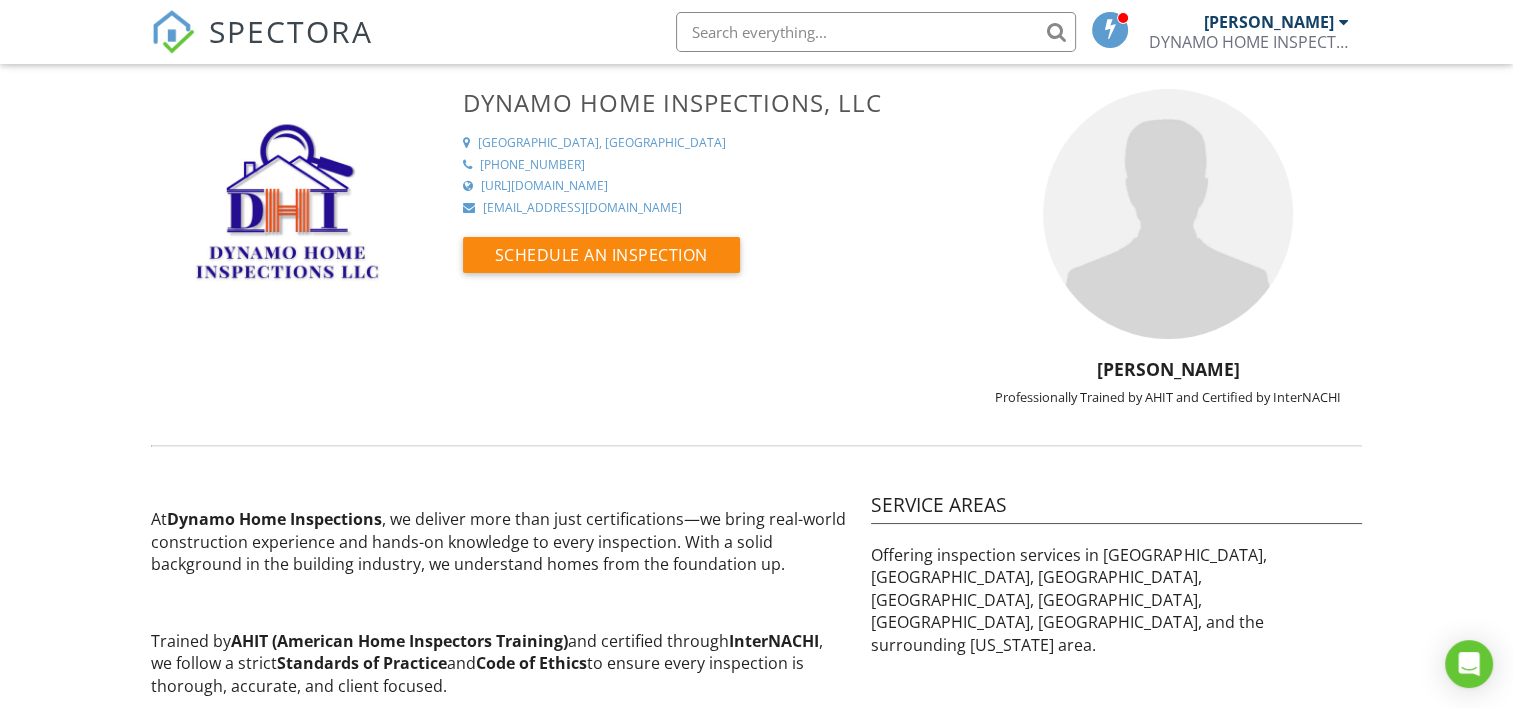 click at bounding box center [1168, 214] 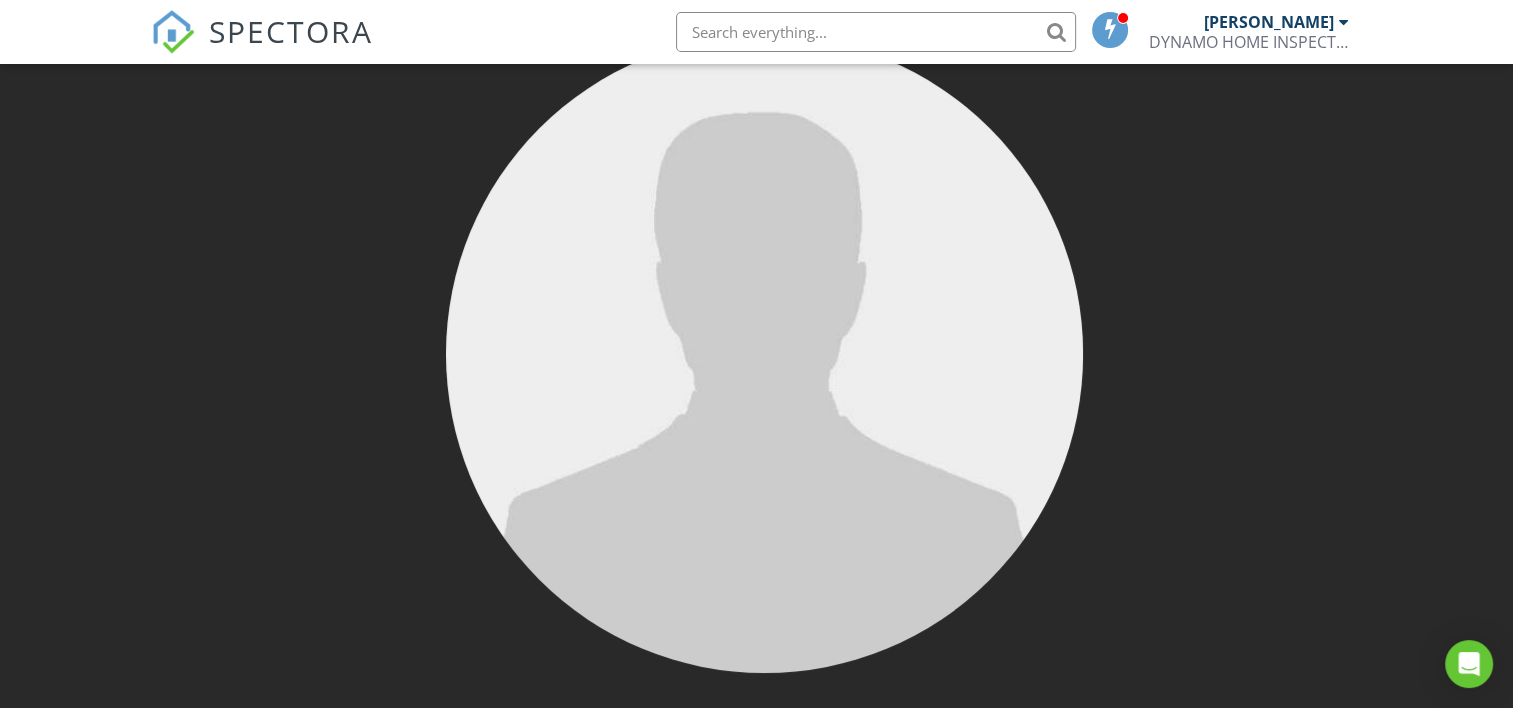 click at bounding box center (764, 353) 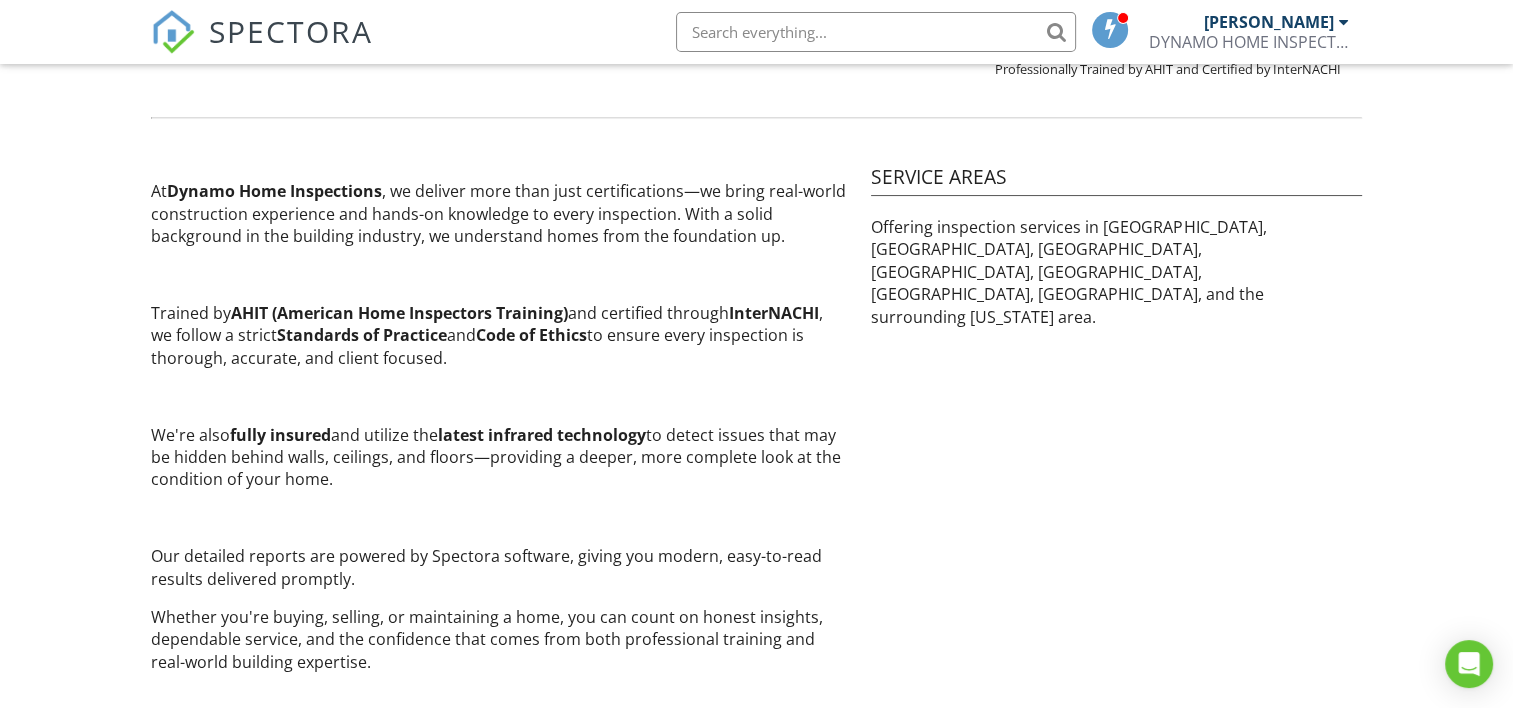 scroll, scrollTop: 0, scrollLeft: 0, axis: both 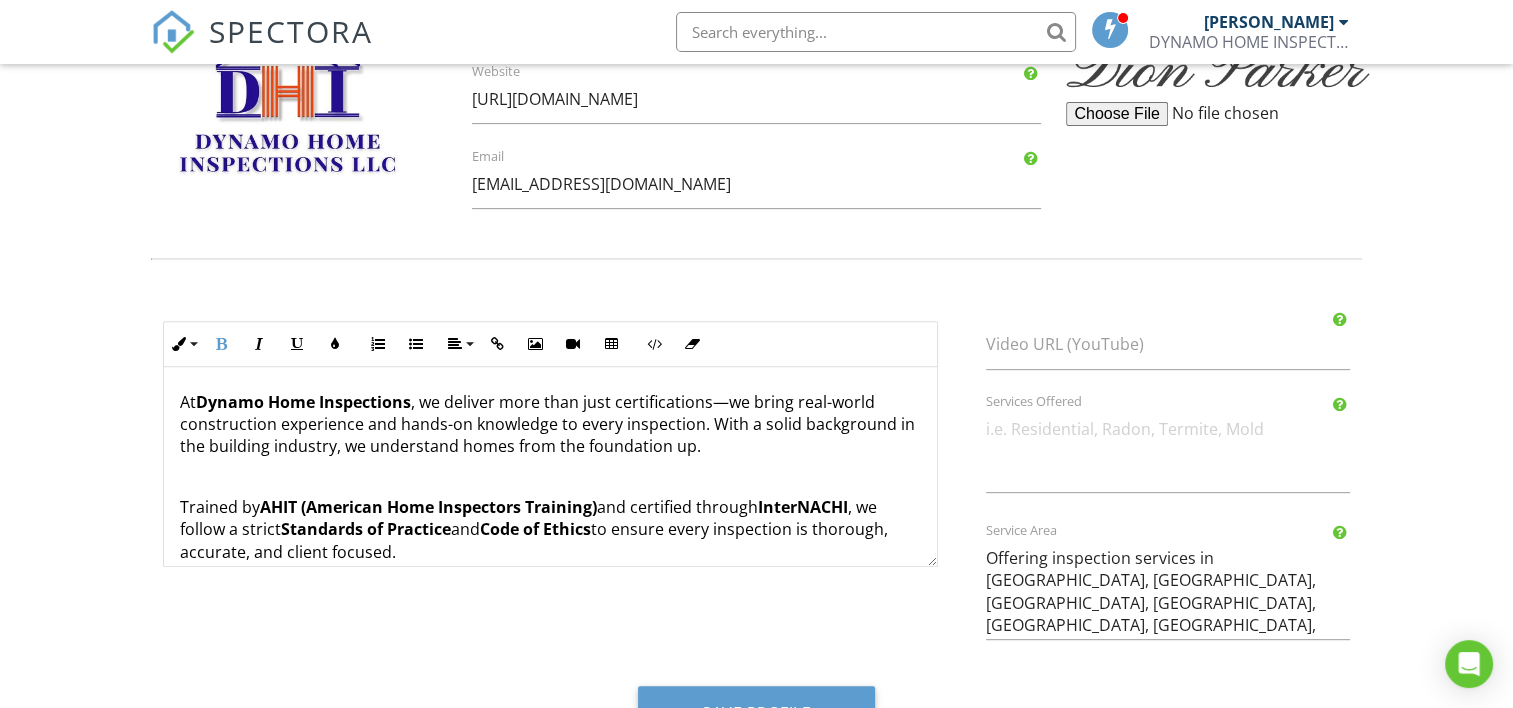 click on "Trained by  AHIT (American Home Inspectors Training)  and certified through  InterNACHI , we follow a strict  Standards of Practice  and  Code of Ethics  to ensure every inspection is thorough, accurate, and client focused." at bounding box center (550, 529) 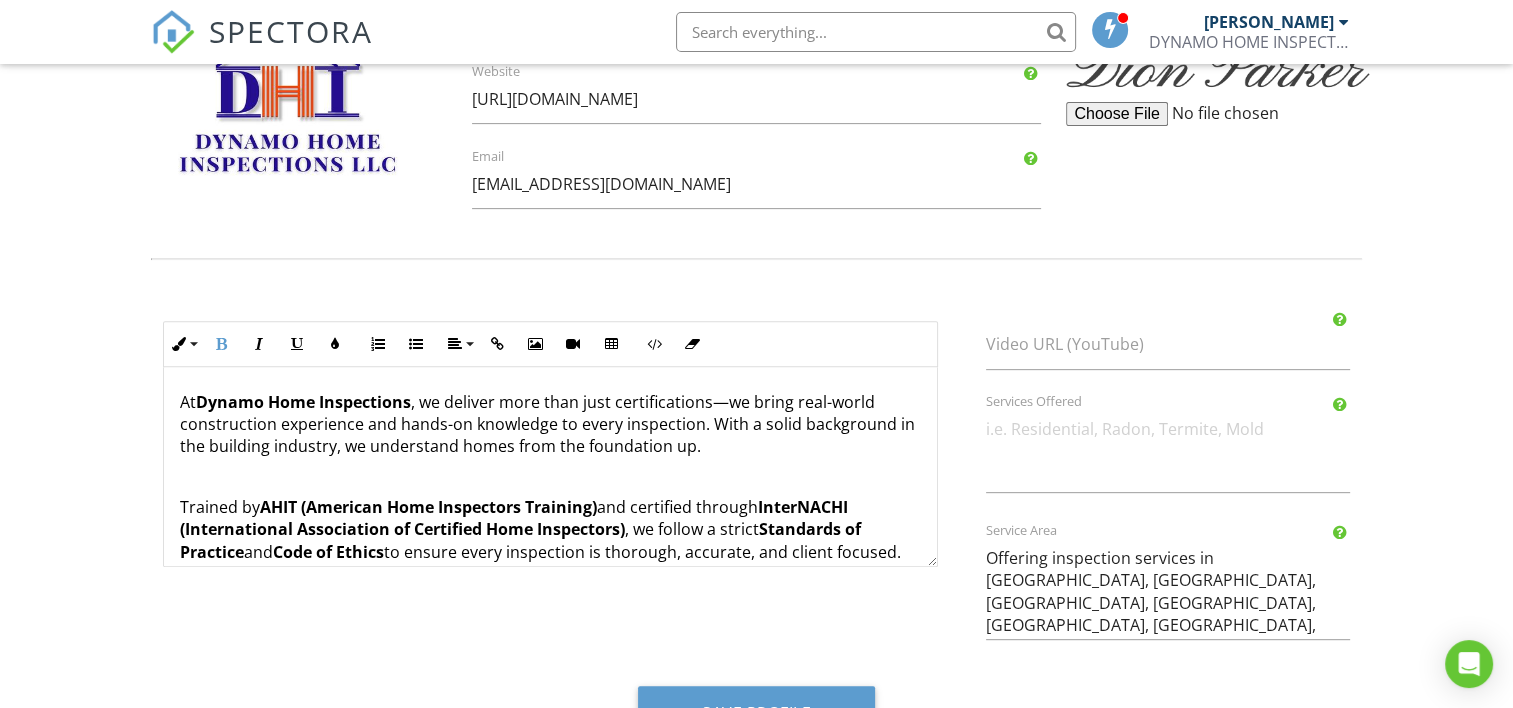 scroll, scrollTop: 806, scrollLeft: 0, axis: vertical 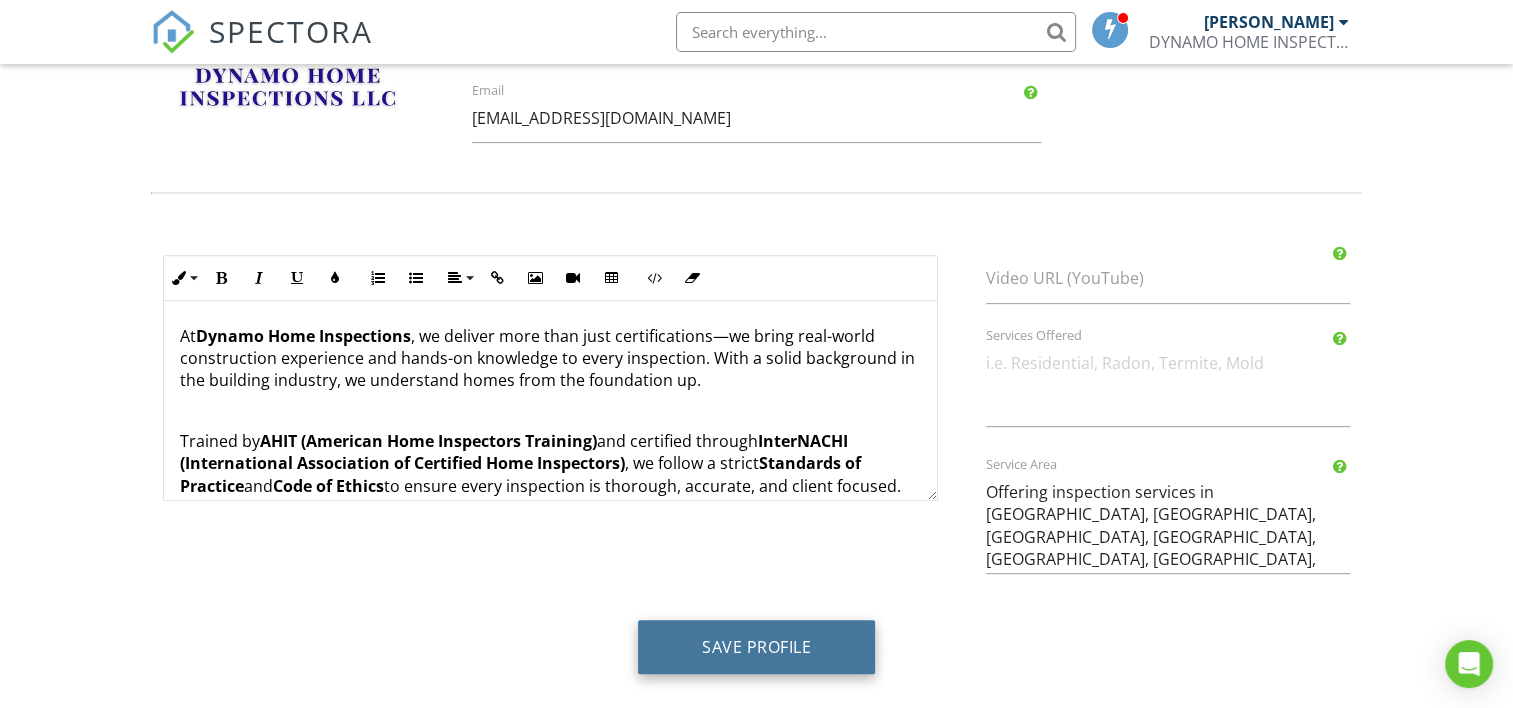 click on "Save Profile" at bounding box center (756, 647) 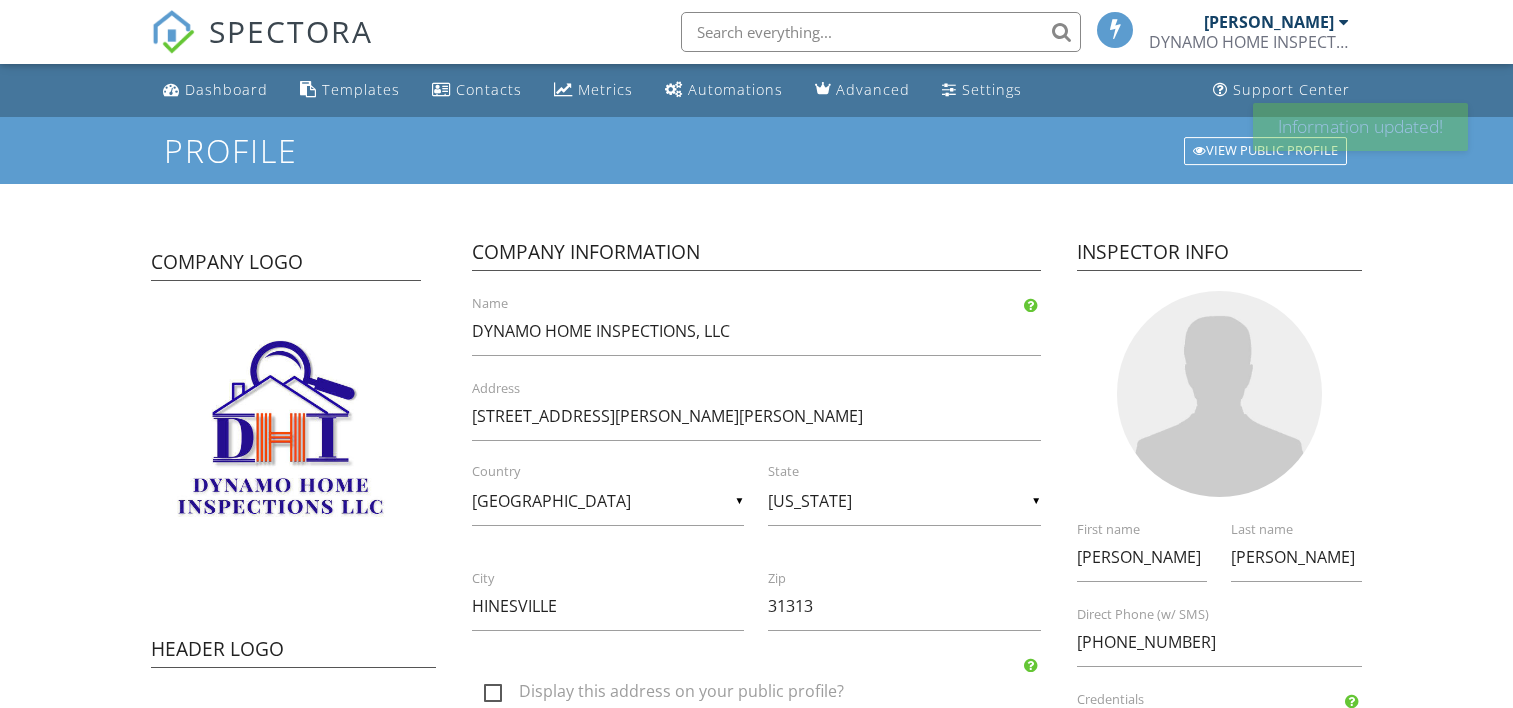 scroll, scrollTop: 0, scrollLeft: 0, axis: both 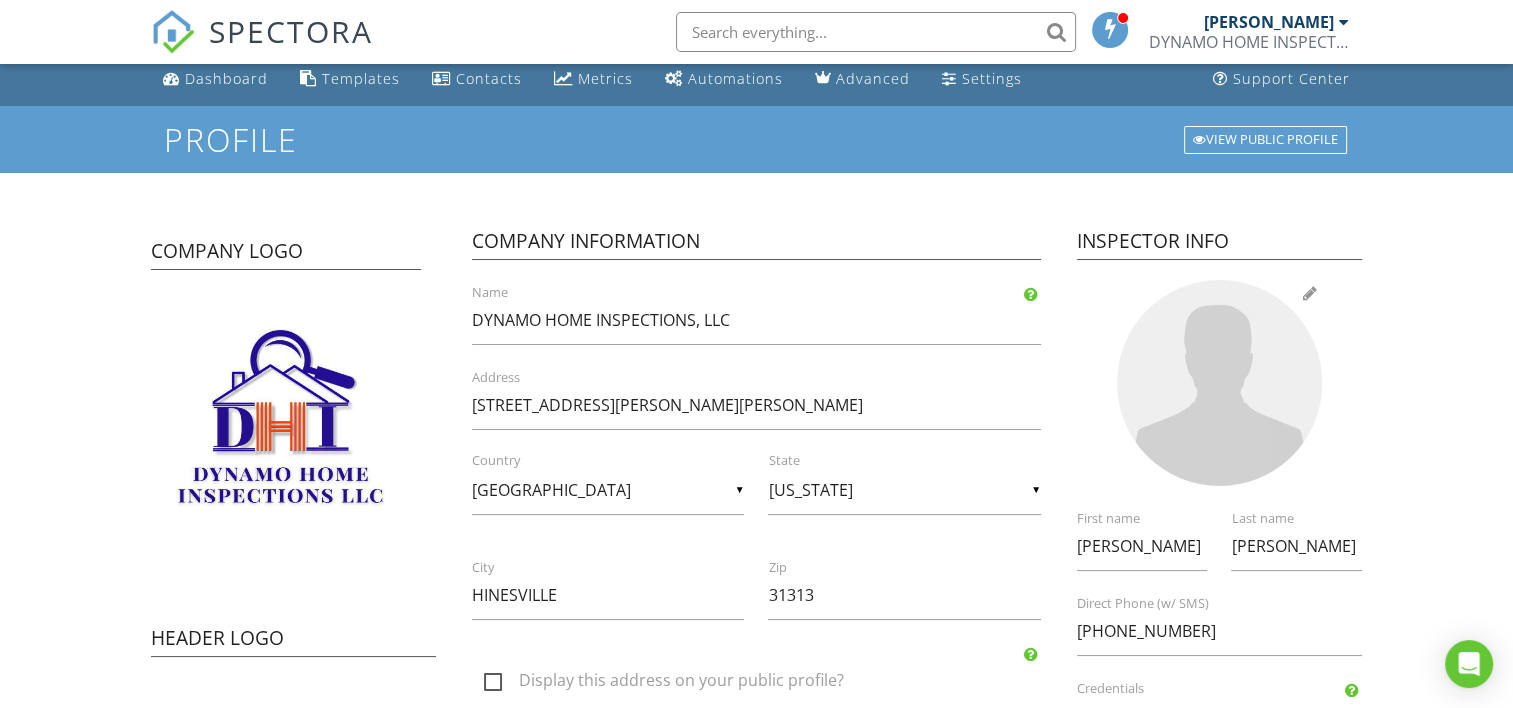 click at bounding box center [1220, 383] 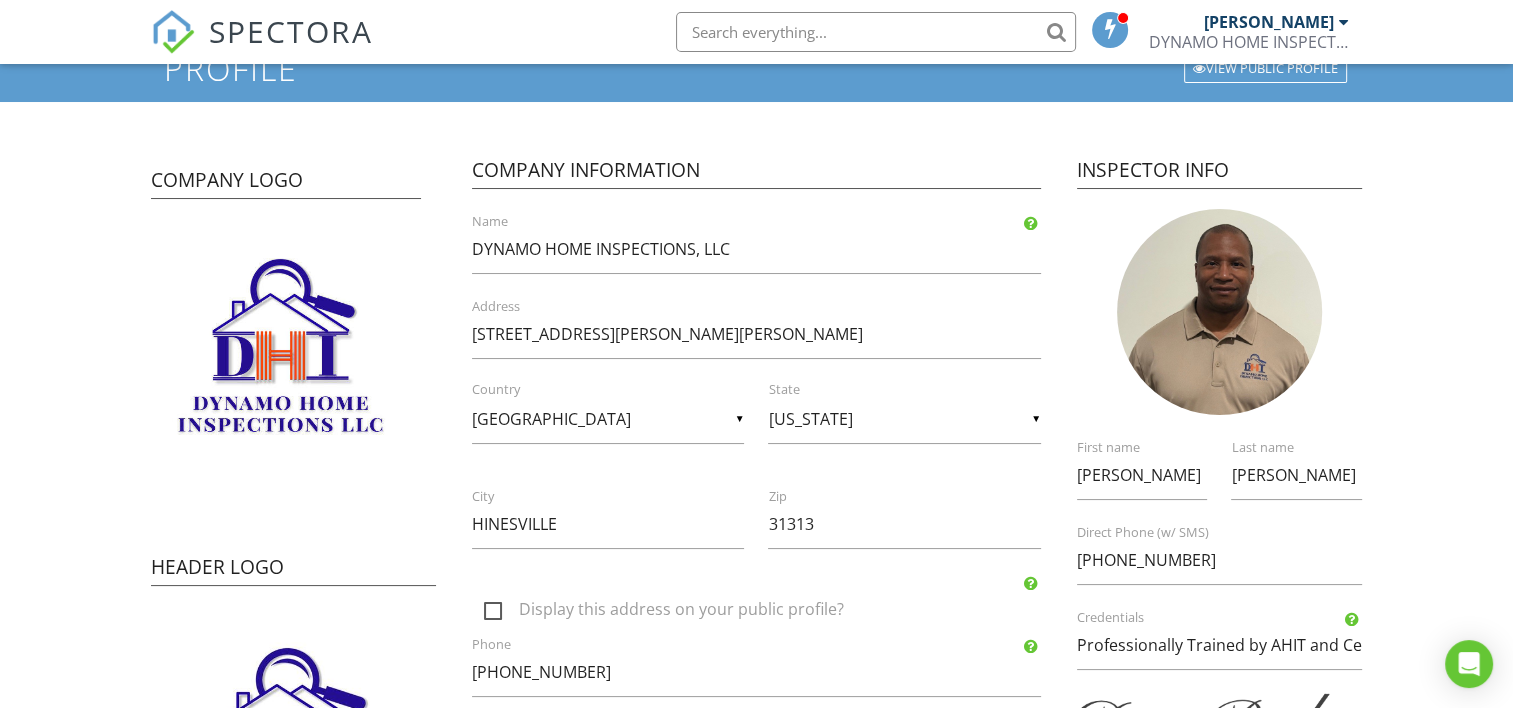 scroll, scrollTop: 76, scrollLeft: 0, axis: vertical 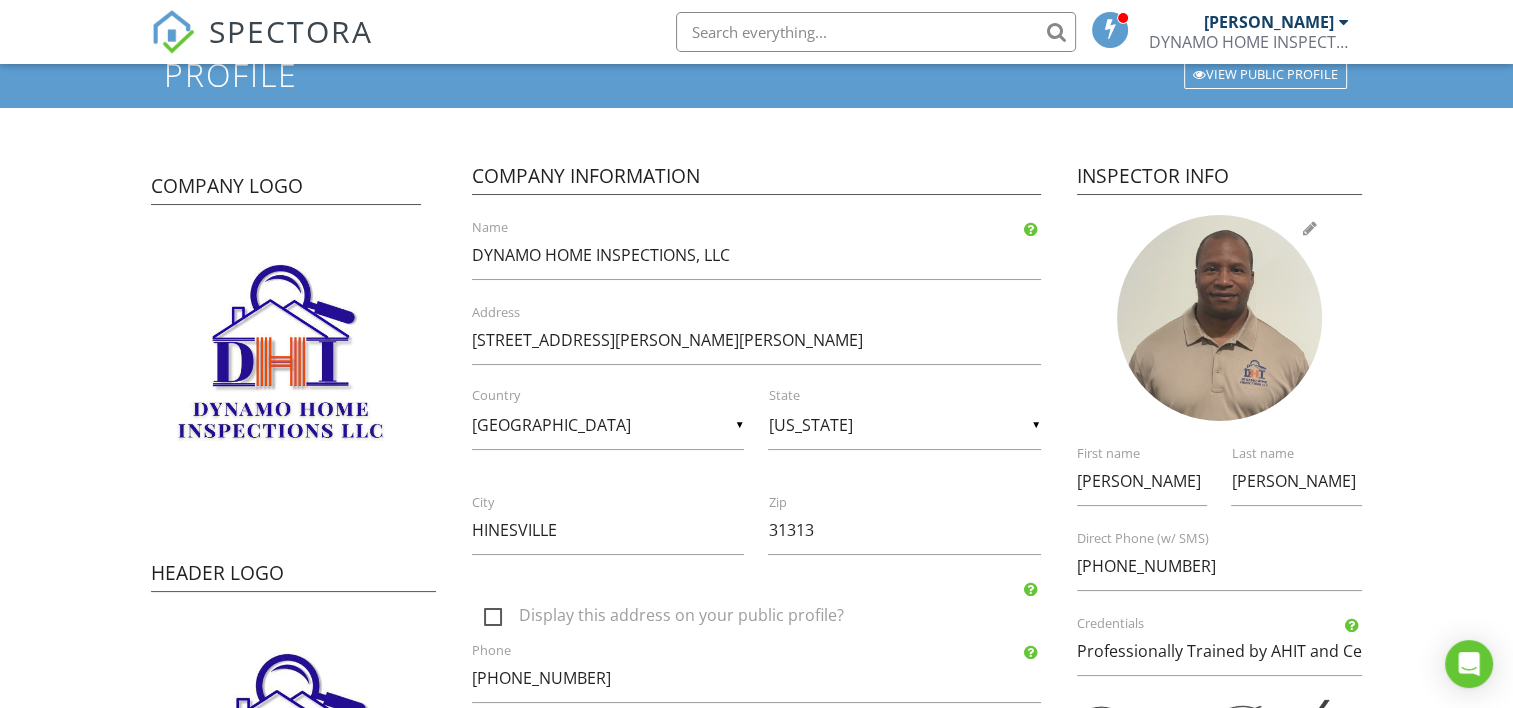 click at bounding box center [1220, 318] 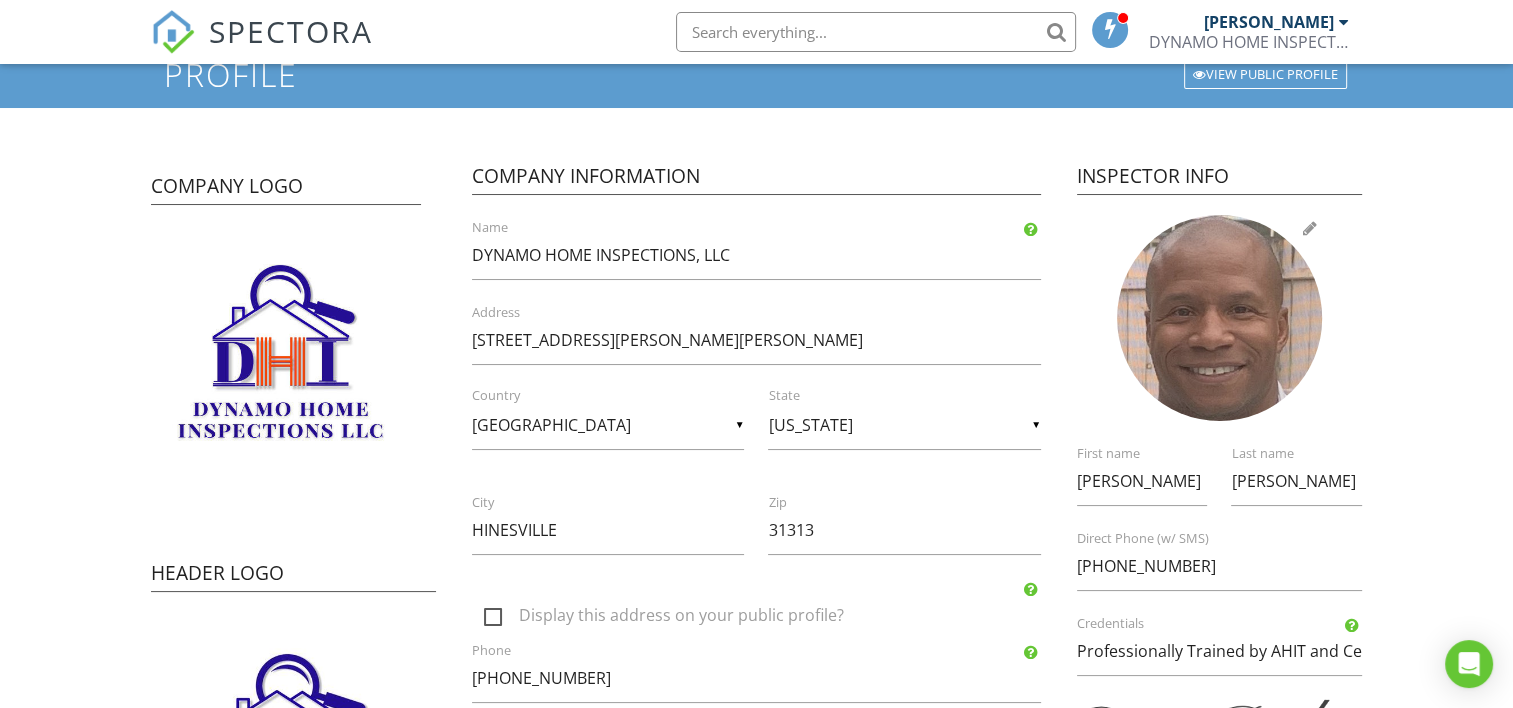 click at bounding box center (1220, 318) 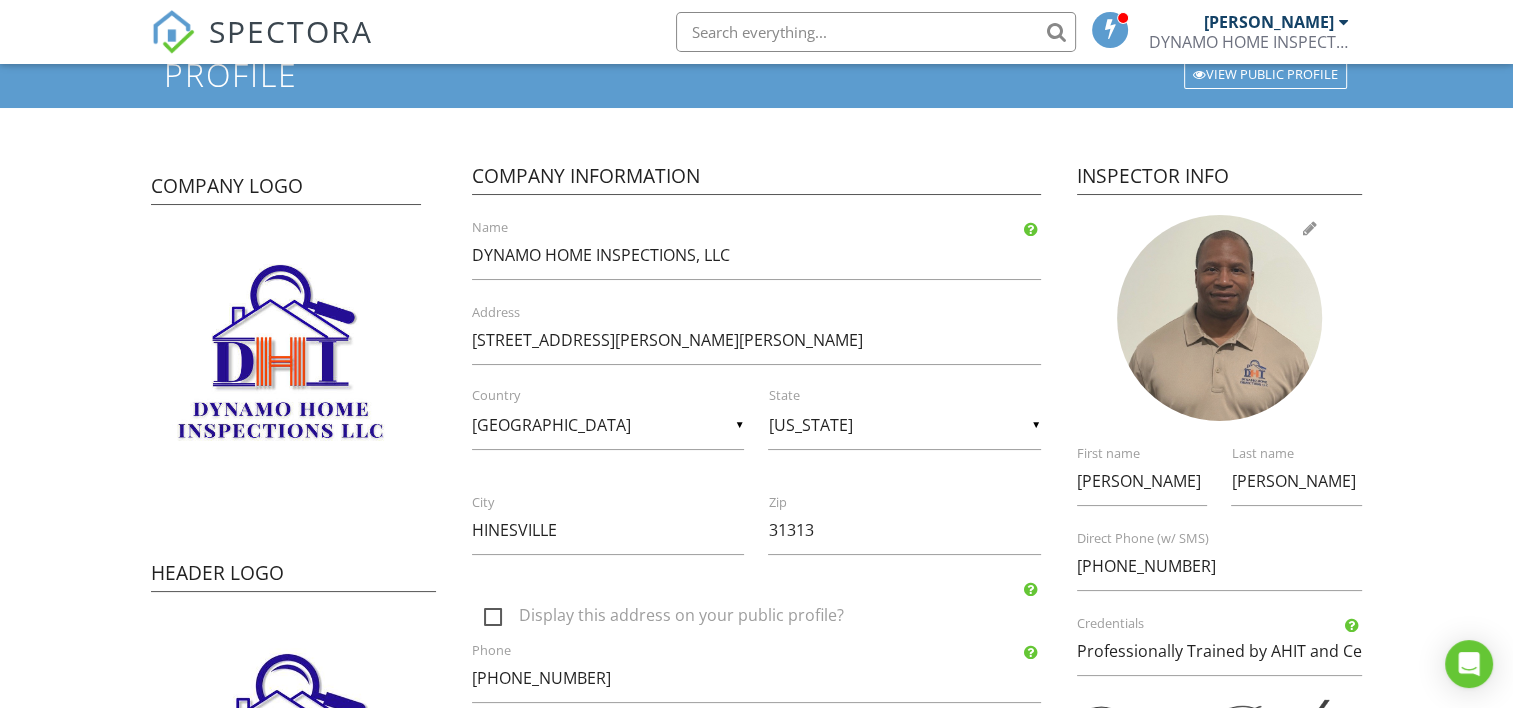 click at bounding box center (1220, 318) 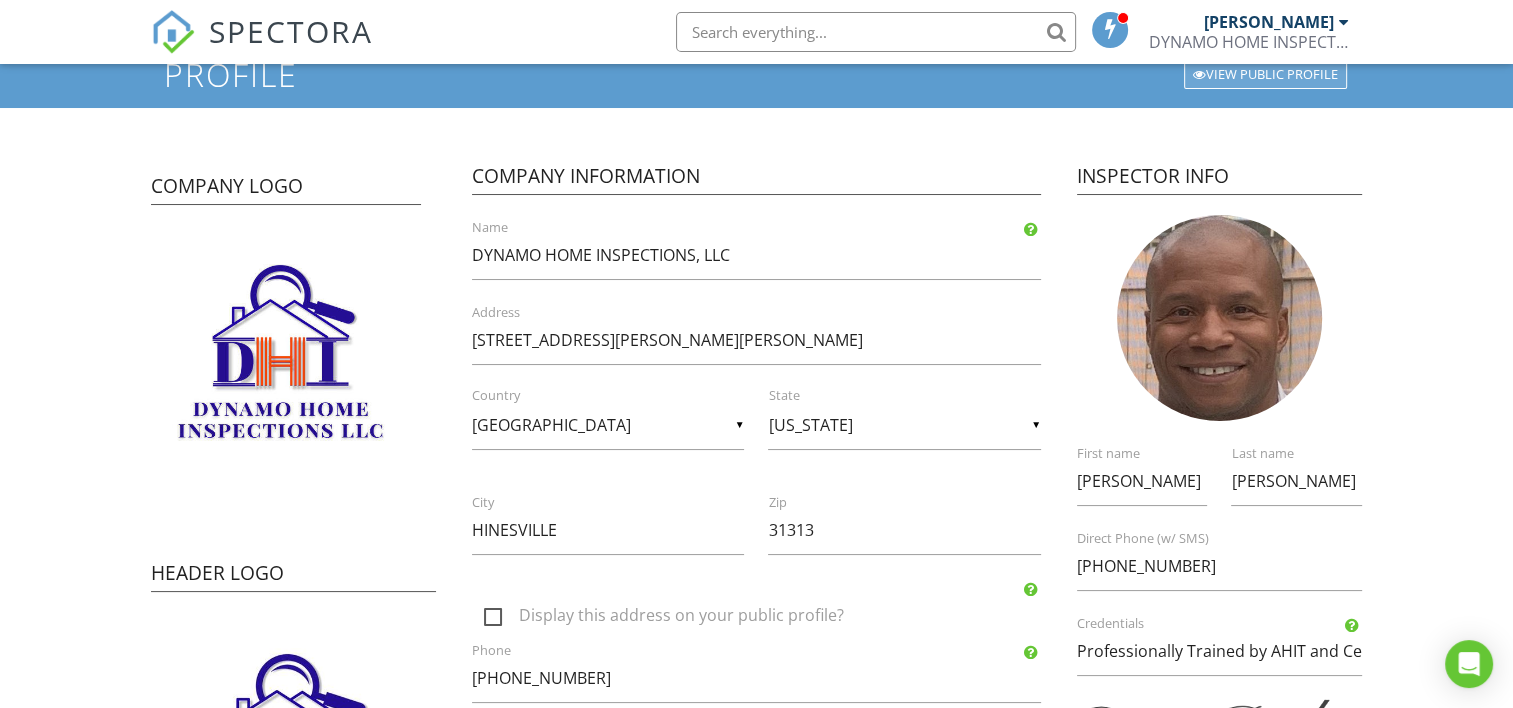 click on "View Public Profile" at bounding box center [1265, 75] 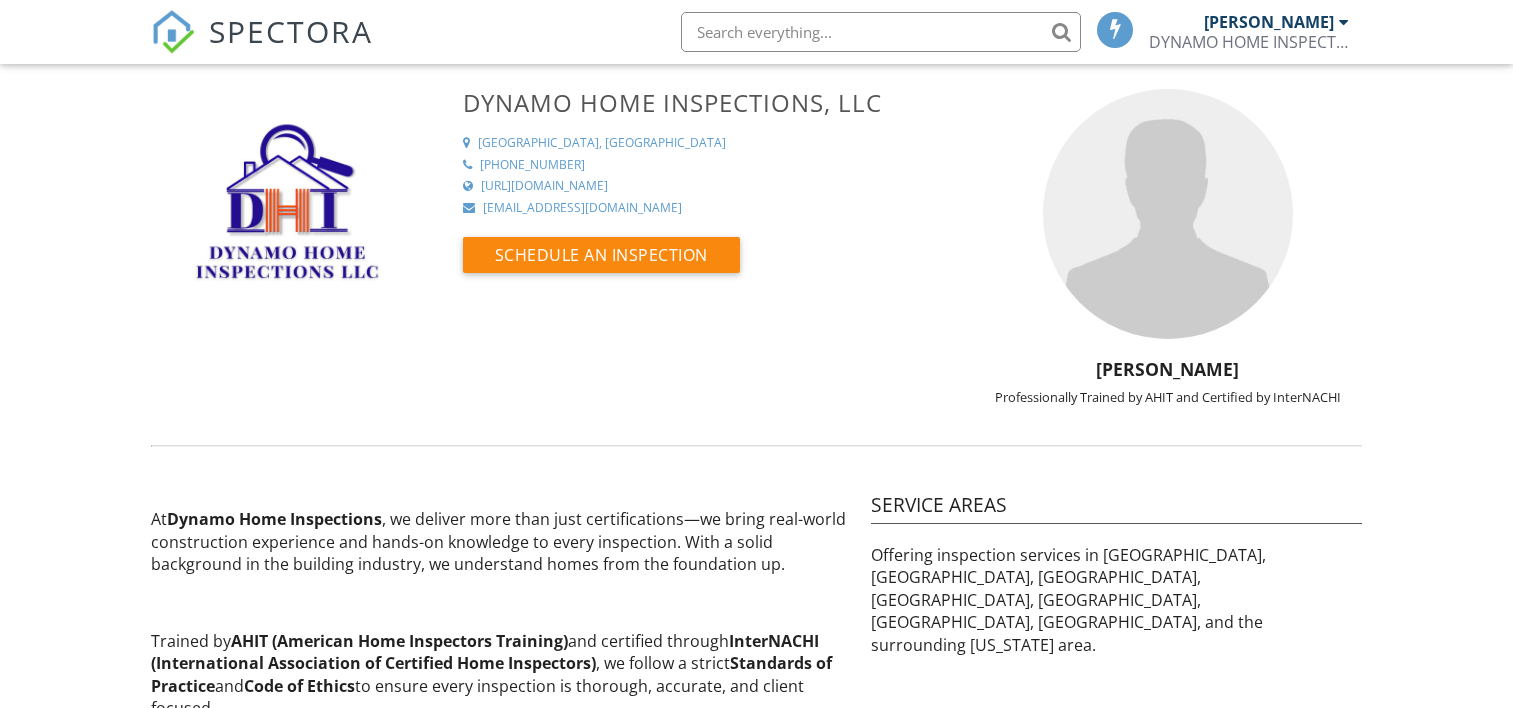 scroll, scrollTop: 0, scrollLeft: 0, axis: both 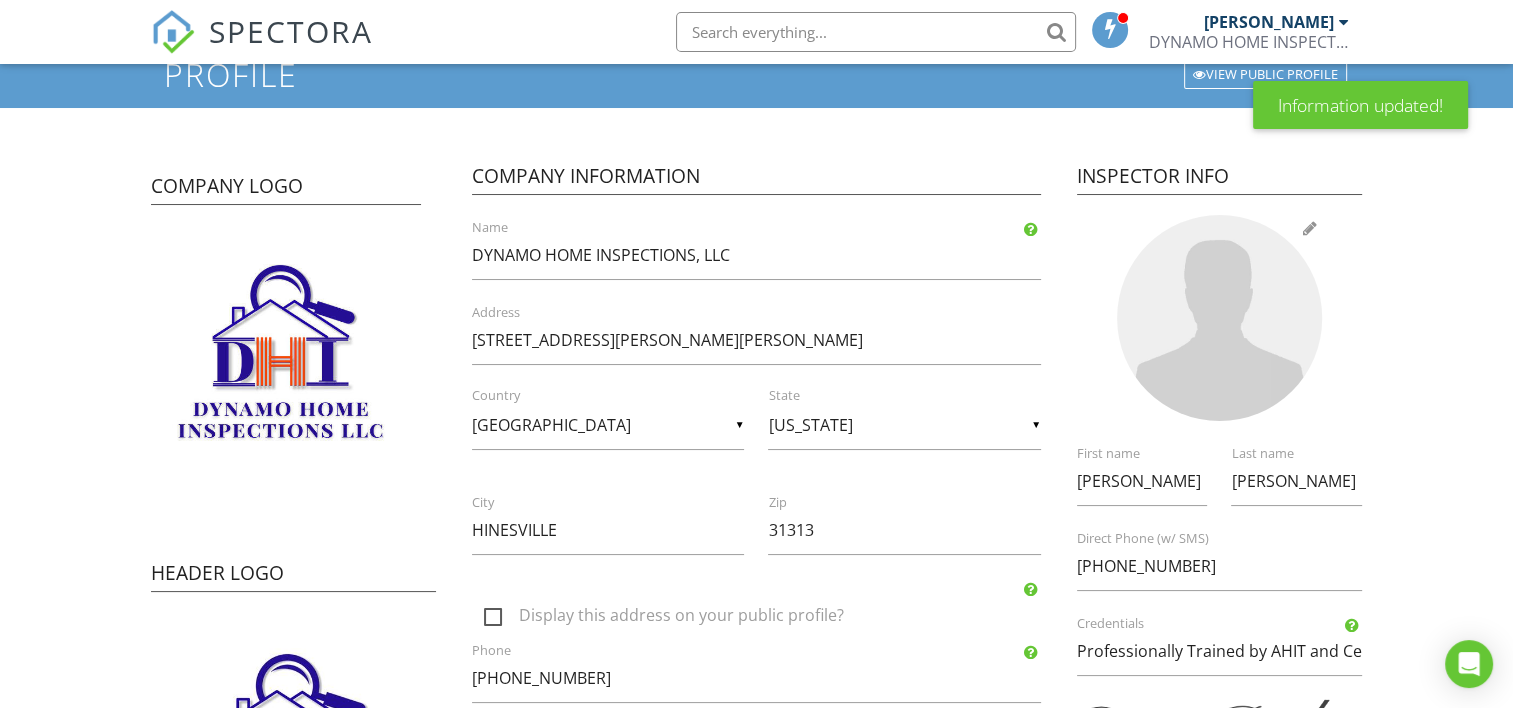 click at bounding box center [1220, 318] 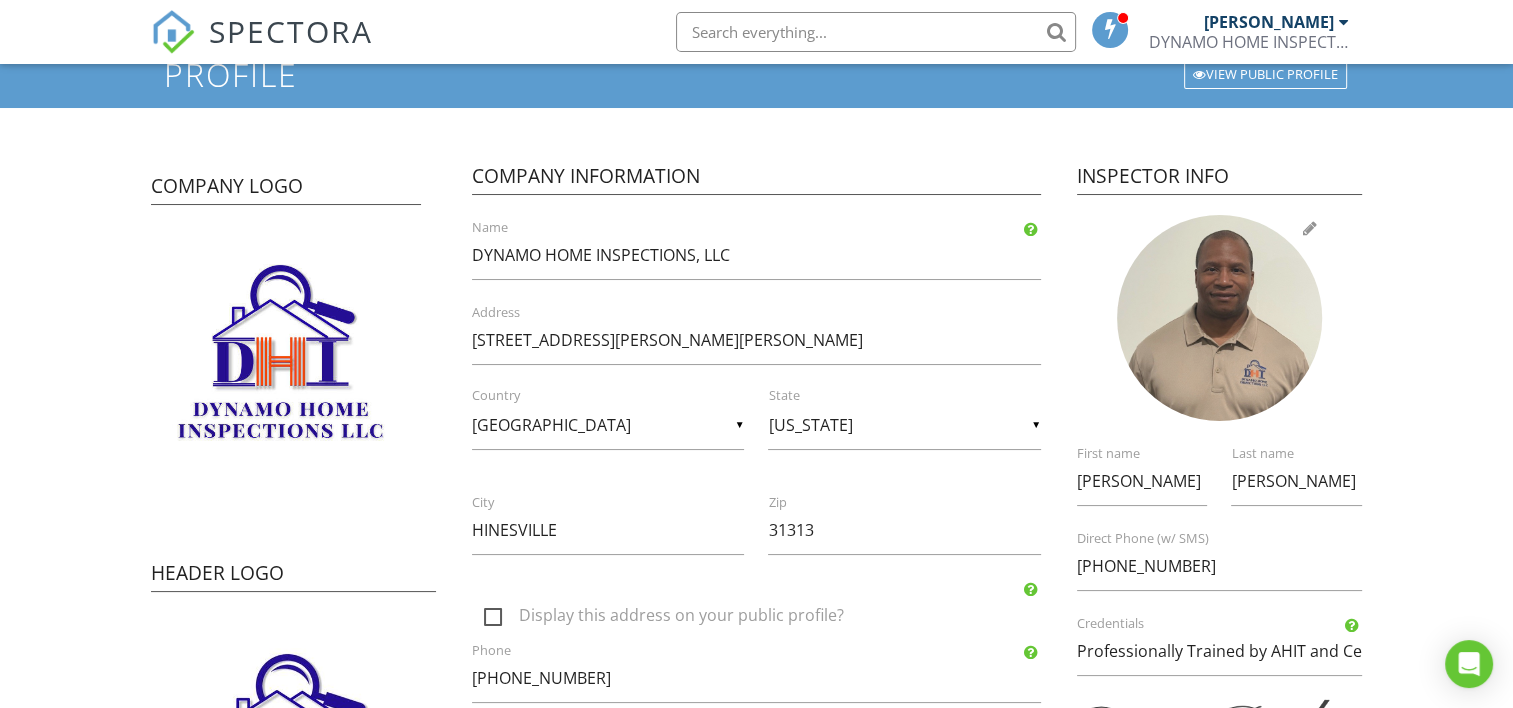 click at bounding box center (1220, 318) 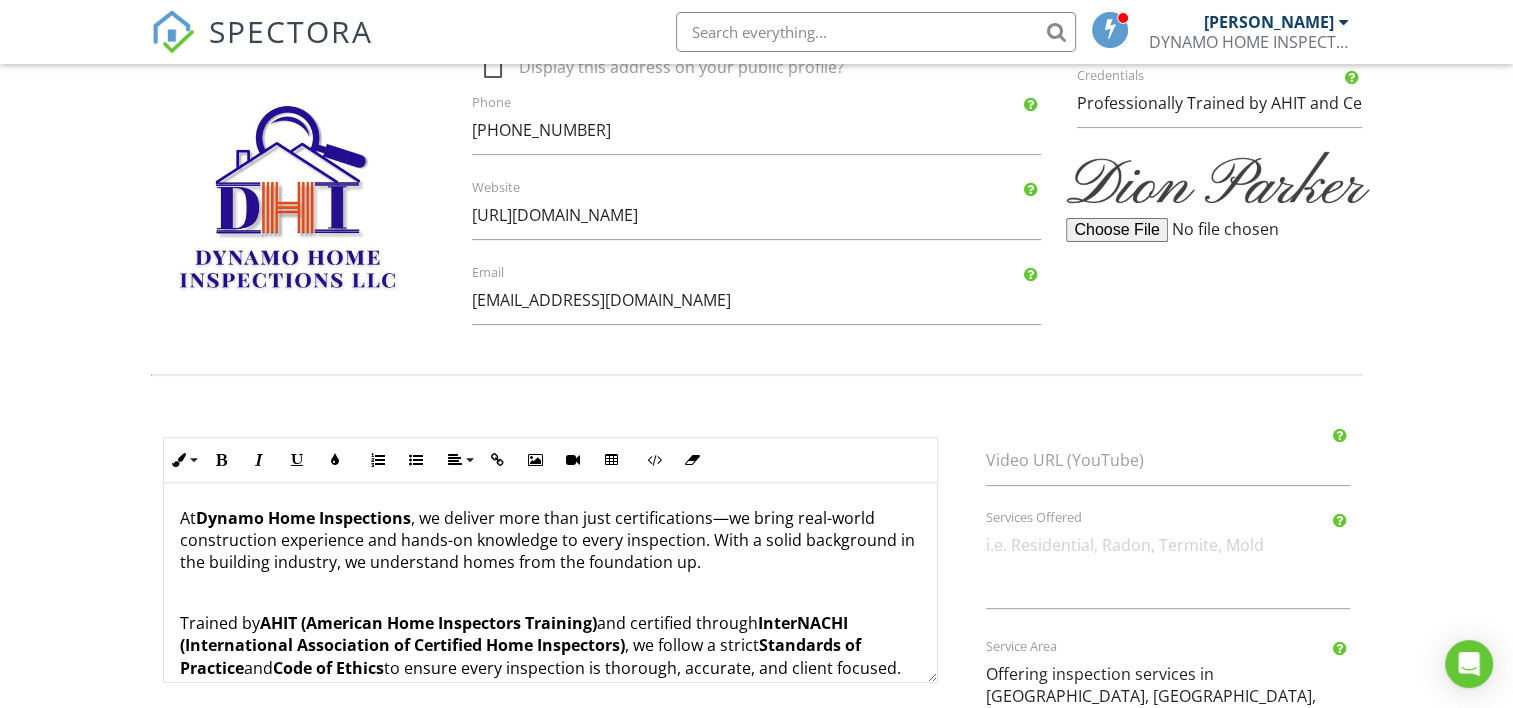 scroll, scrollTop: 806, scrollLeft: 0, axis: vertical 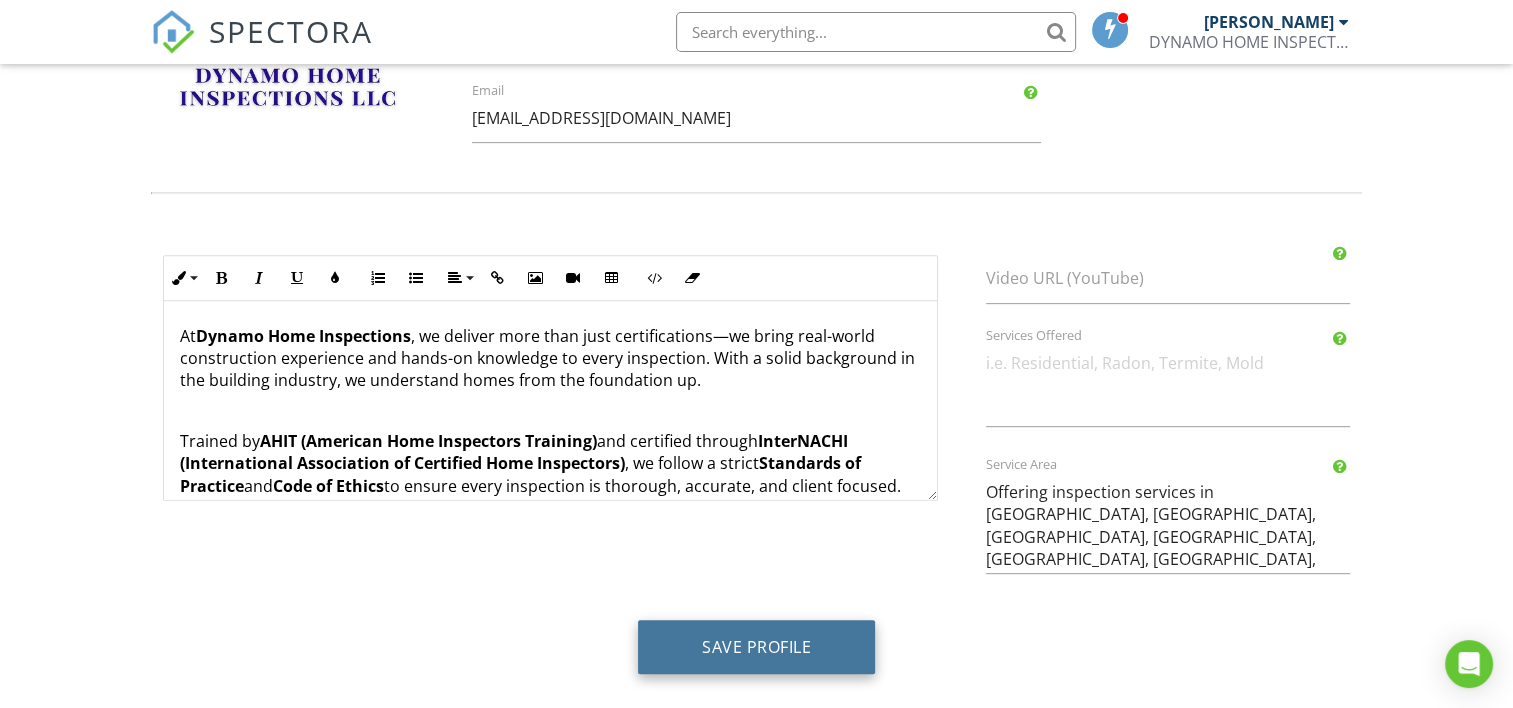 click on "Save Profile" at bounding box center (756, 647) 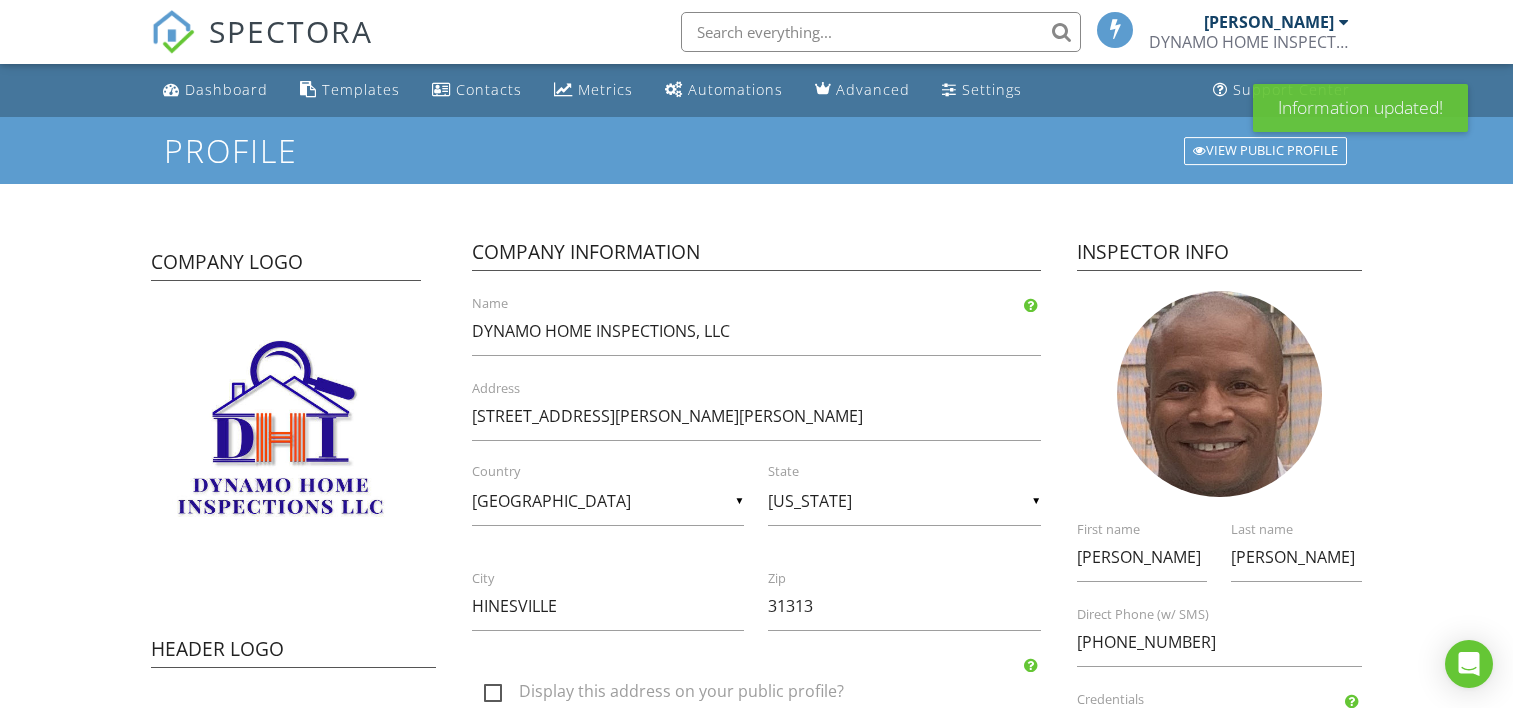 scroll, scrollTop: 0, scrollLeft: 0, axis: both 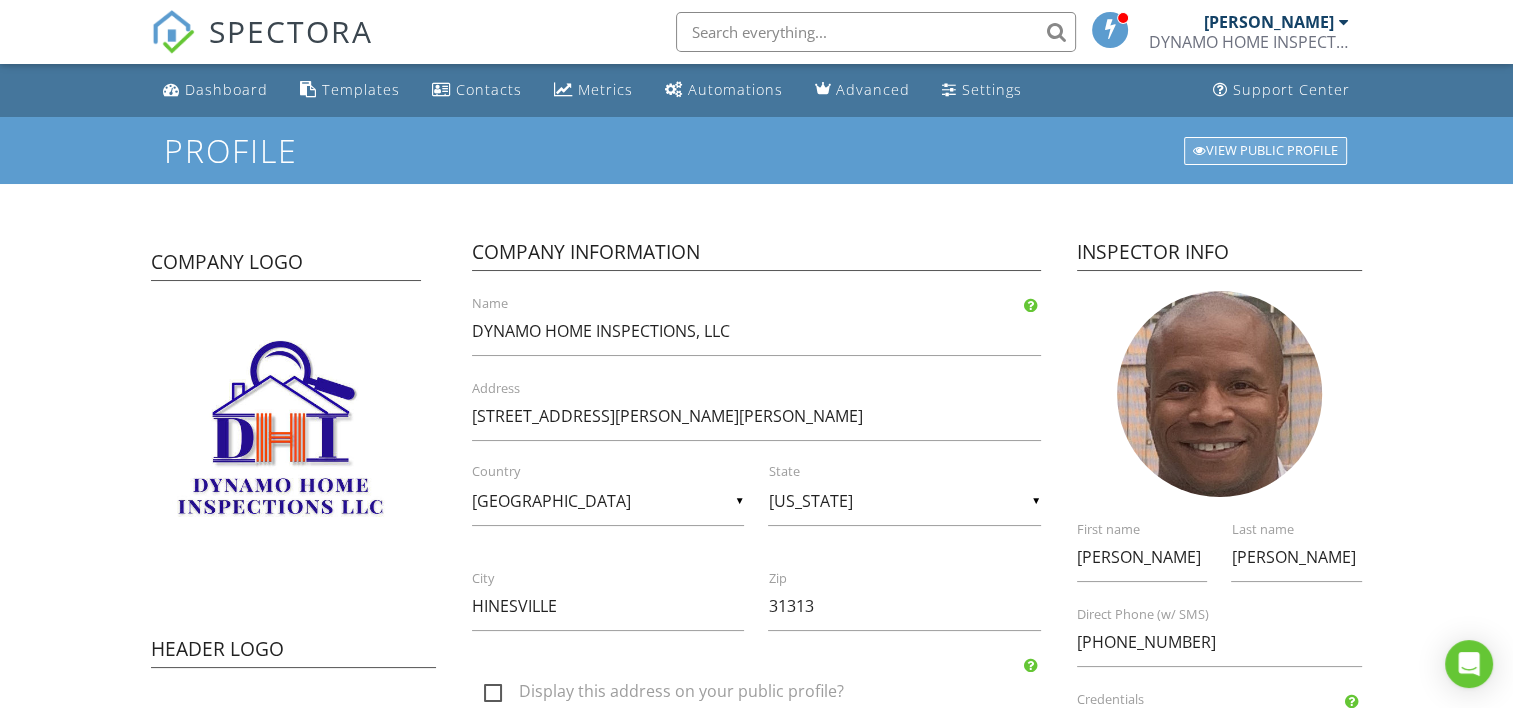 click on "View Public Profile" at bounding box center [1265, 151] 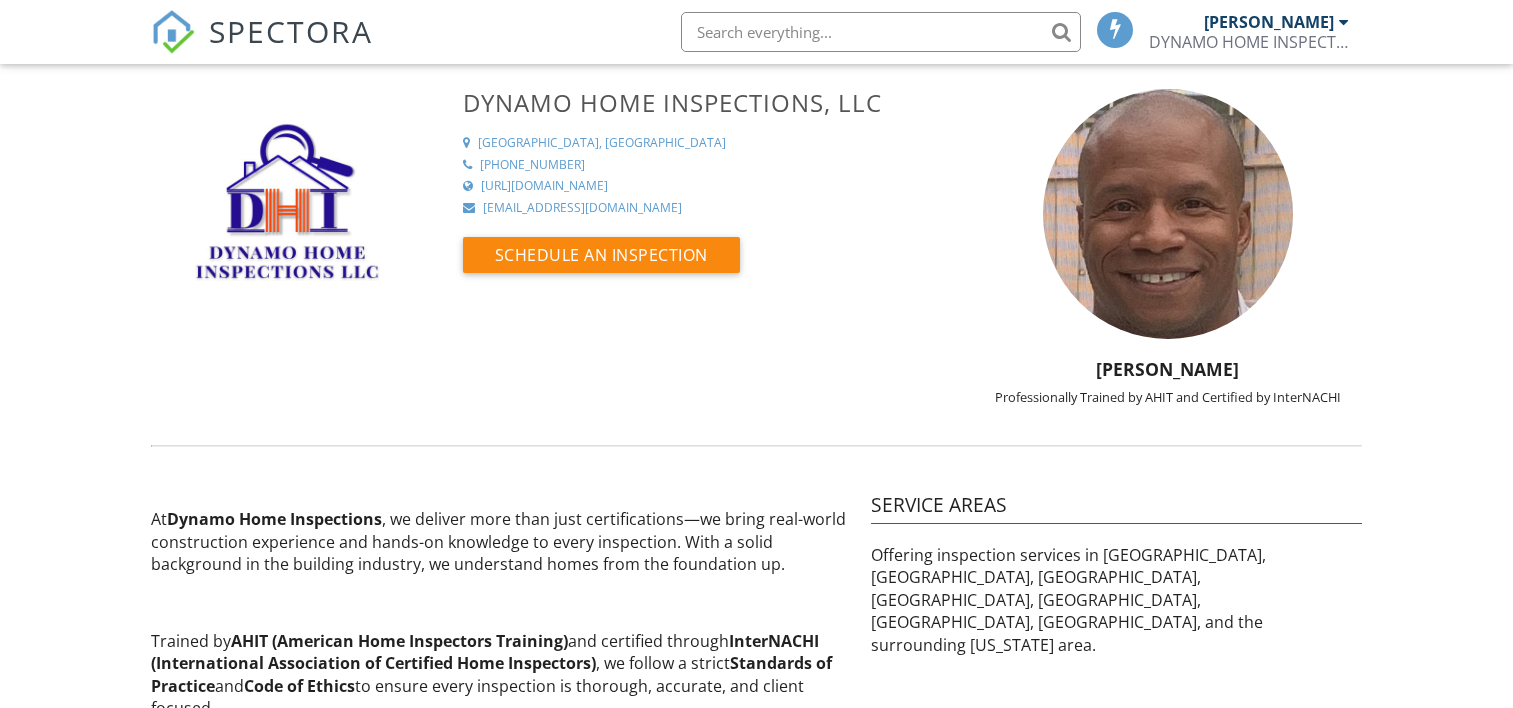 scroll, scrollTop: 0, scrollLeft: 0, axis: both 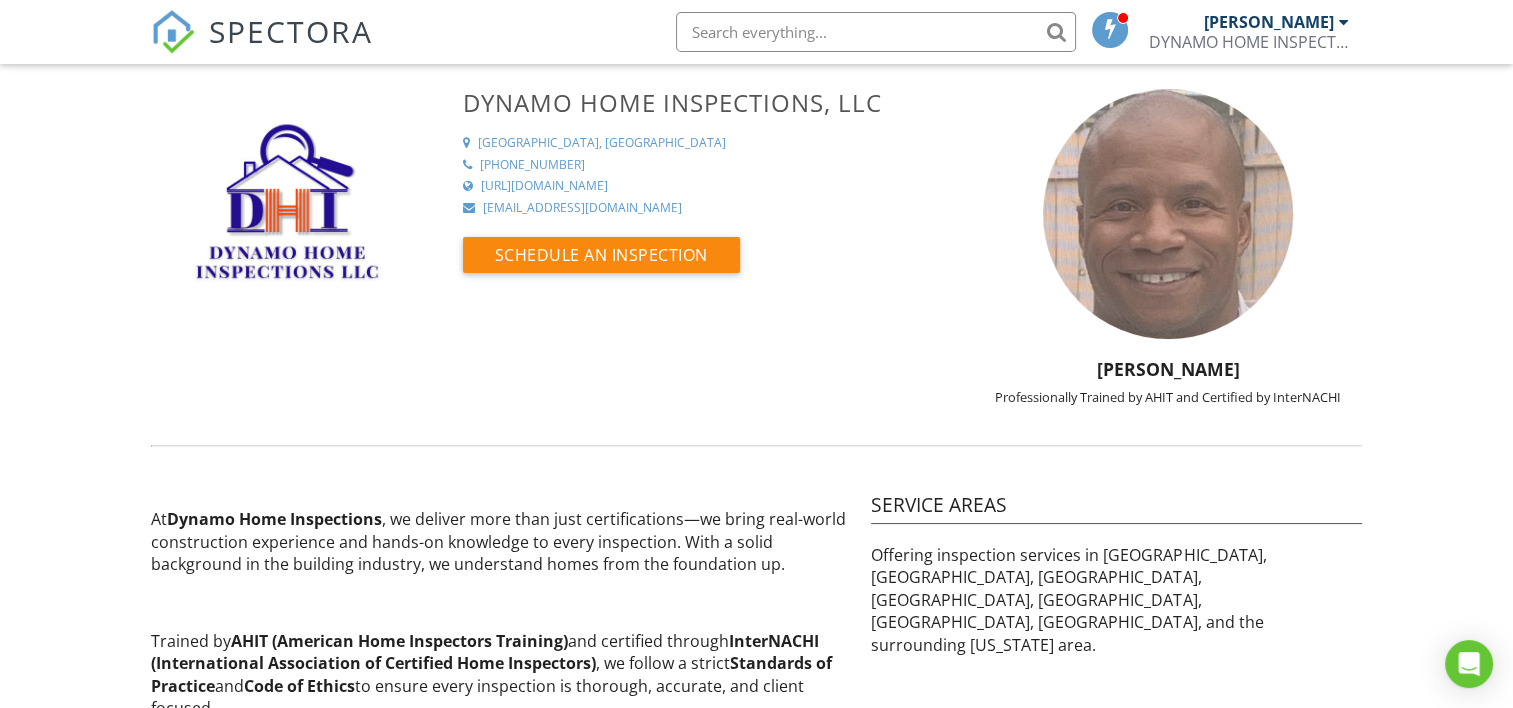 click at bounding box center [1168, 214] 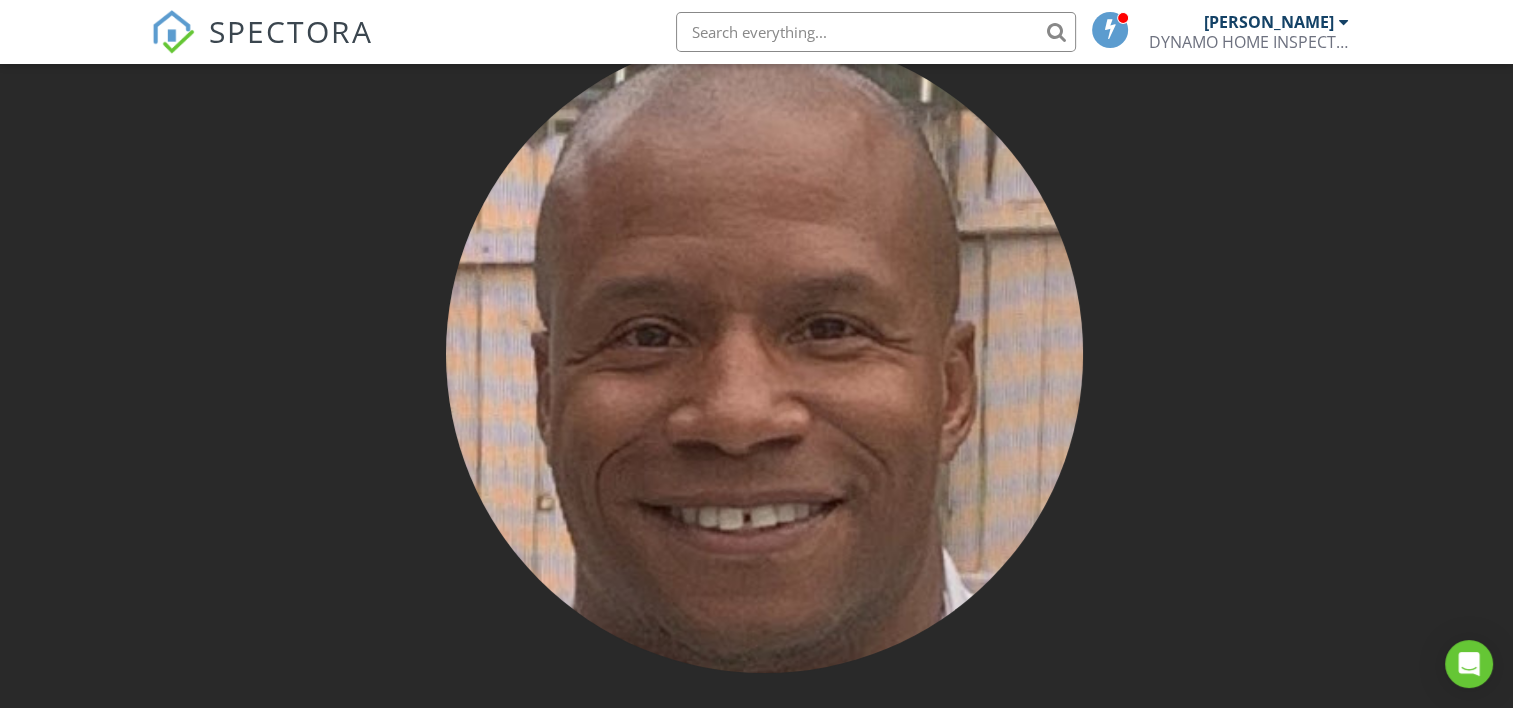 click at bounding box center (764, 353) 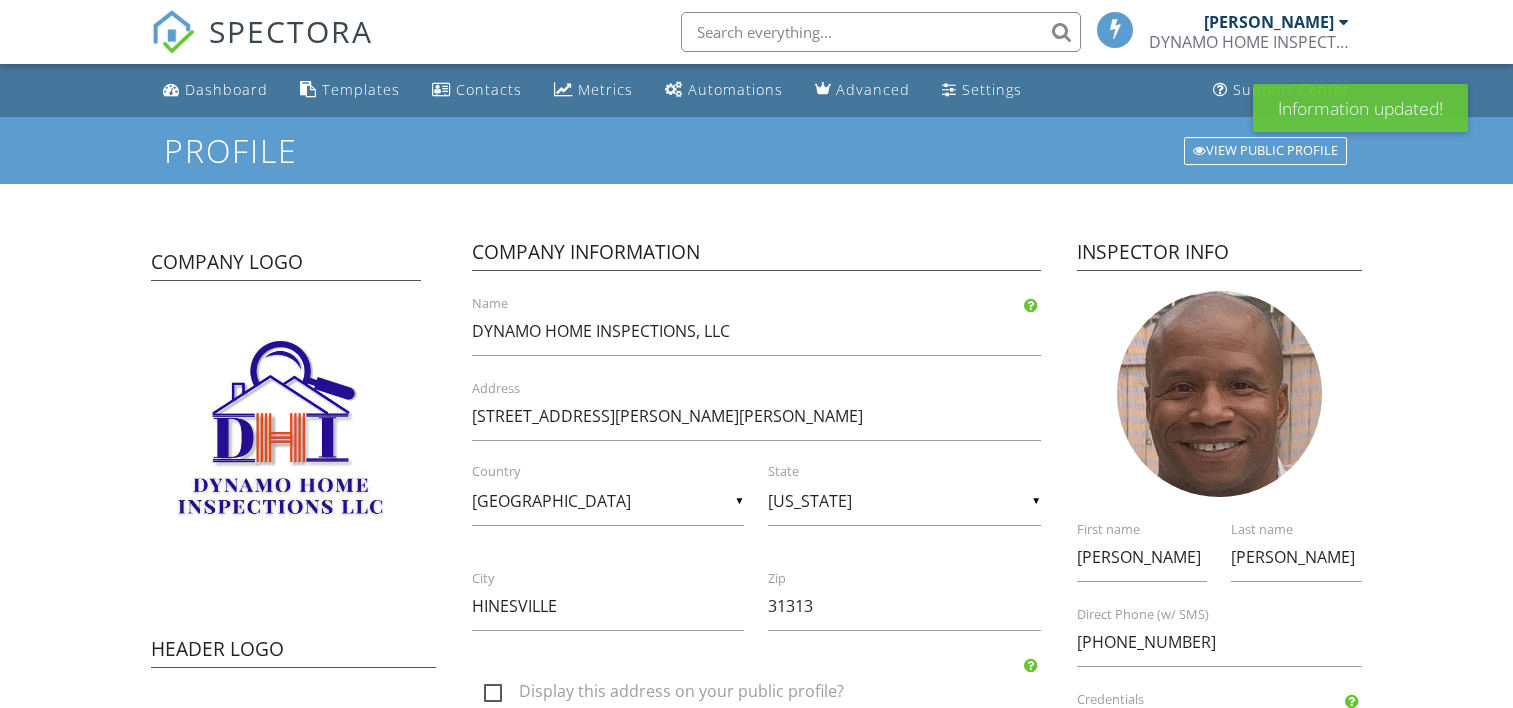 scroll, scrollTop: 0, scrollLeft: 0, axis: both 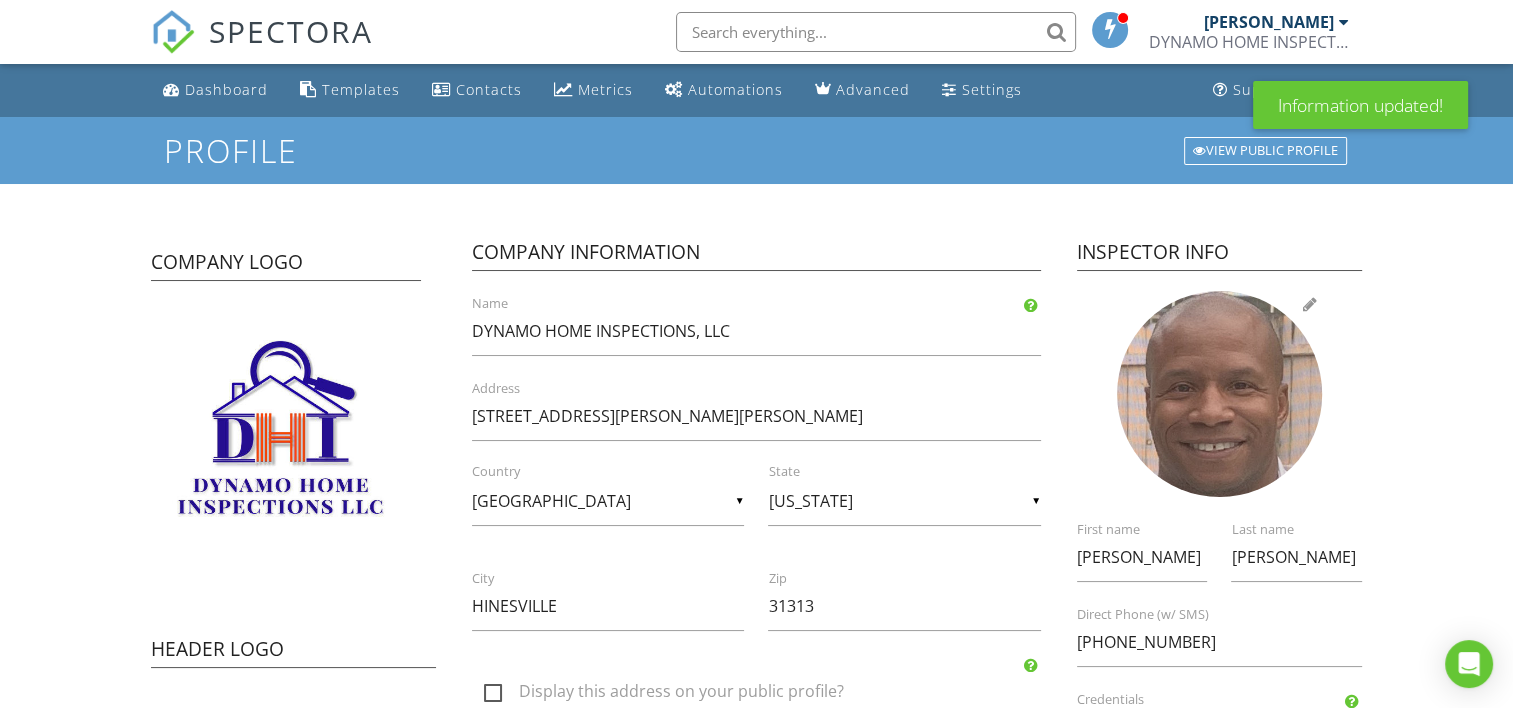 click at bounding box center (1220, 394) 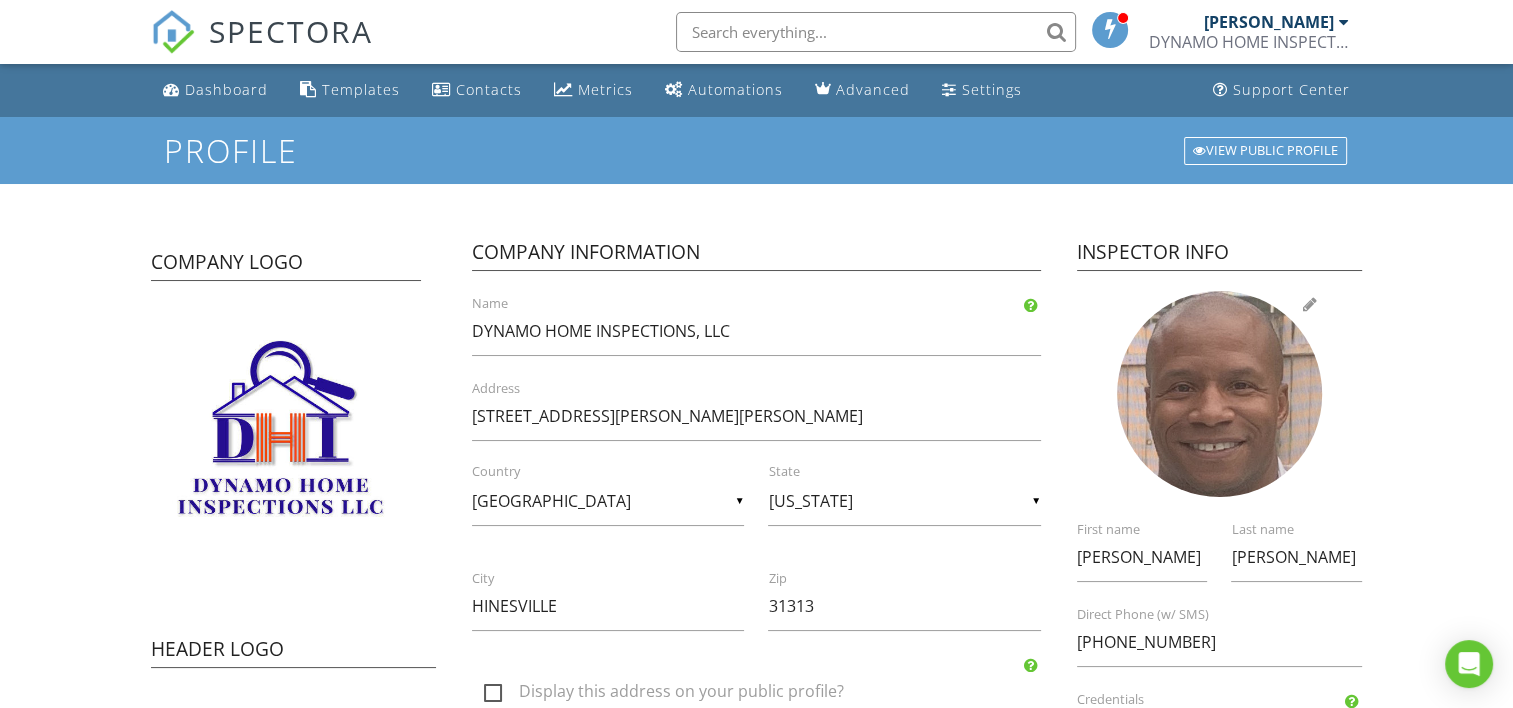 type on "C:\fakepath\IMG_0284 (1).jpg" 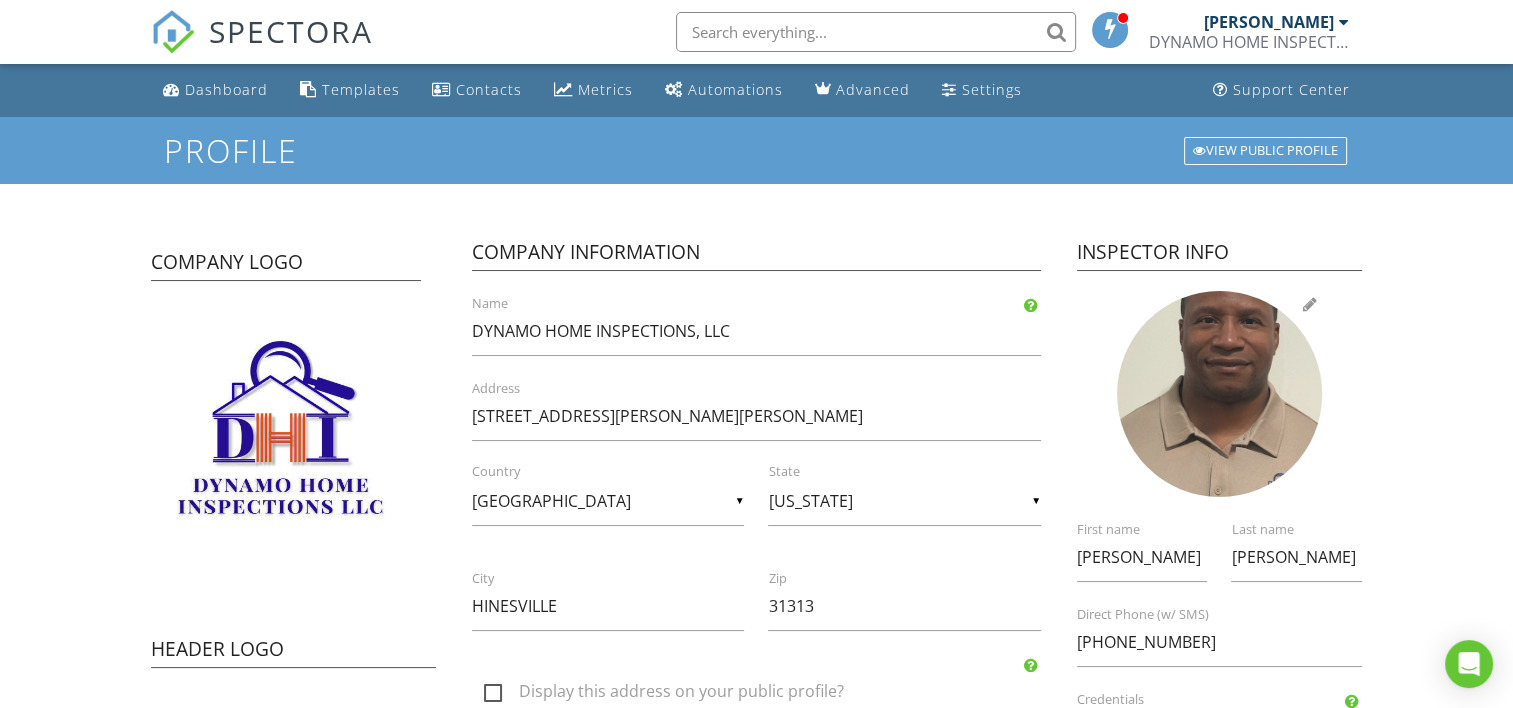 drag, startPoint x: 1182, startPoint y: 362, endPoint x: 1181, endPoint y: 409, distance: 47.010635 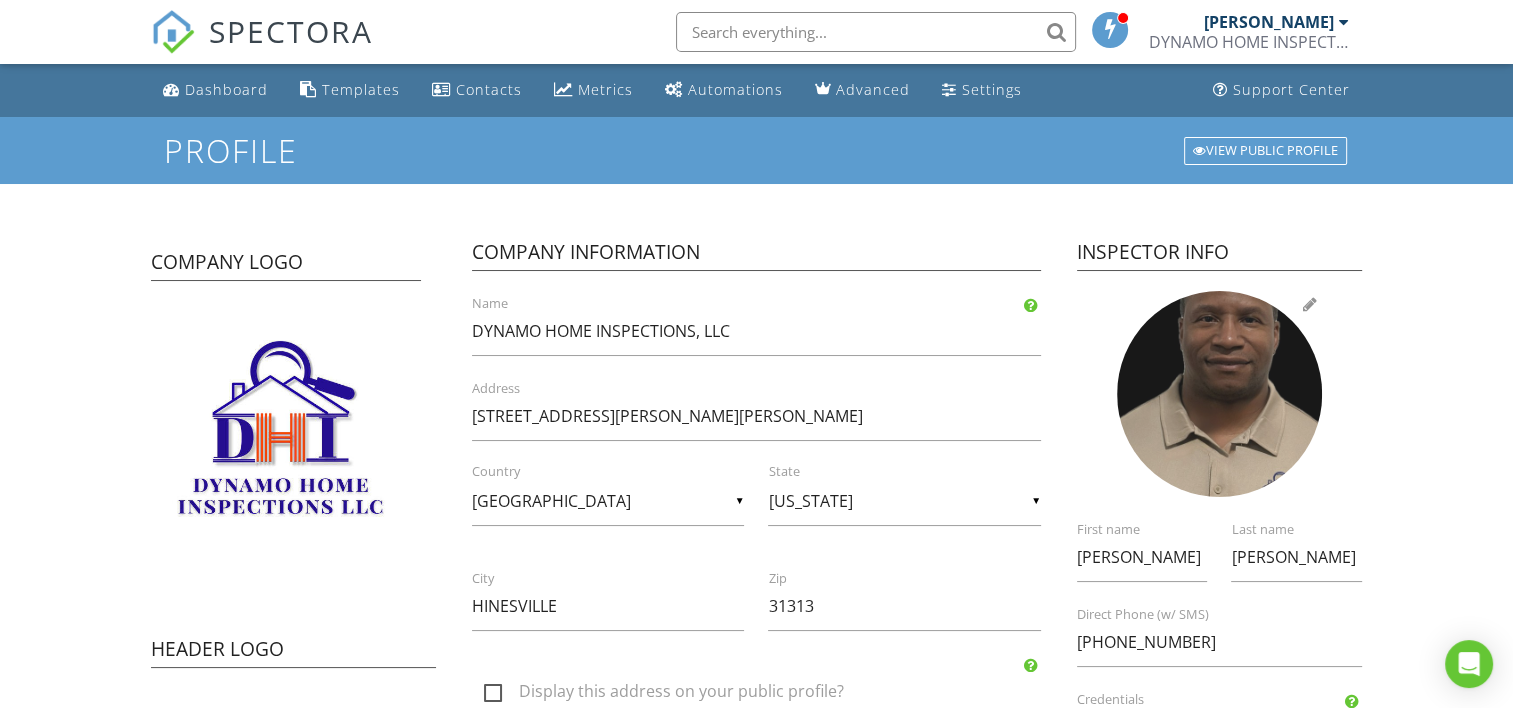 click at bounding box center (1220, 394) 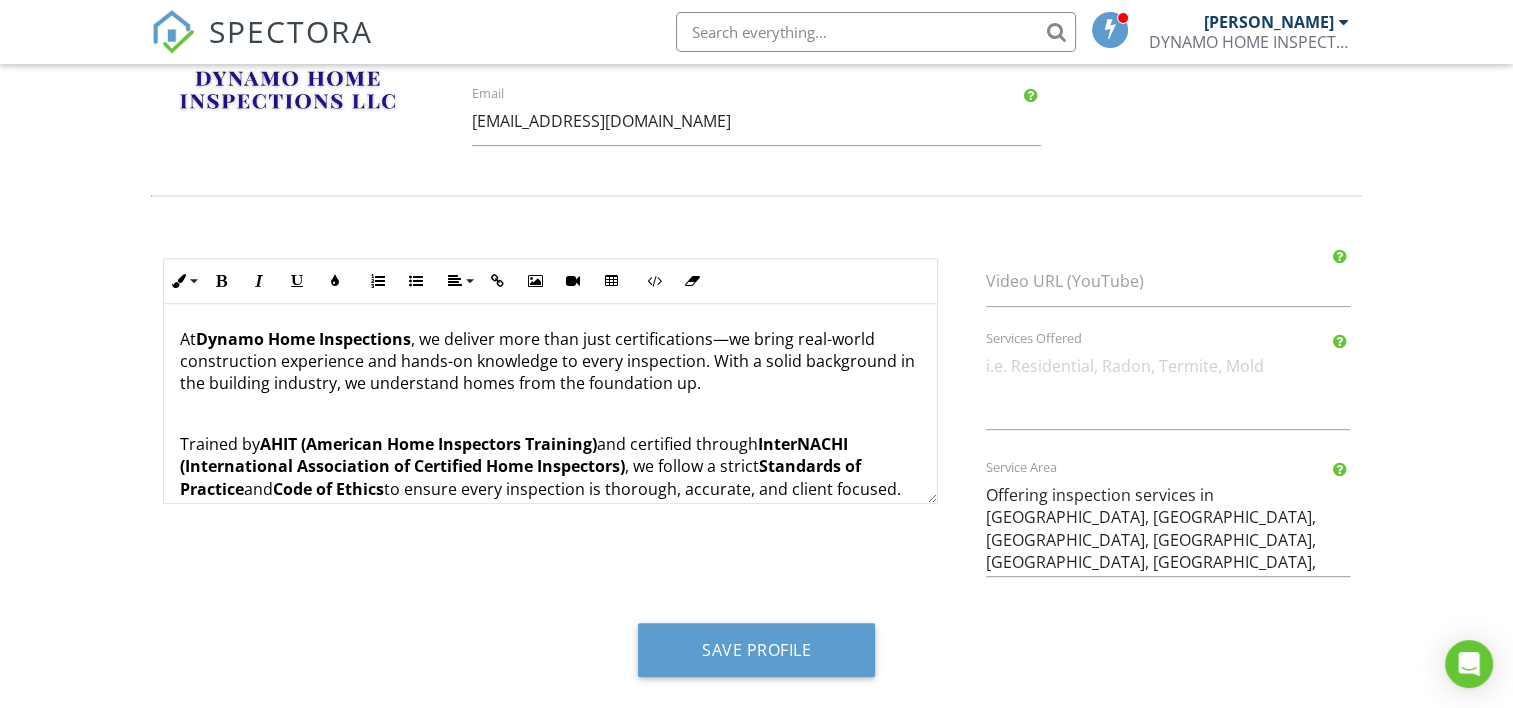scroll, scrollTop: 806, scrollLeft: 0, axis: vertical 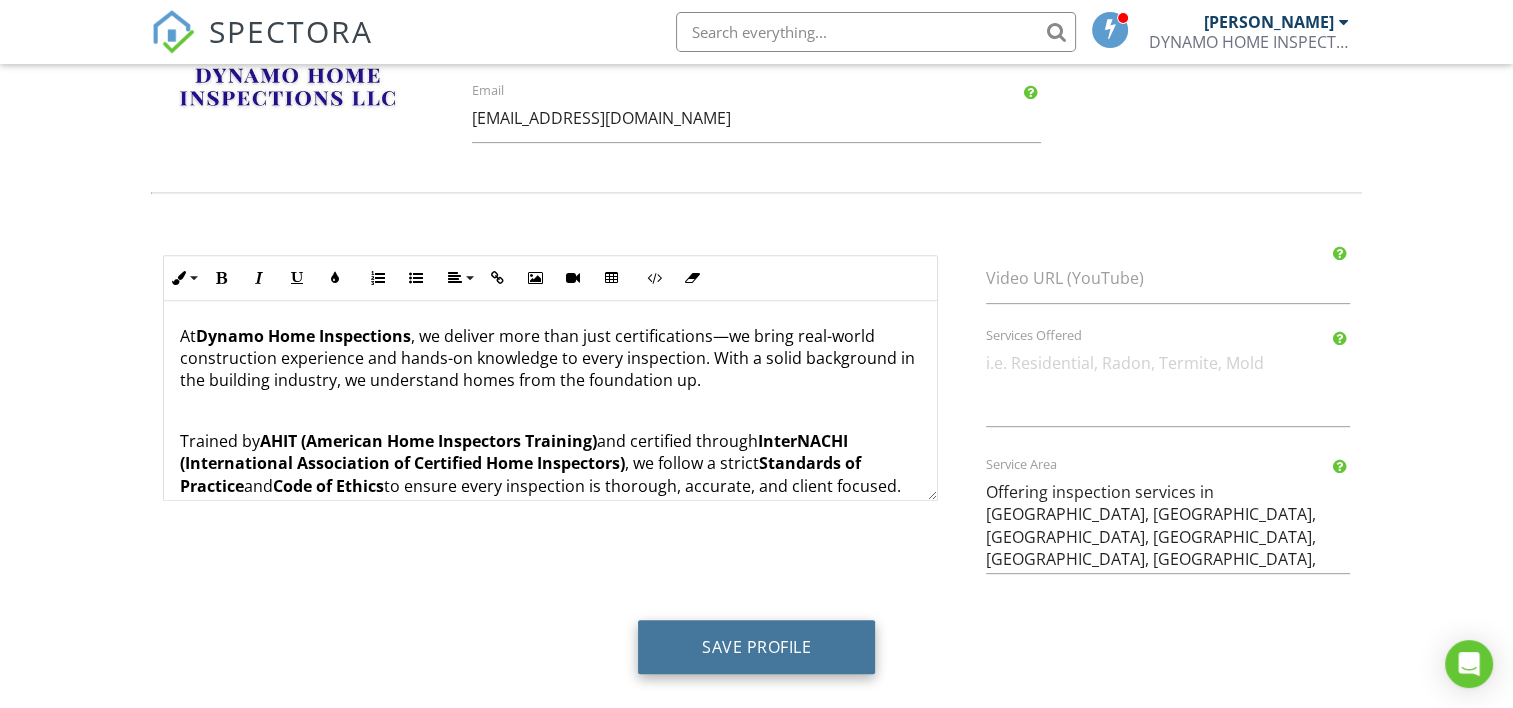 click on "Save Profile" at bounding box center (756, 647) 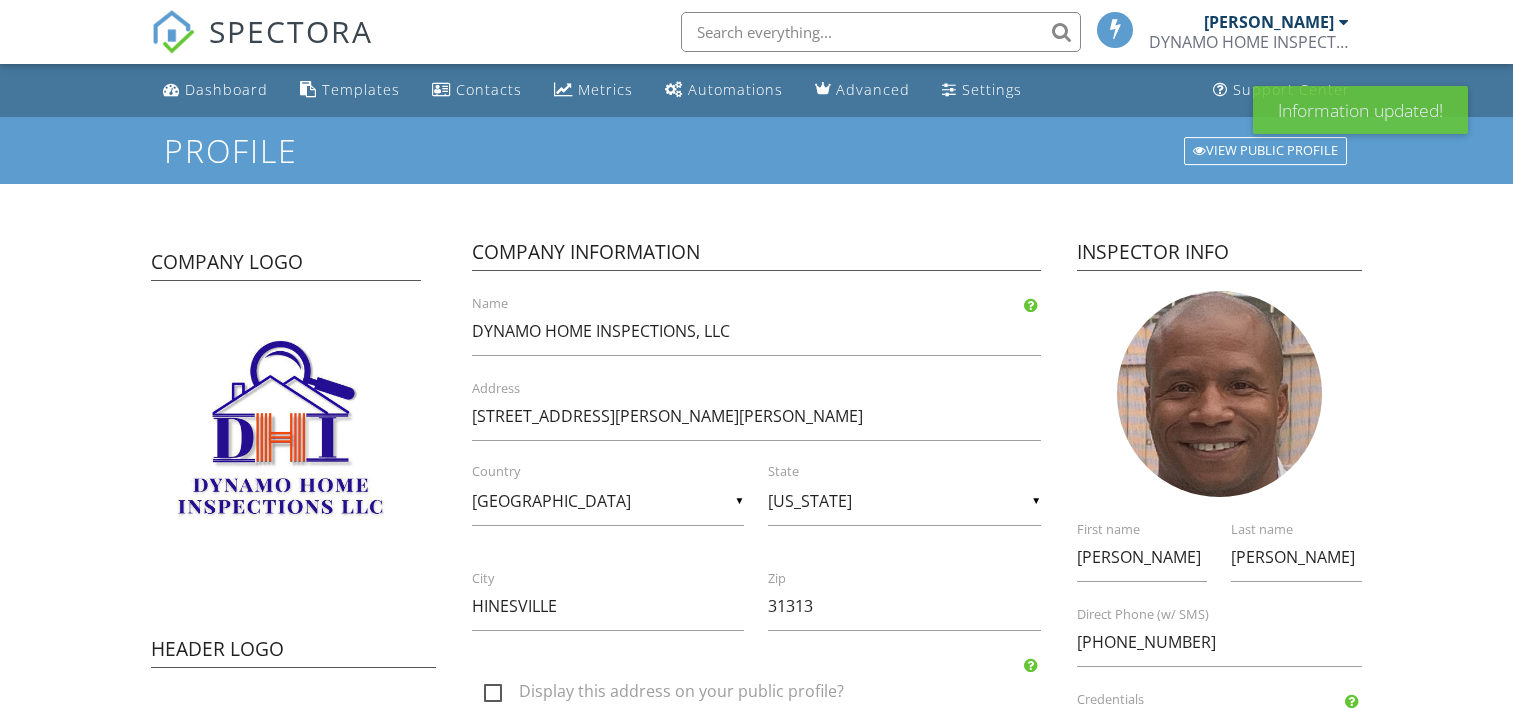 scroll, scrollTop: 0, scrollLeft: 0, axis: both 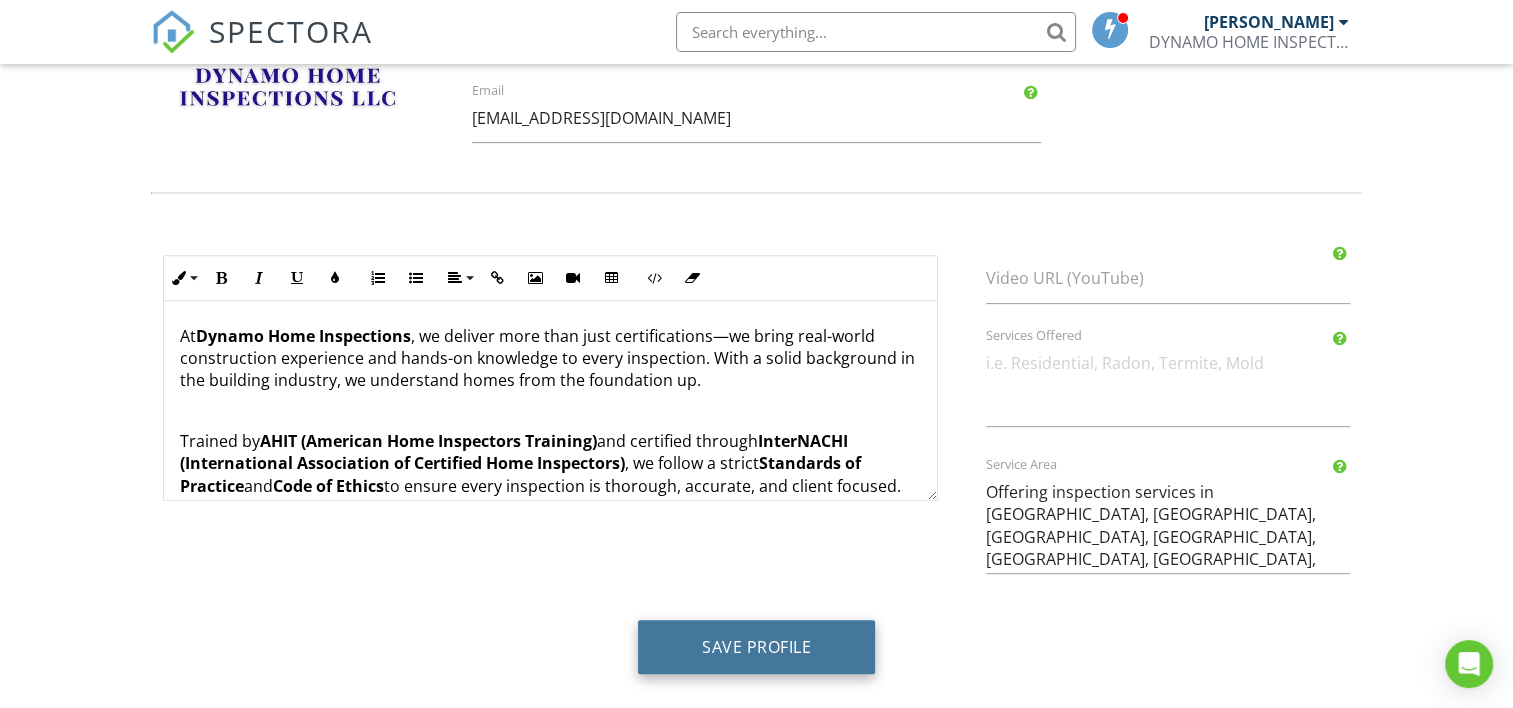 click on "Save Profile" at bounding box center [756, 647] 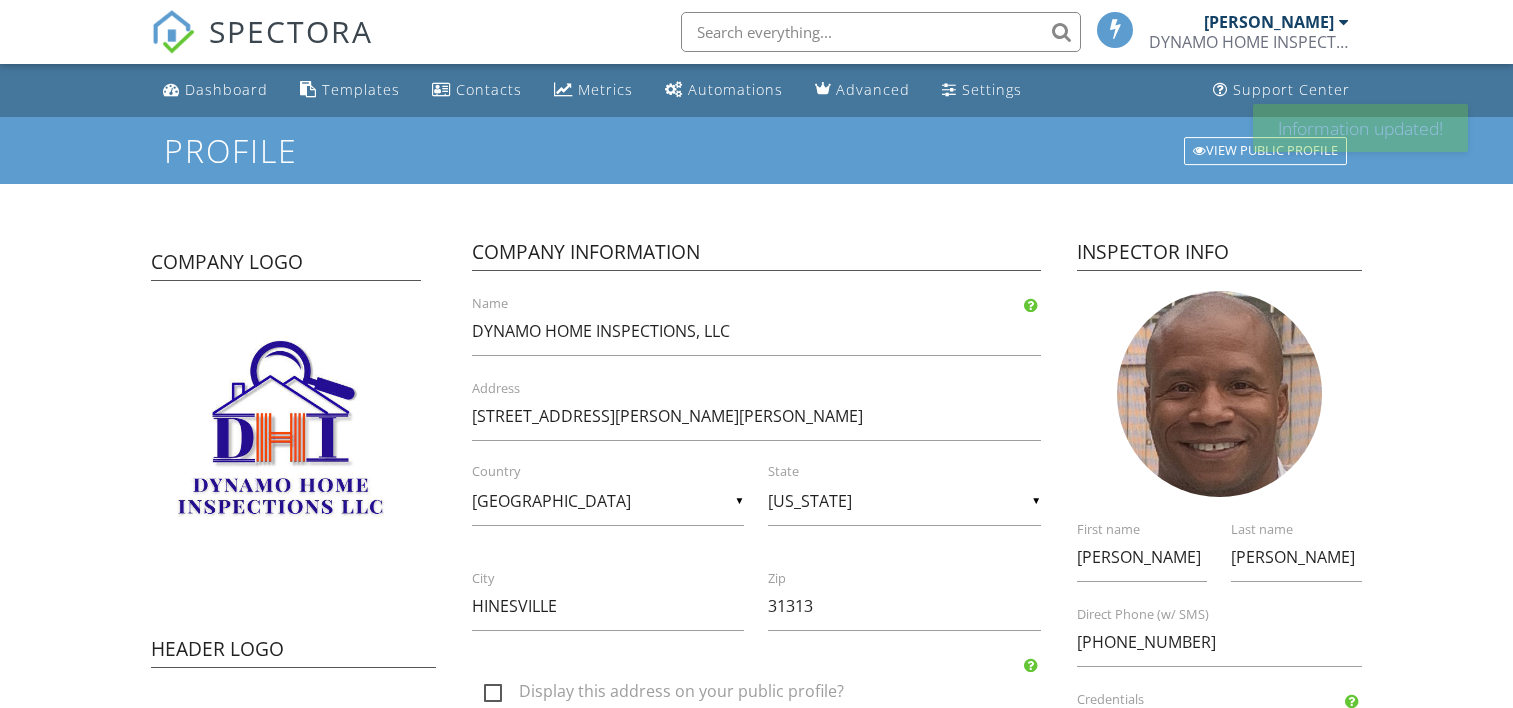scroll, scrollTop: 0, scrollLeft: 0, axis: both 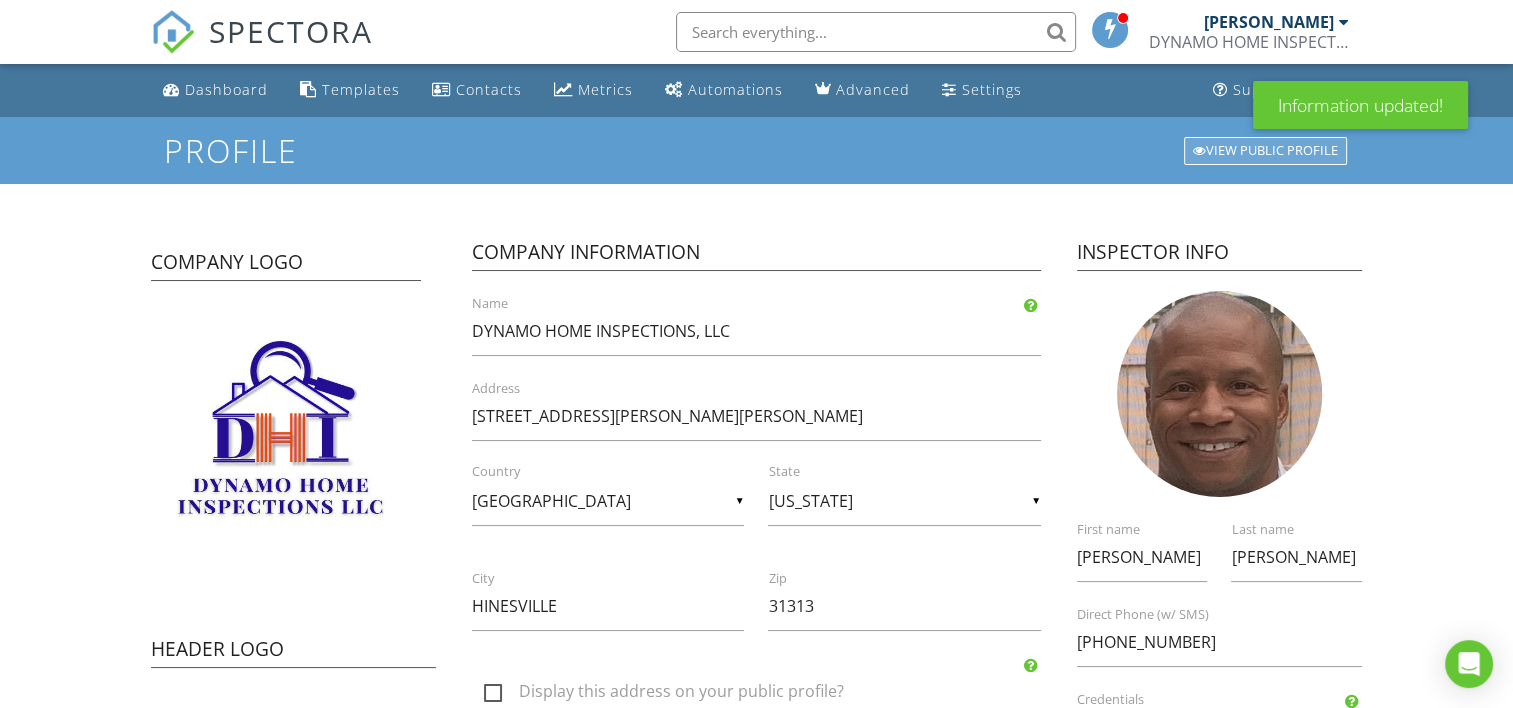 click on "View Public Profile" at bounding box center (1265, 151) 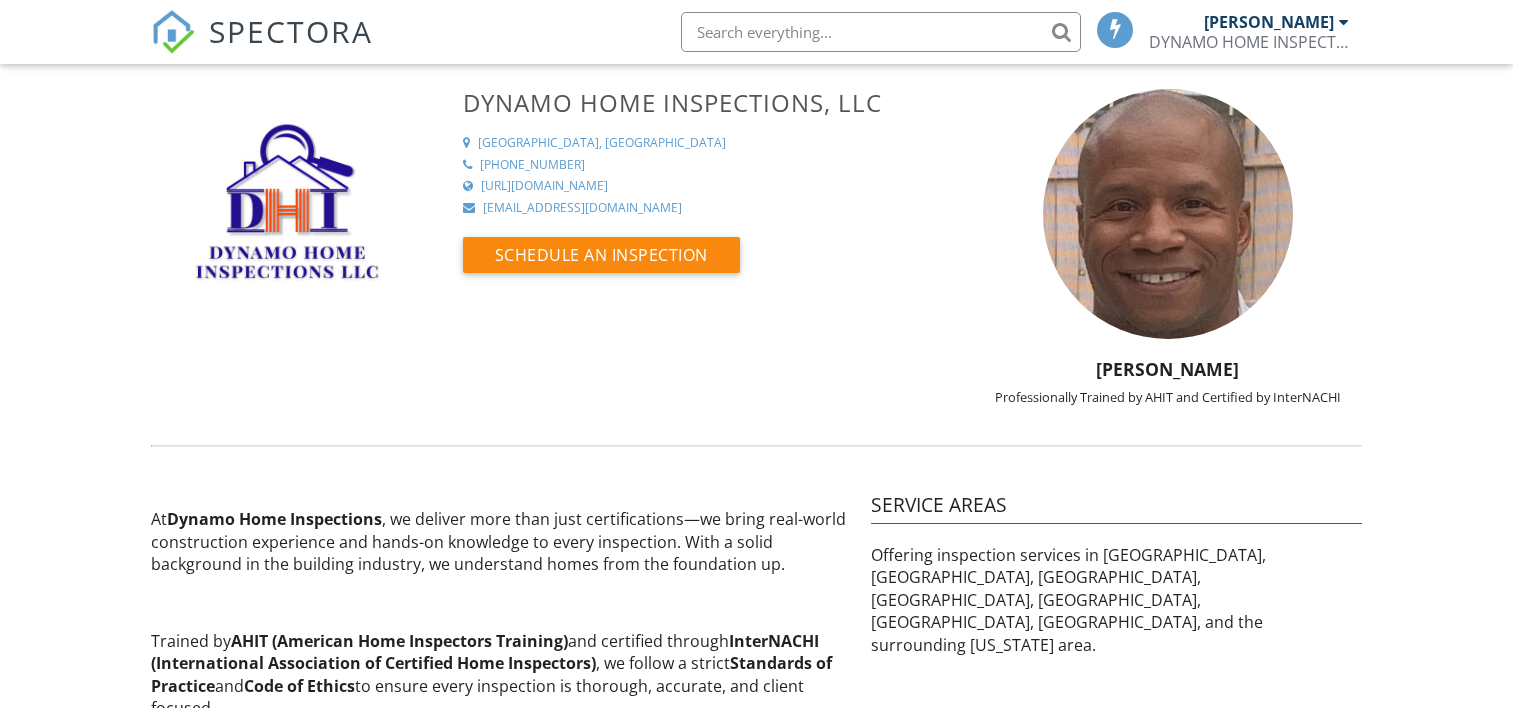 scroll, scrollTop: 0, scrollLeft: 0, axis: both 